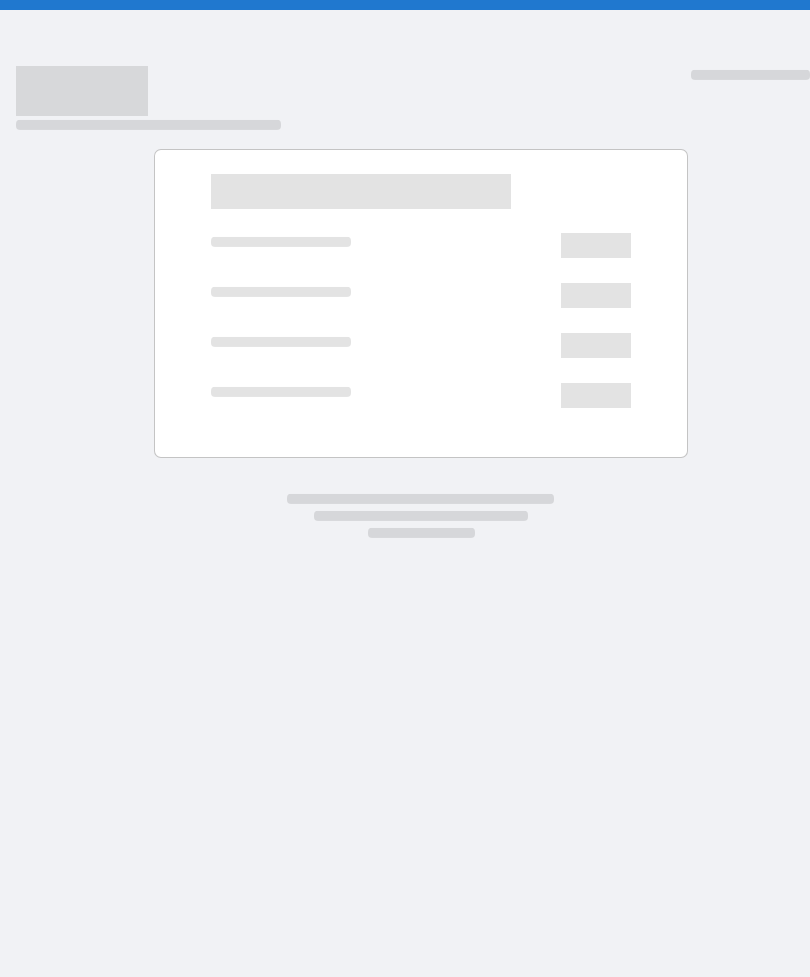 scroll, scrollTop: 0, scrollLeft: 0, axis: both 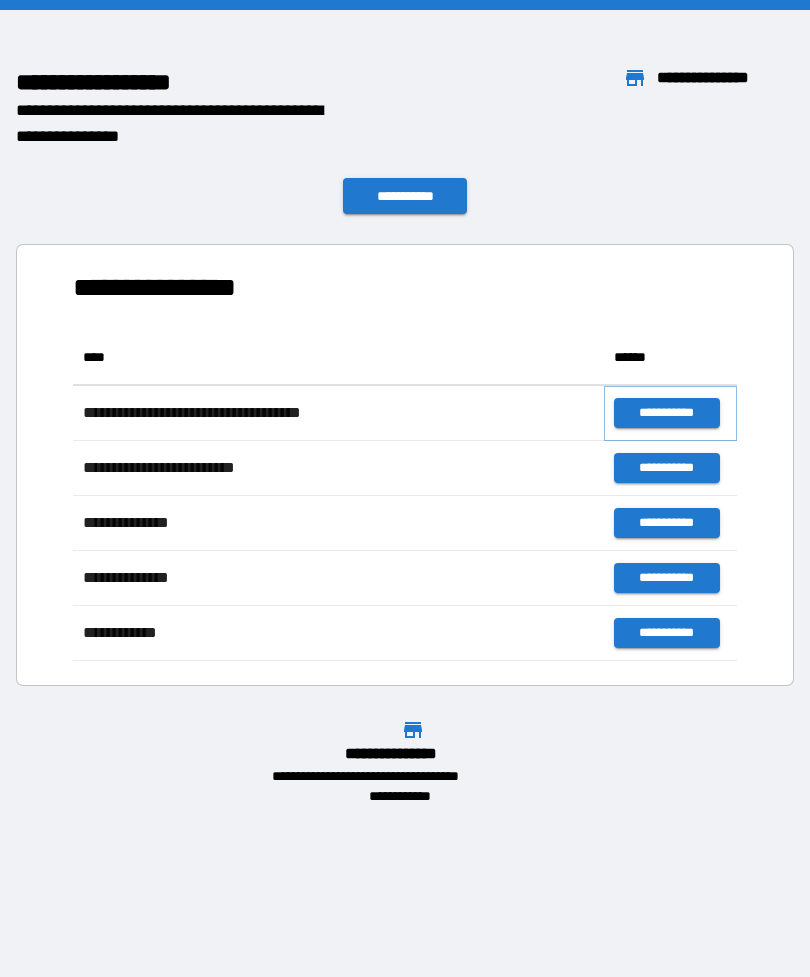 click on "**********" at bounding box center (666, 413) 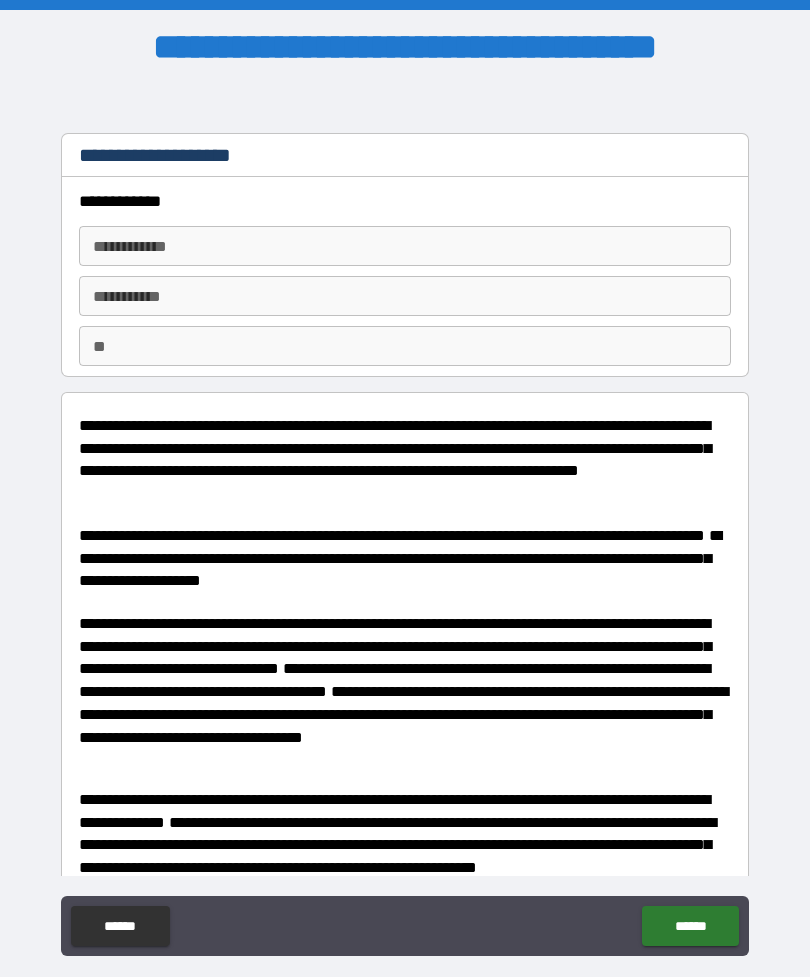 type on "*" 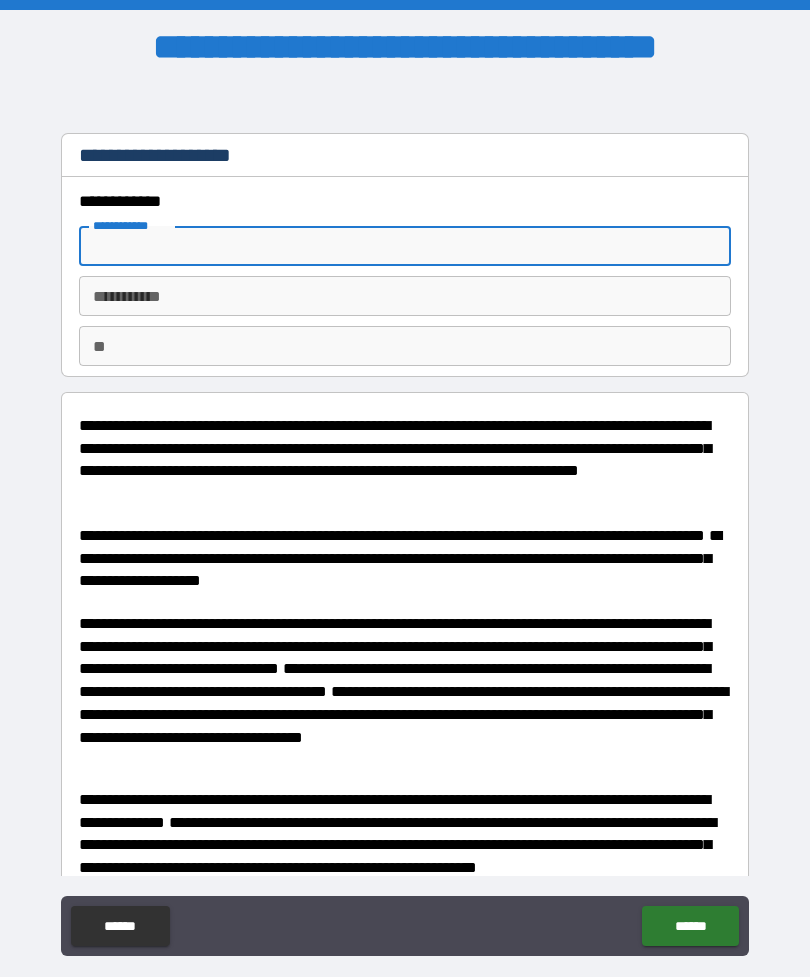 type on "*" 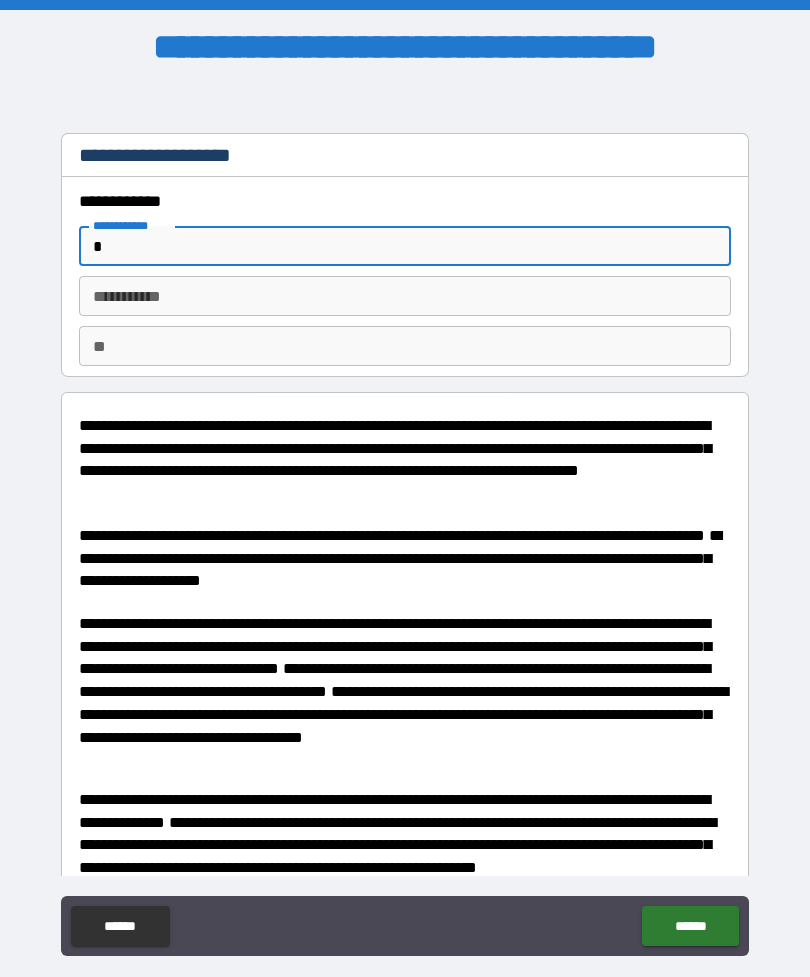type on "*" 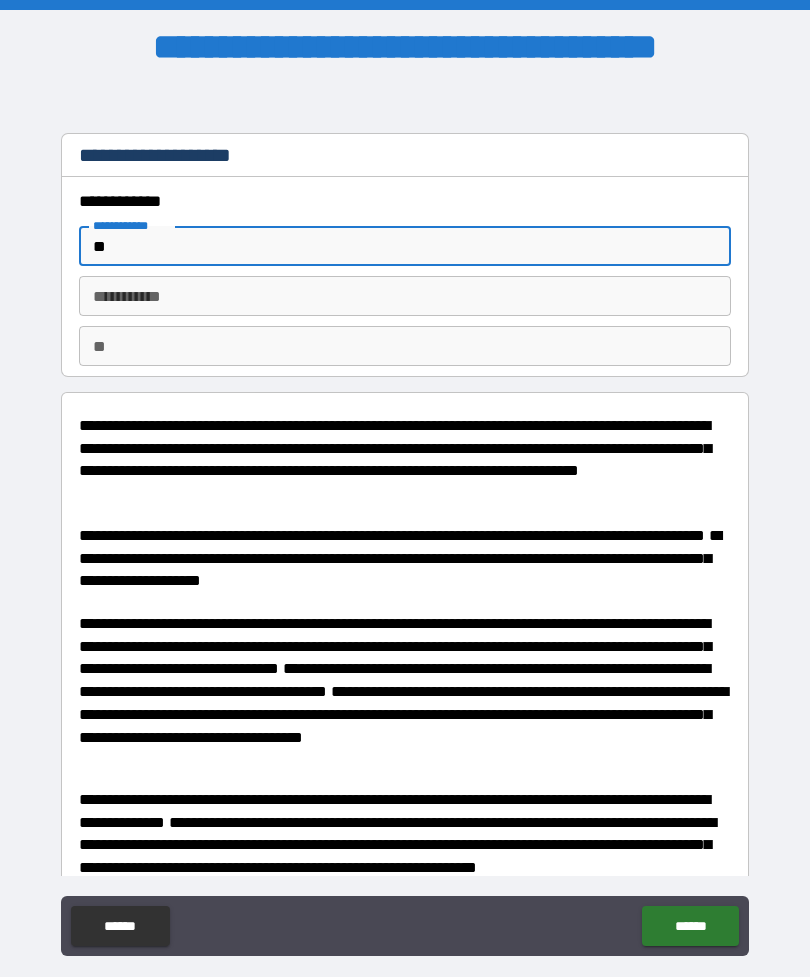 type on "*" 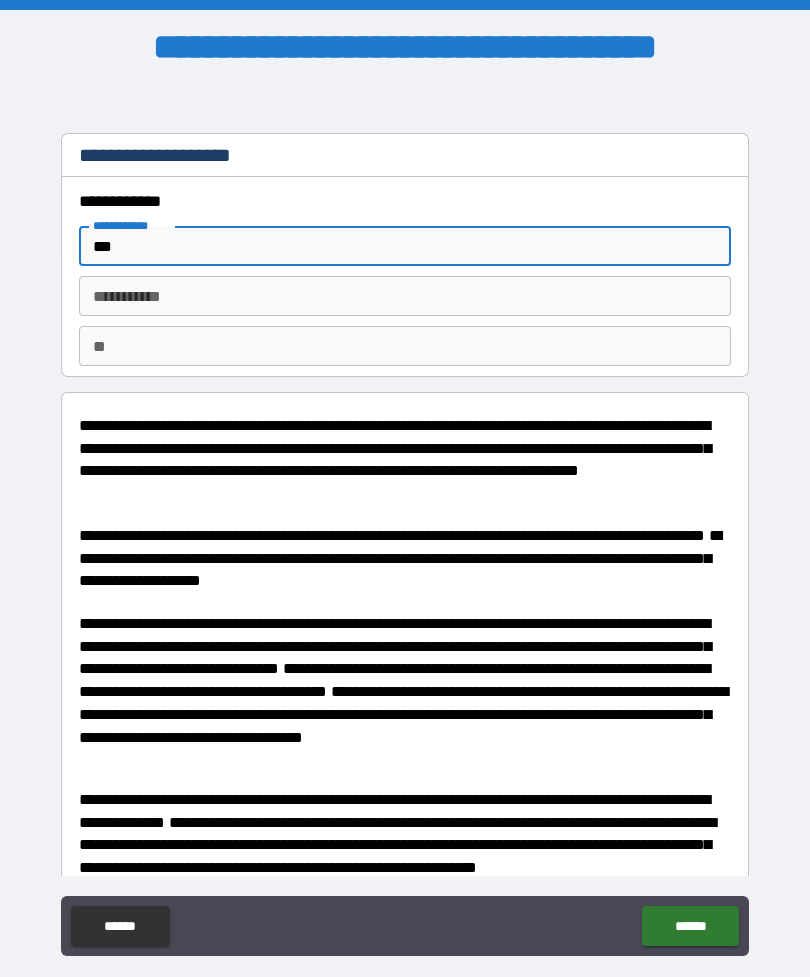 type on "*" 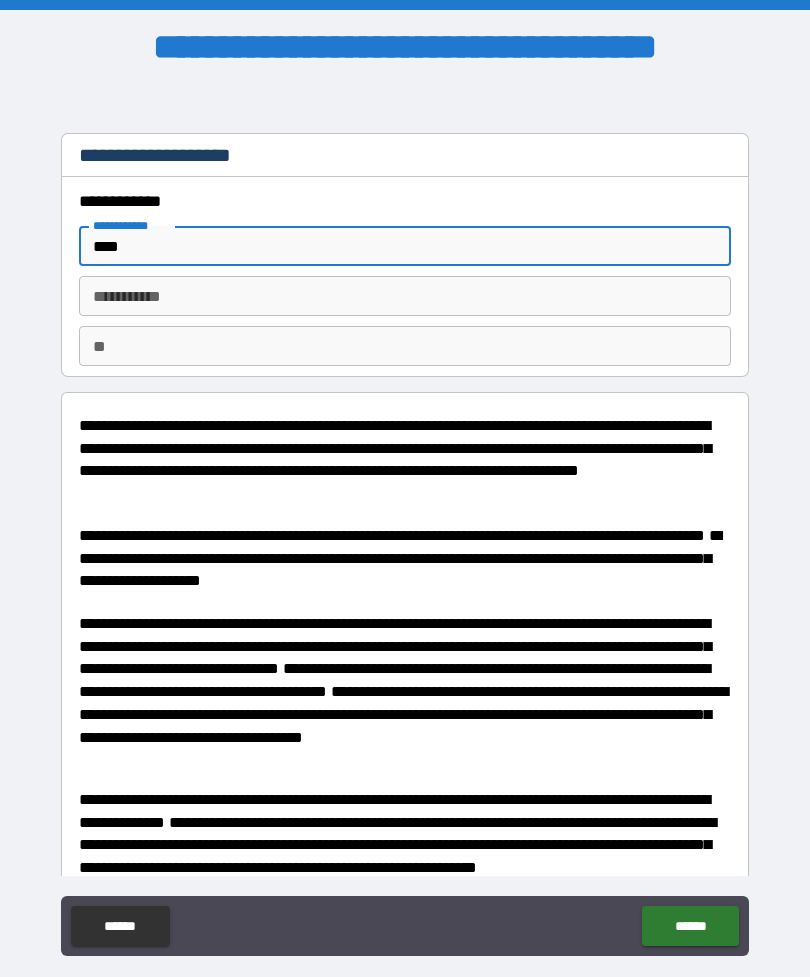 type on "*" 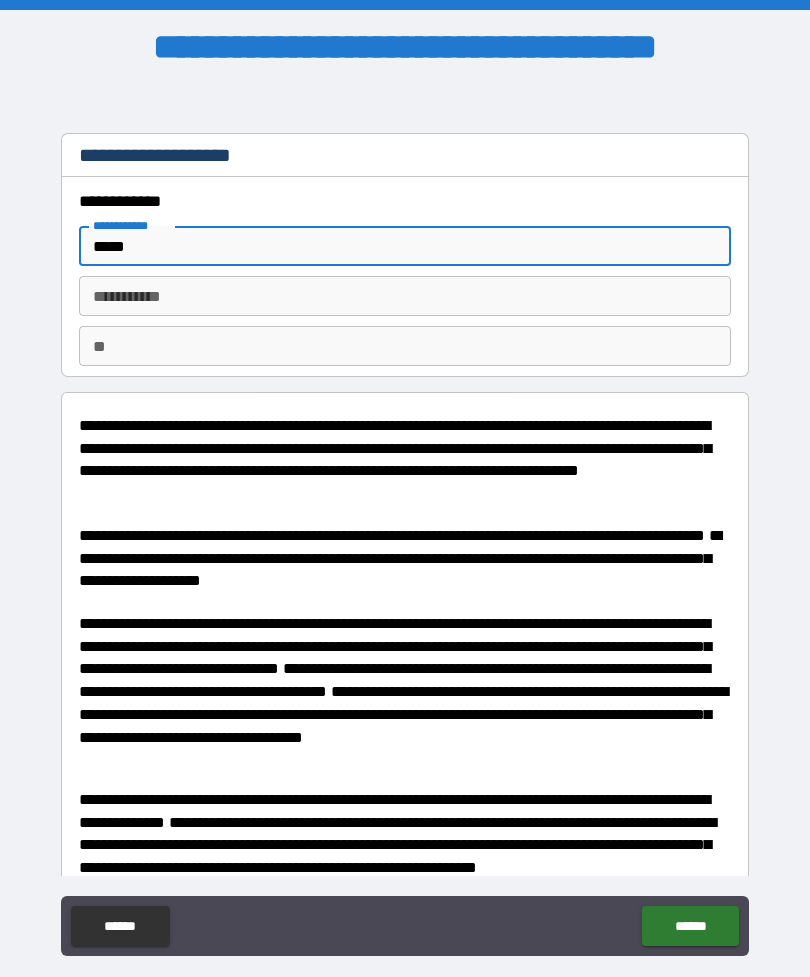 type on "*" 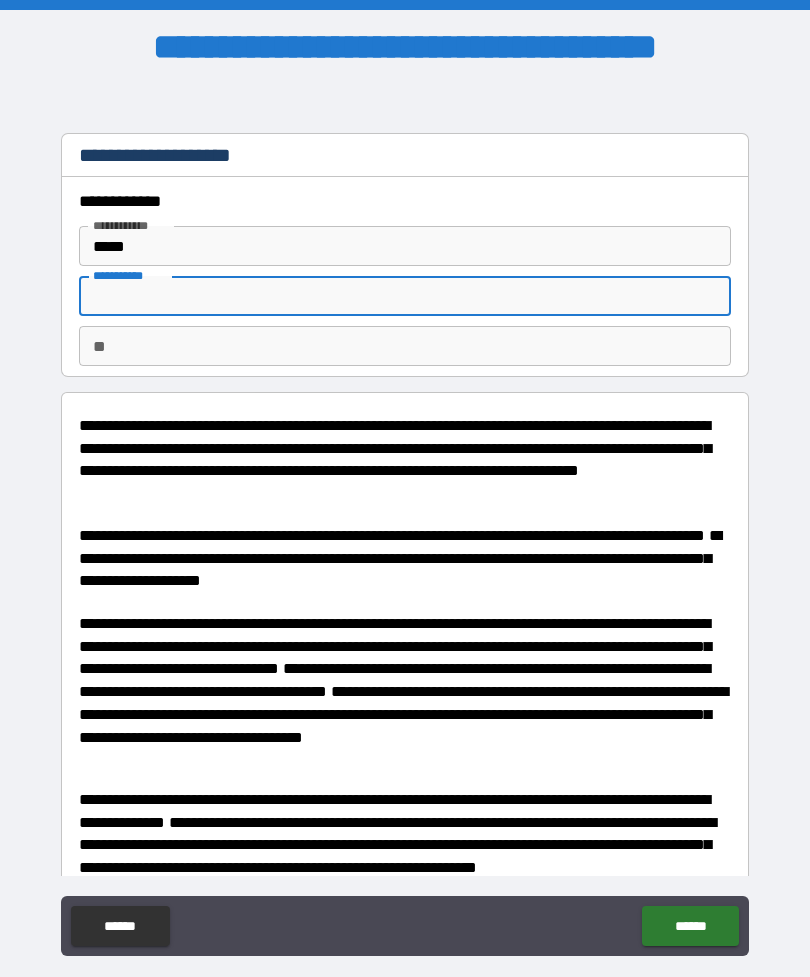 type on "*" 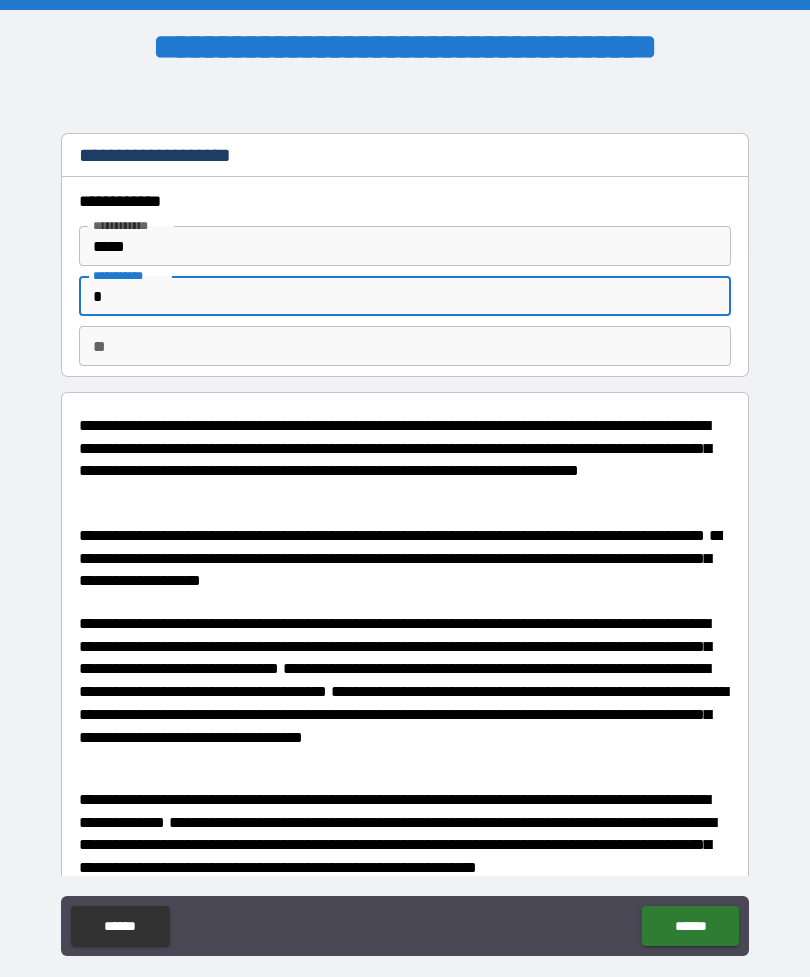 type on "*" 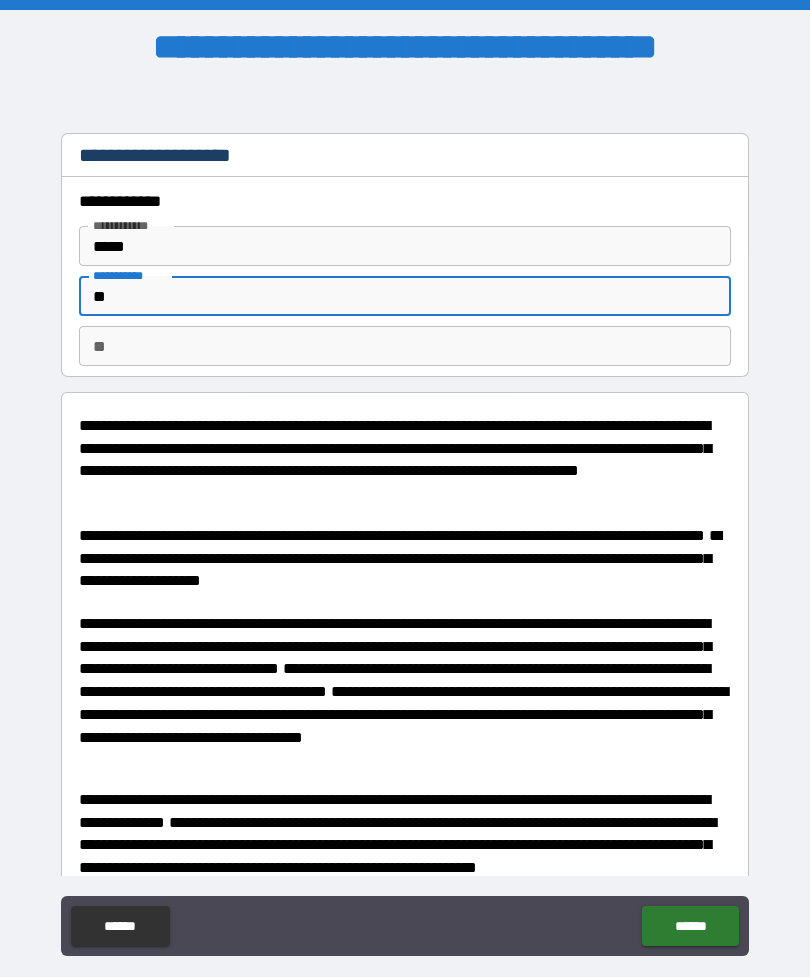 type on "*" 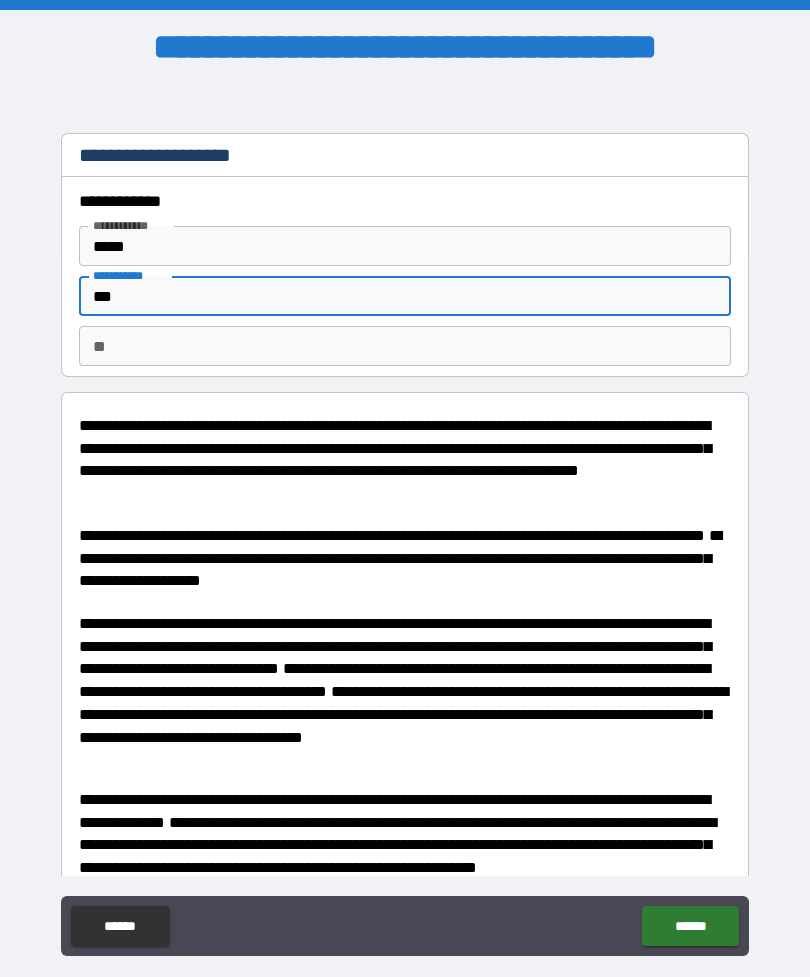 type on "*" 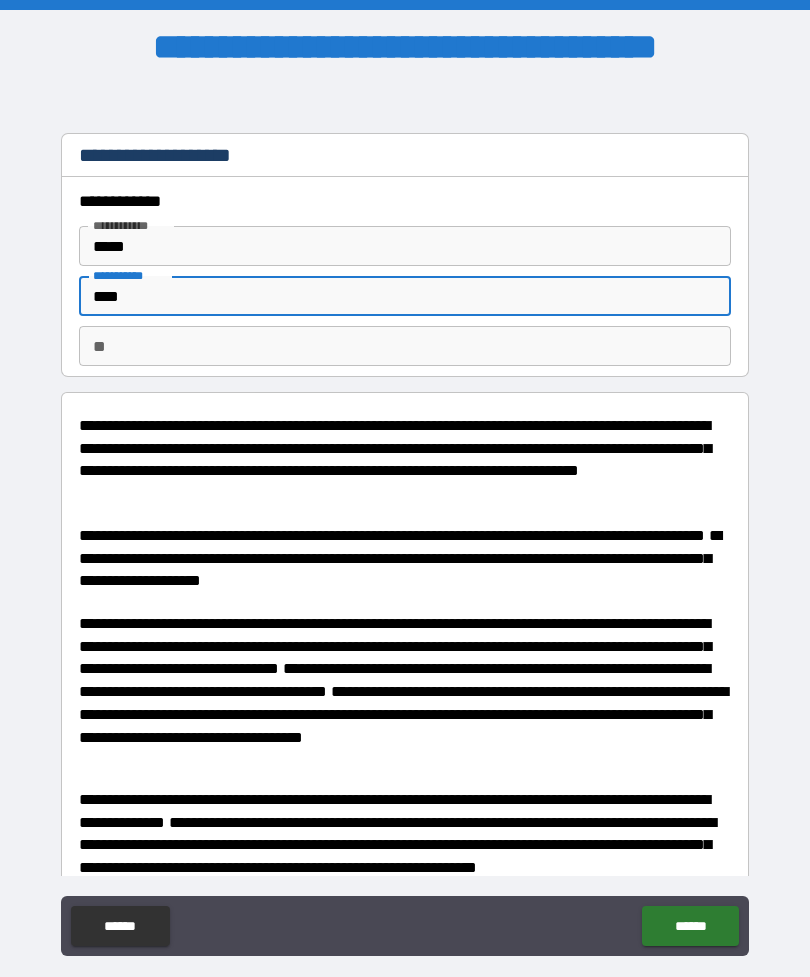 type on "*" 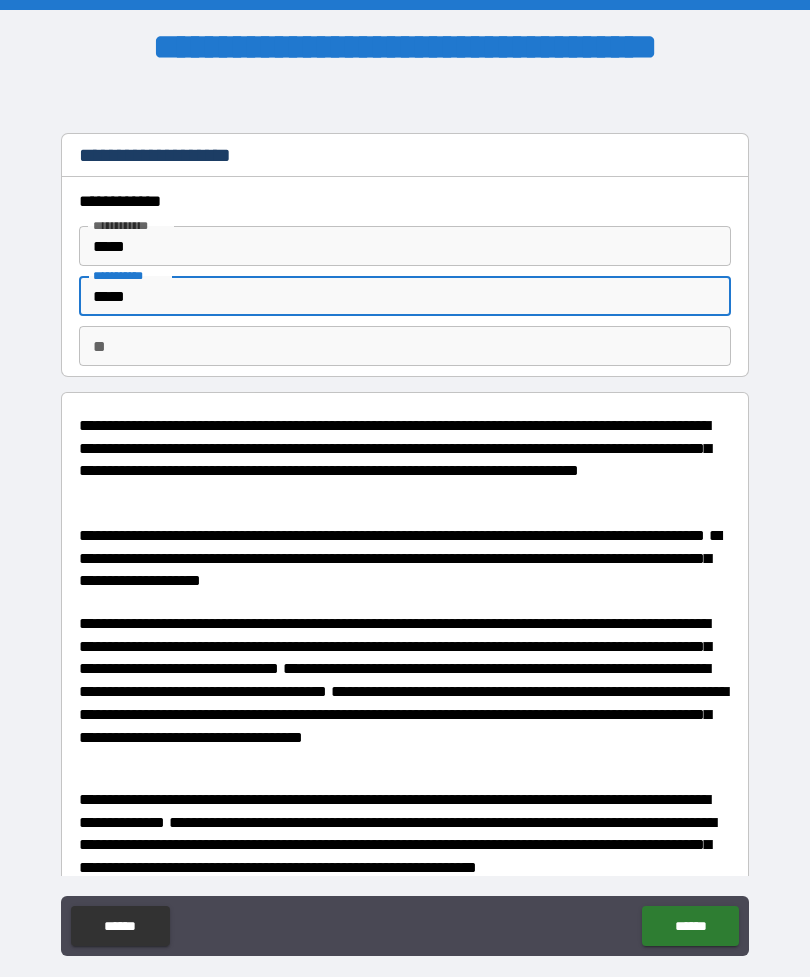 type on "*" 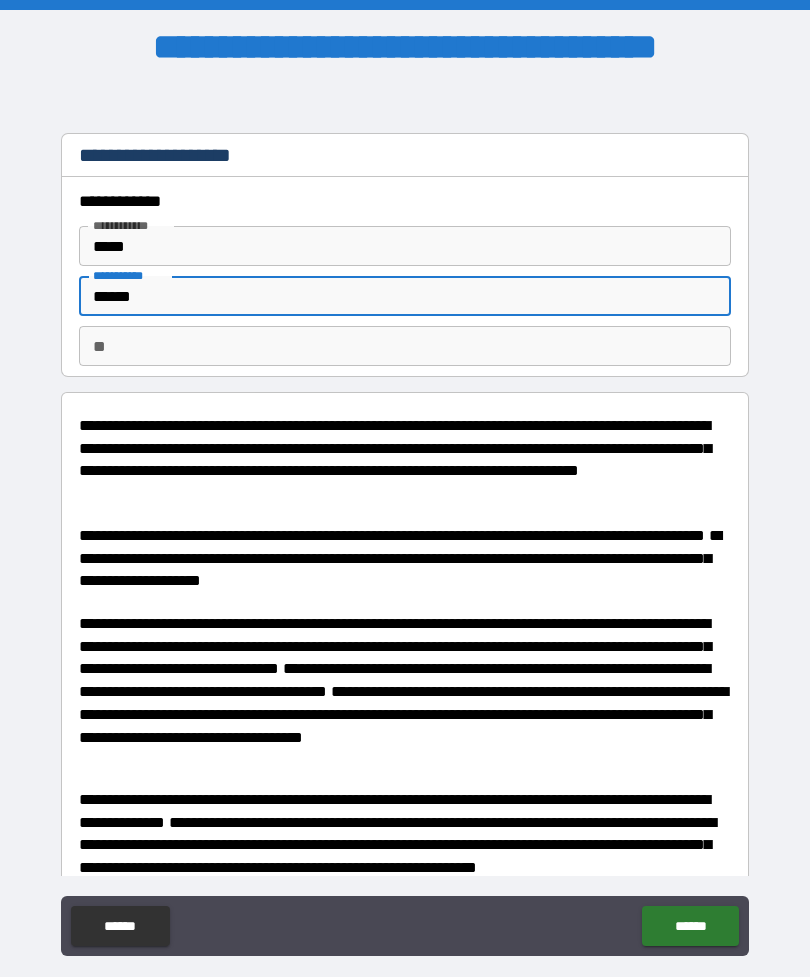 type on "*" 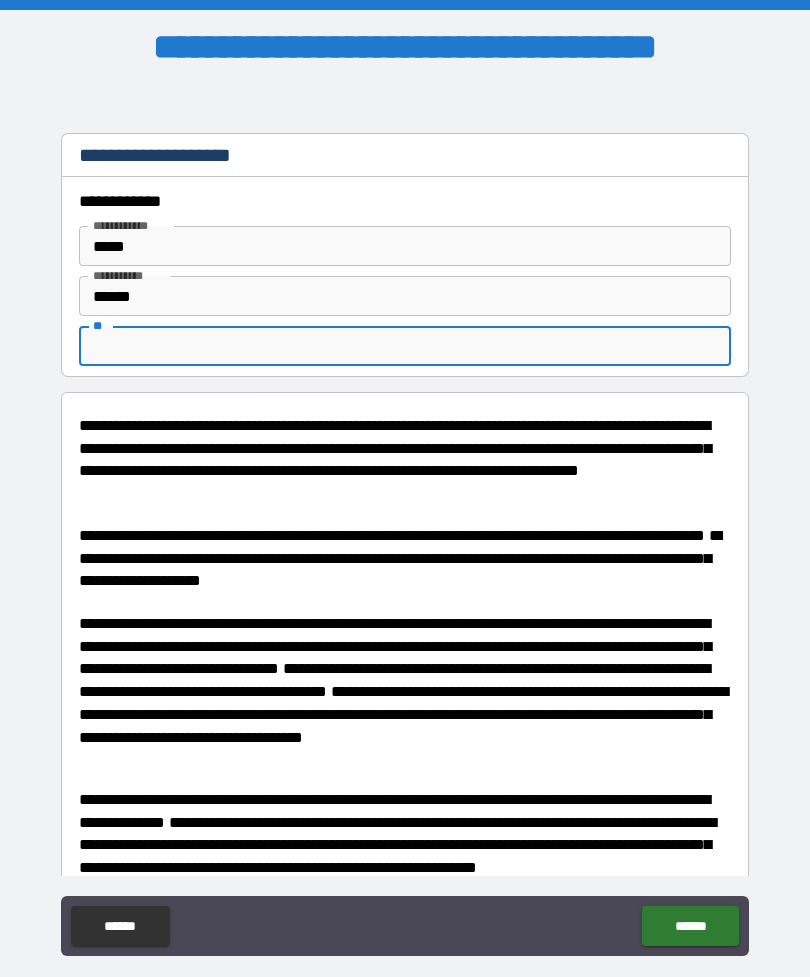 type on "*" 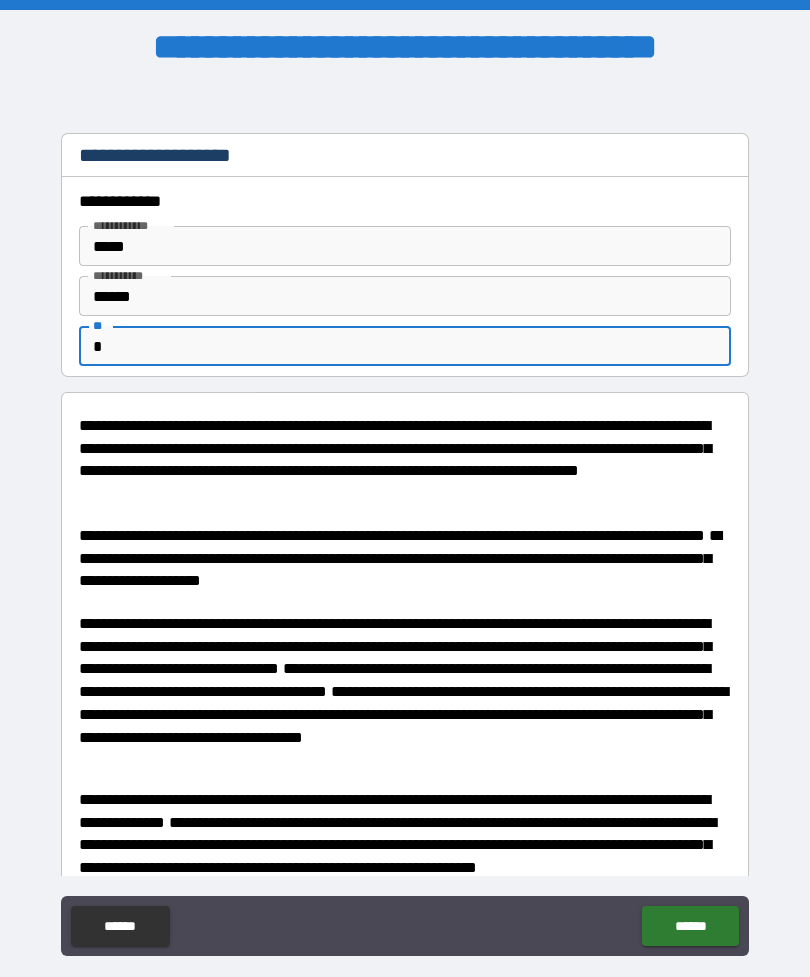 type on "*" 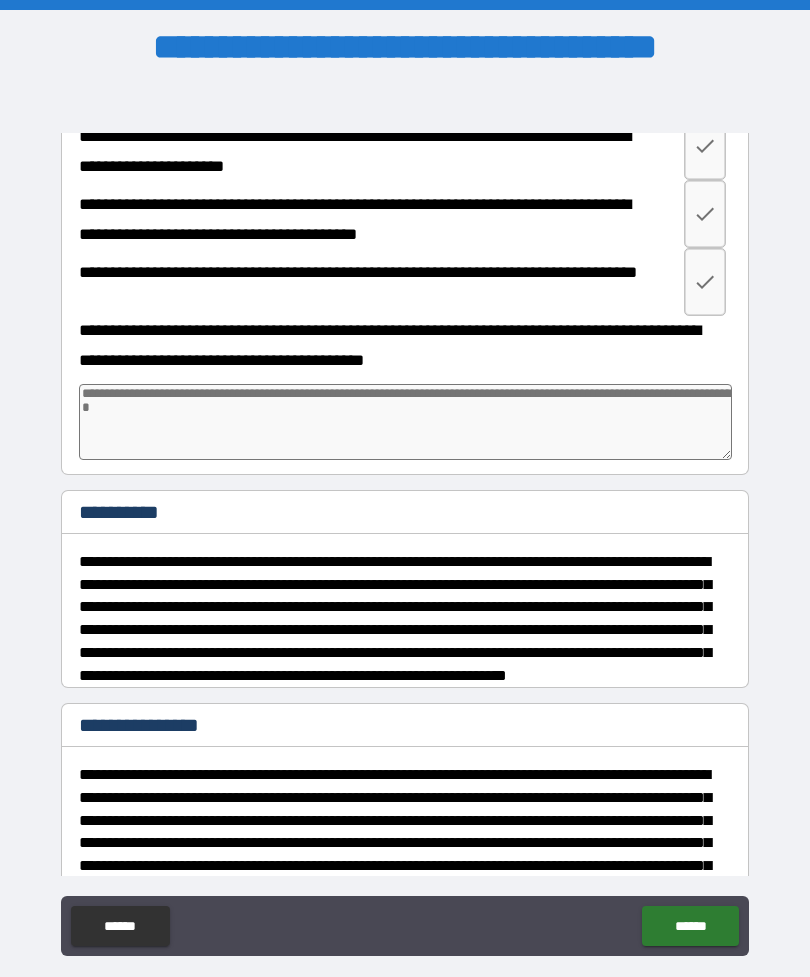 scroll, scrollTop: 781, scrollLeft: 0, axis: vertical 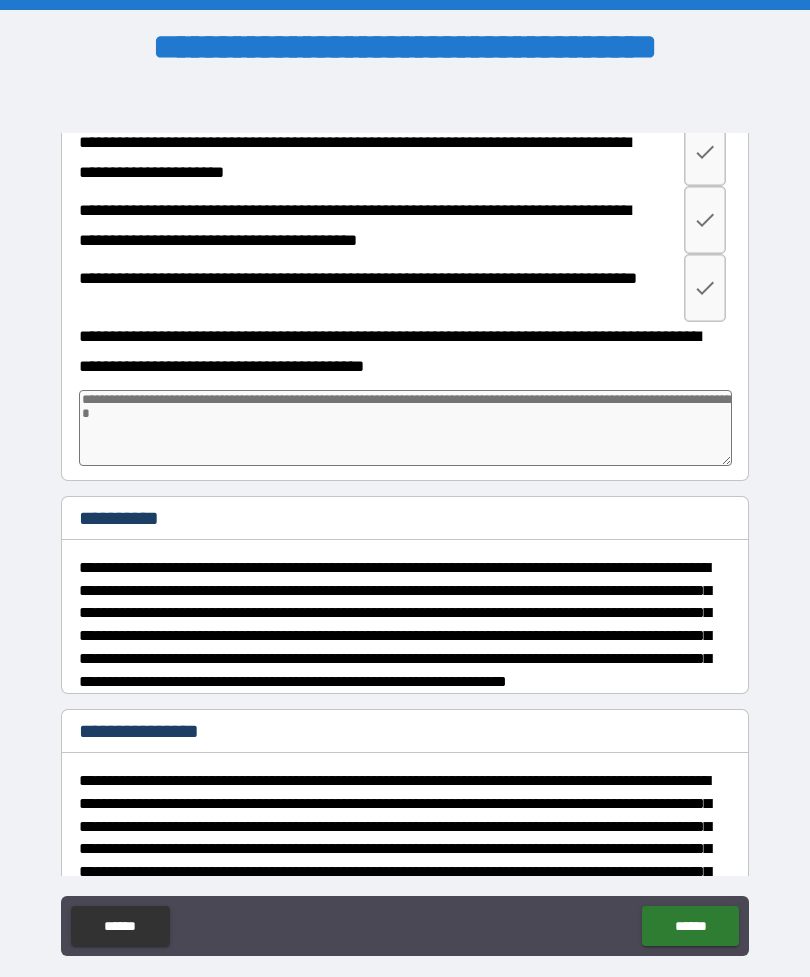 type on "*" 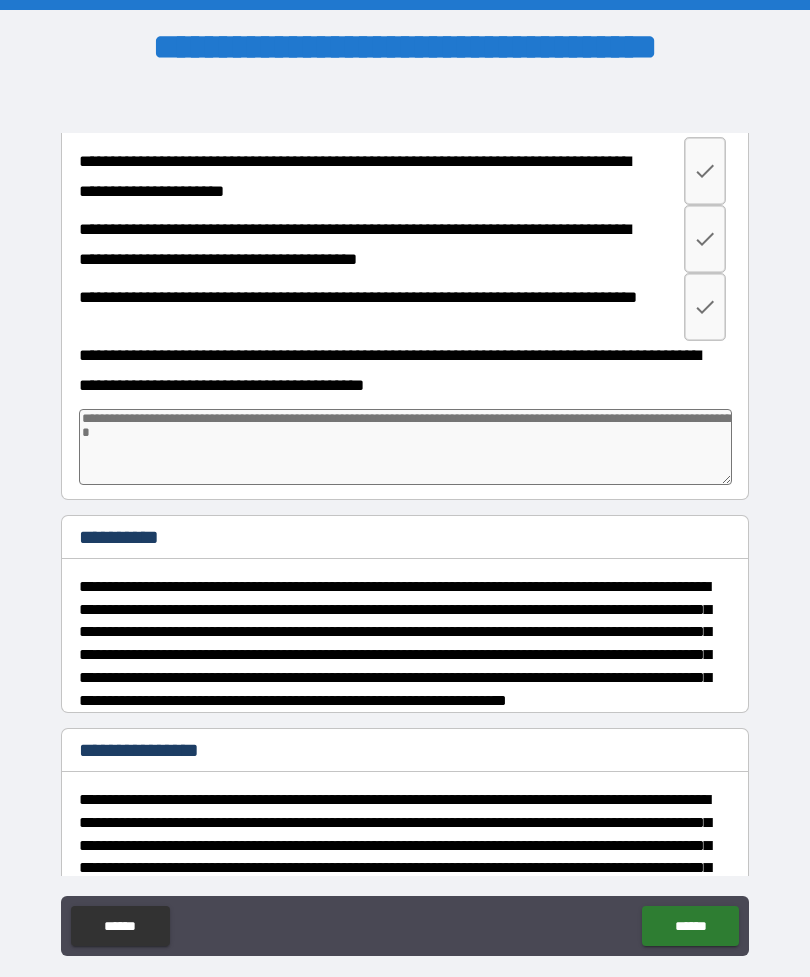 scroll, scrollTop: 764, scrollLeft: 0, axis: vertical 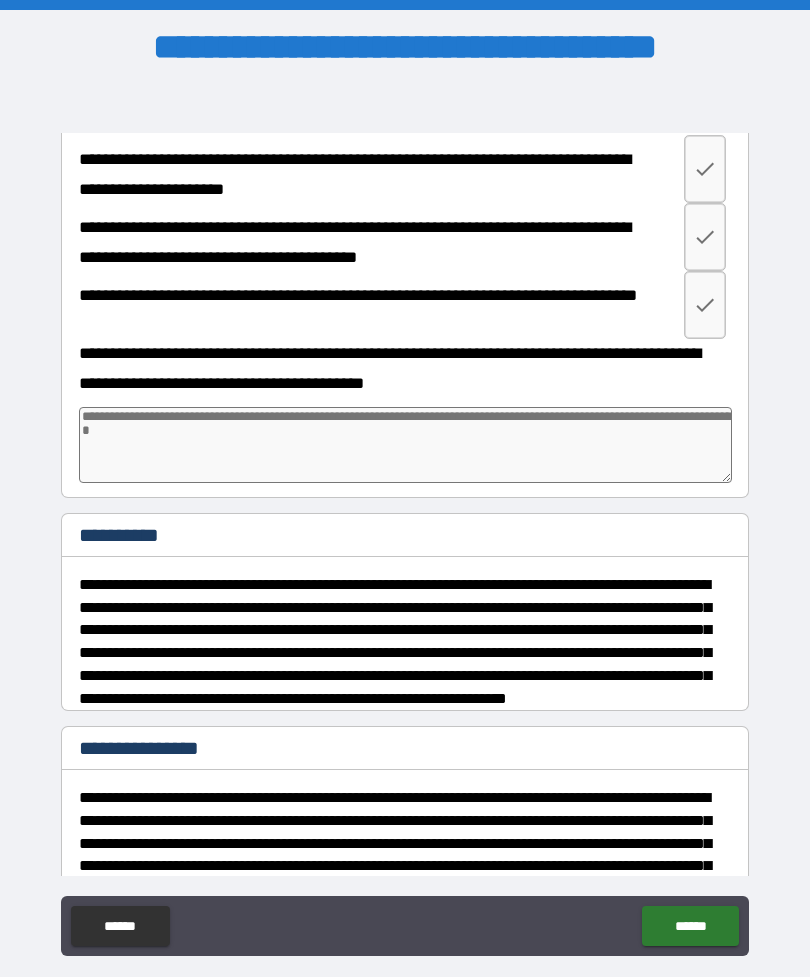 type on "*" 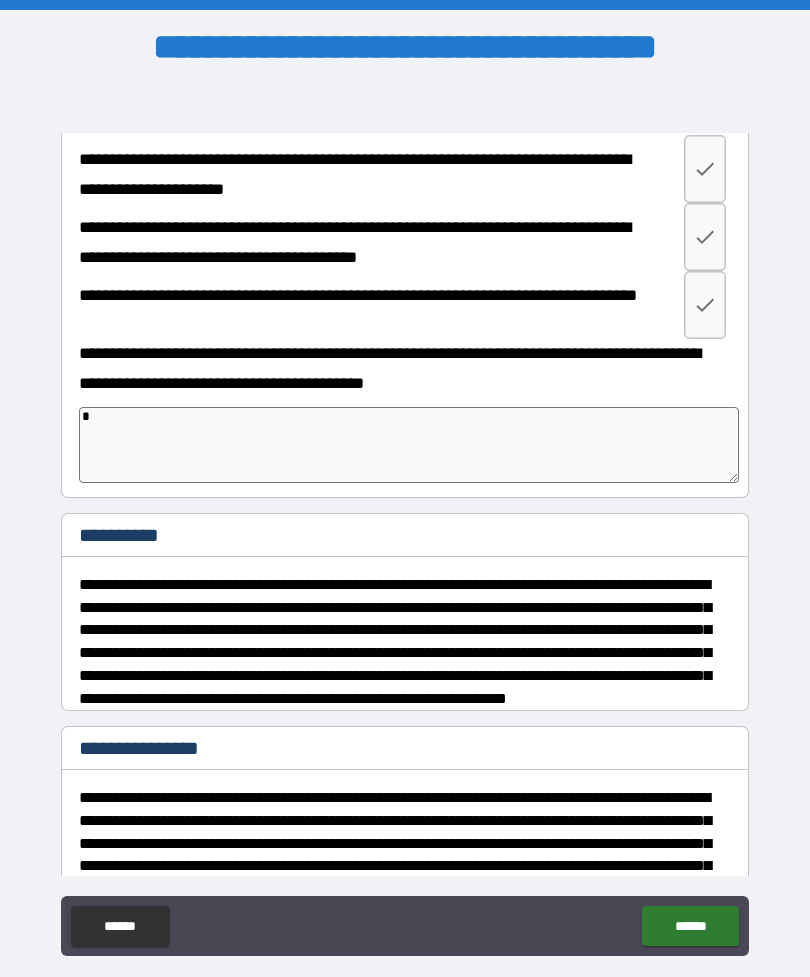 type on "*" 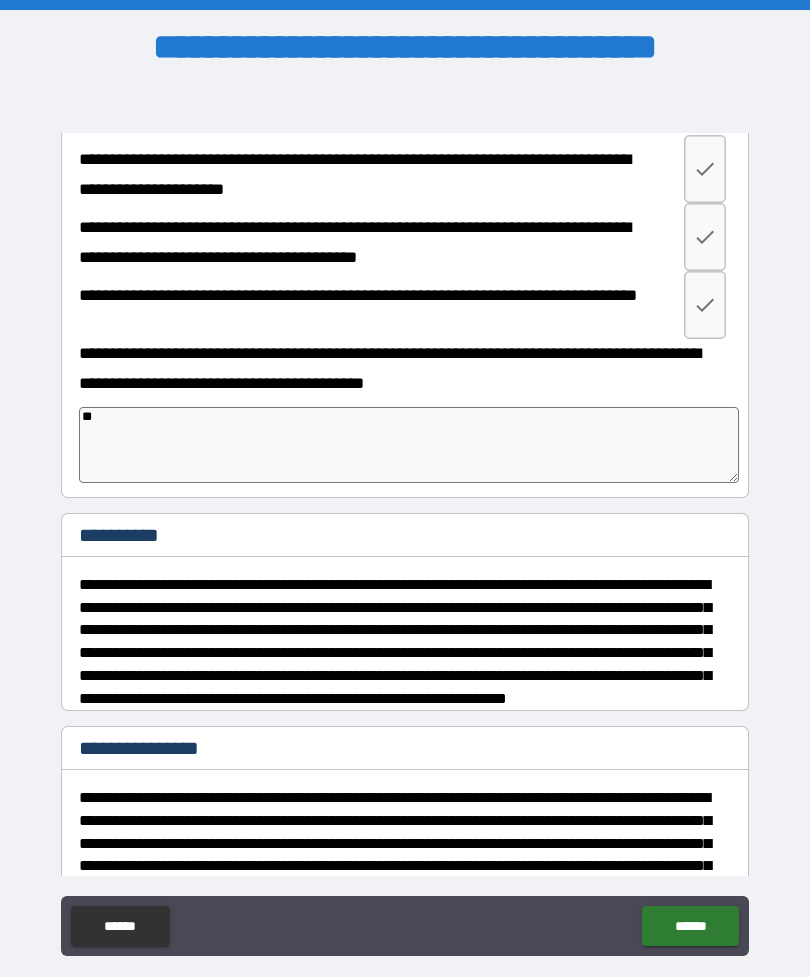 type on "*" 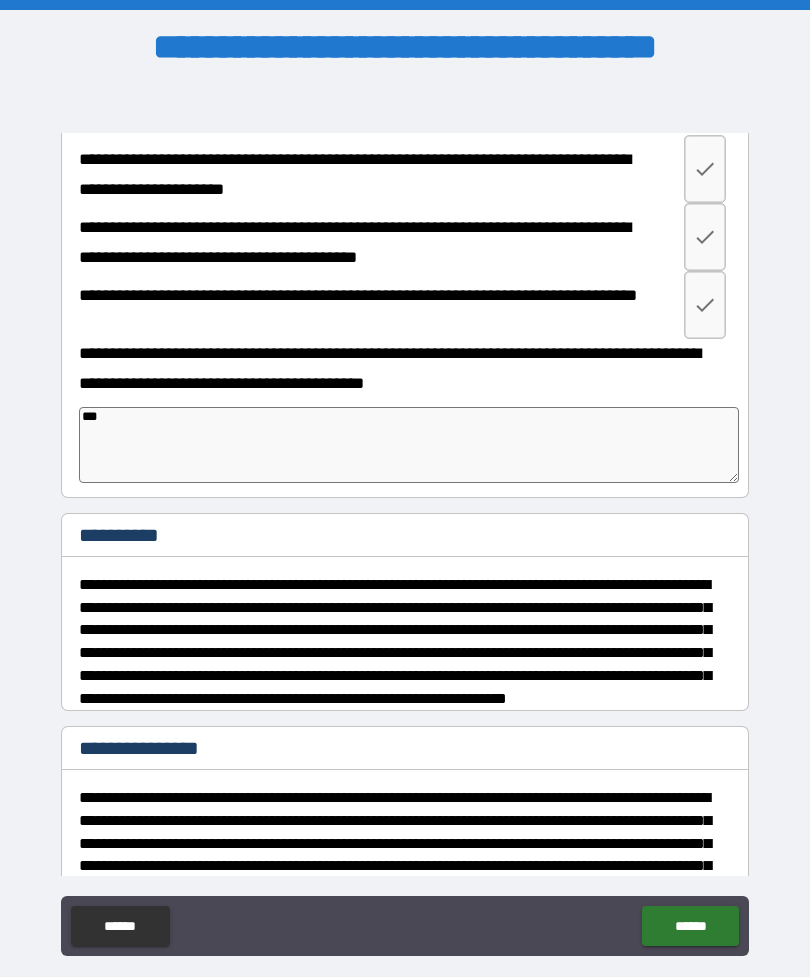 type on "*" 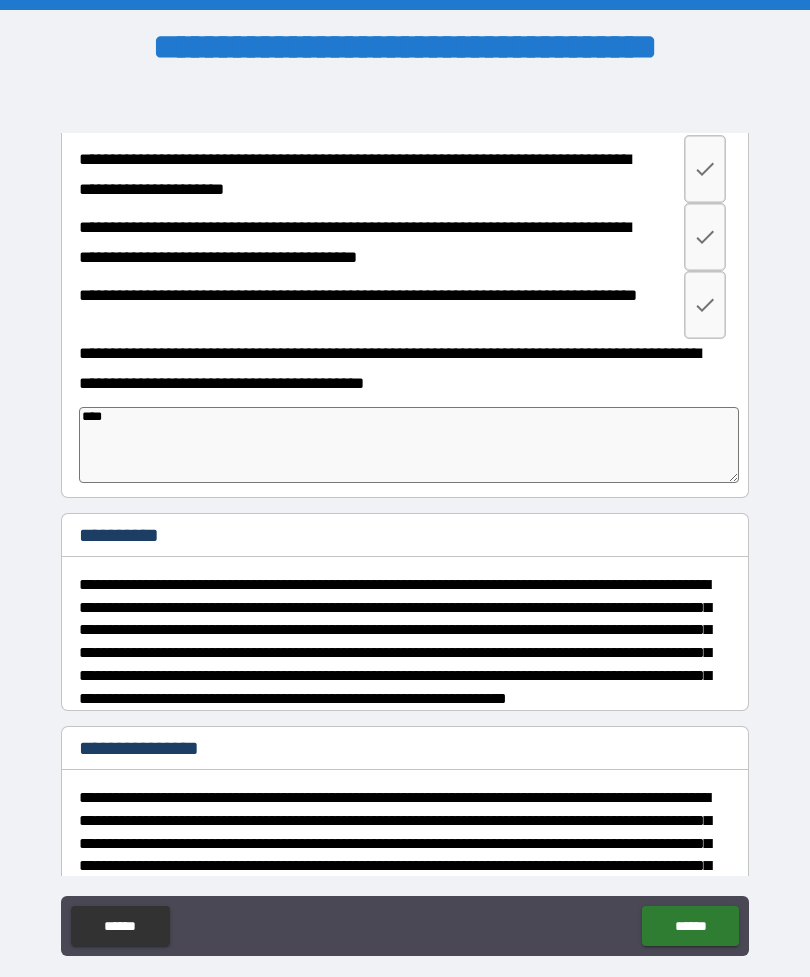 type on "*" 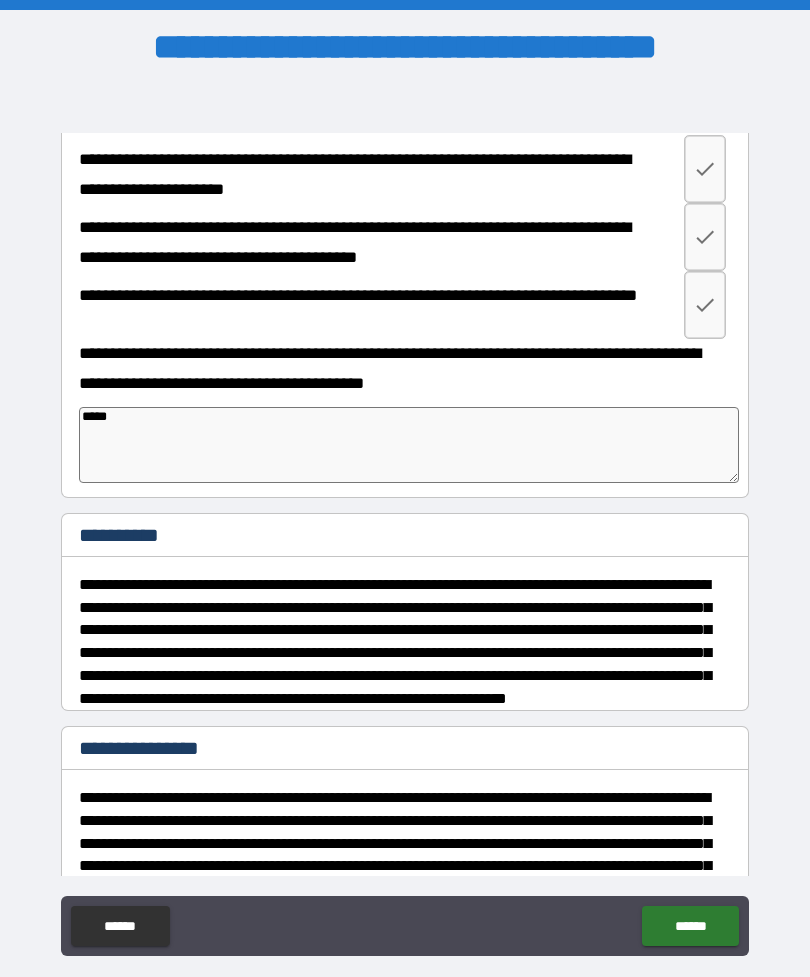 type on "*" 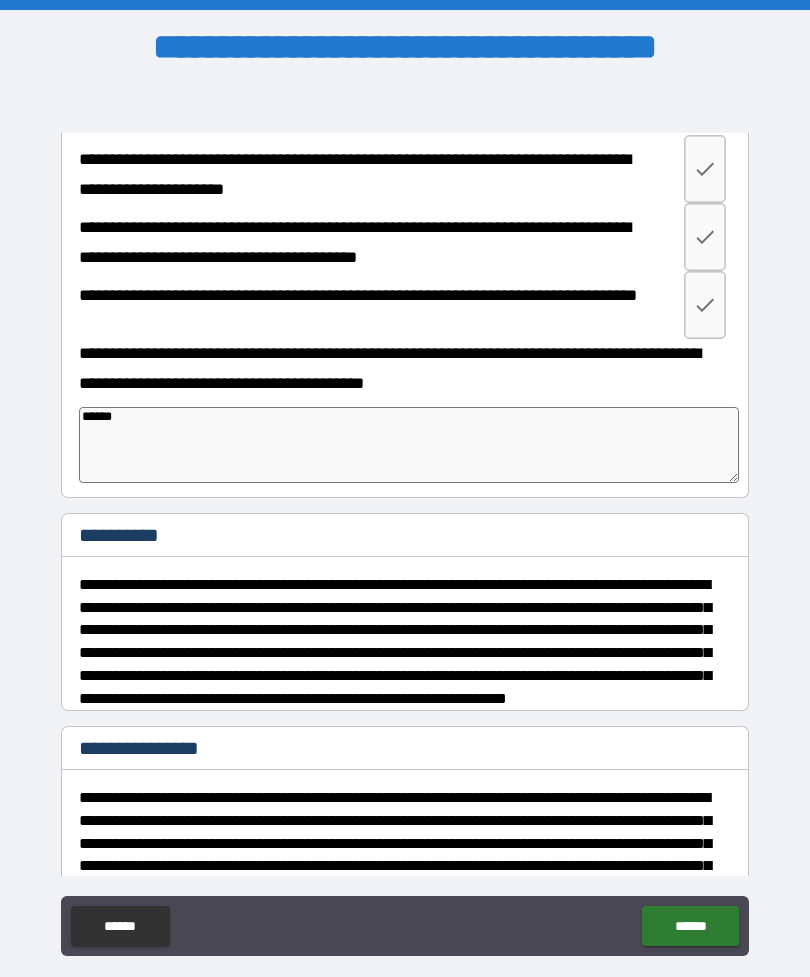 type on "*" 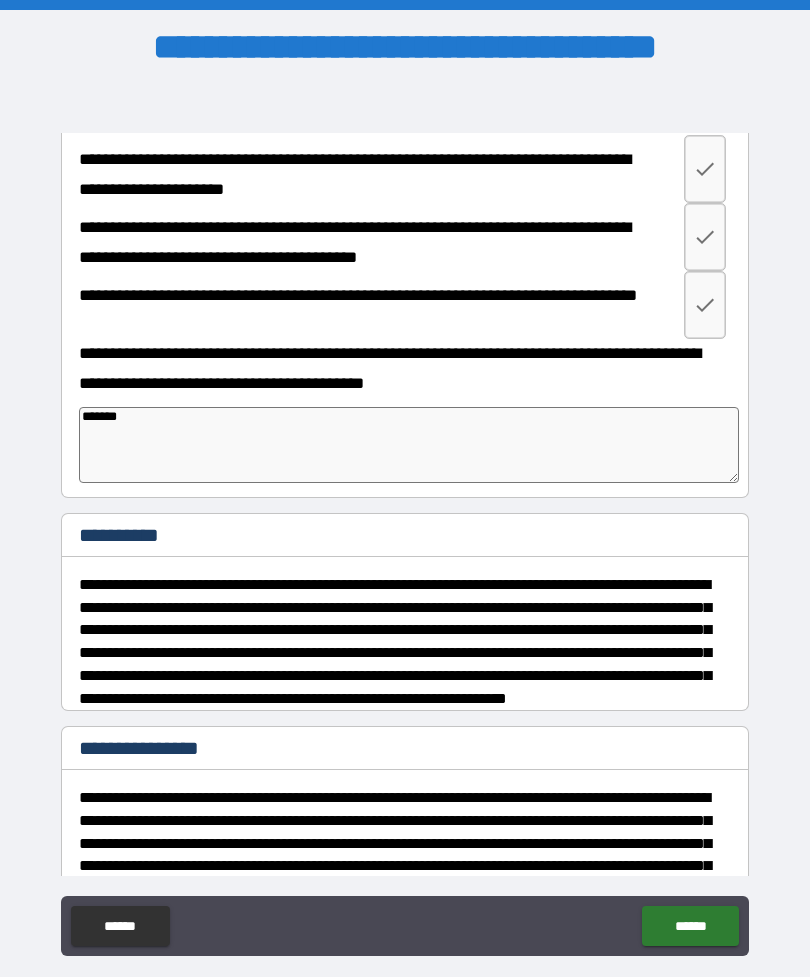 type on "*" 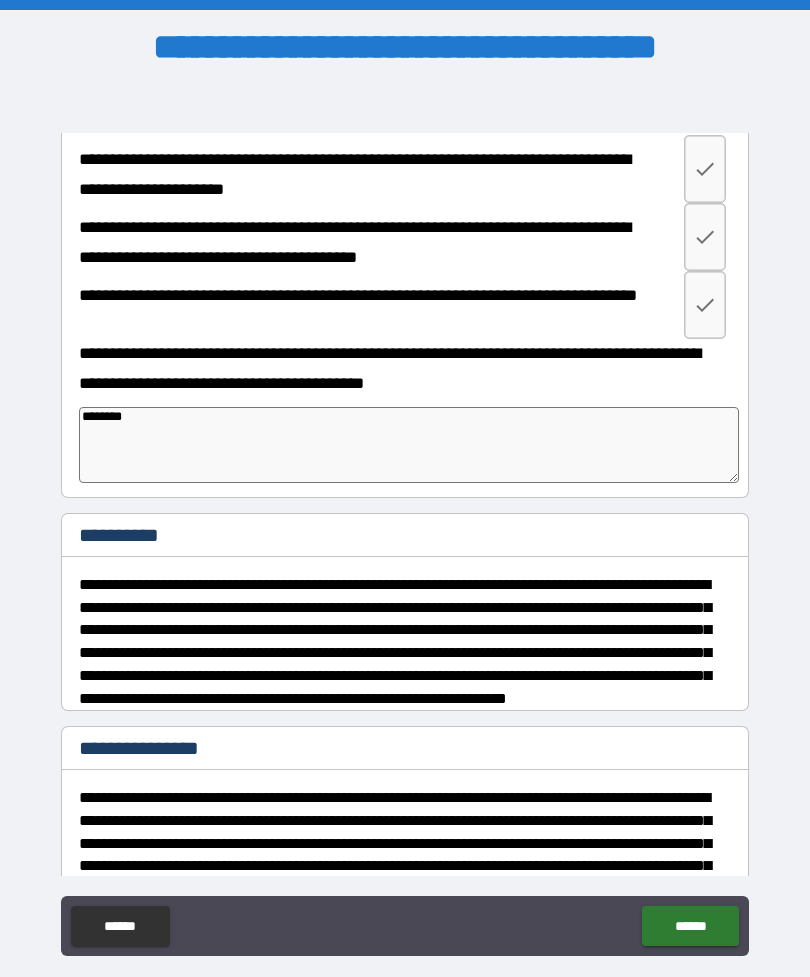 type on "*" 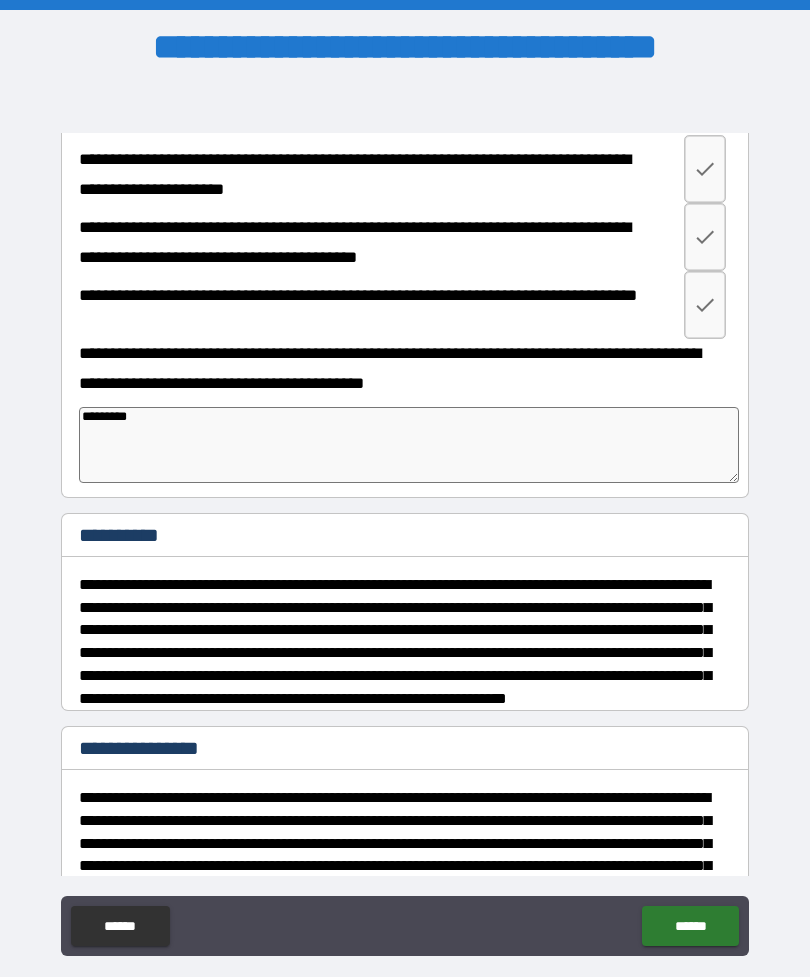 type on "*" 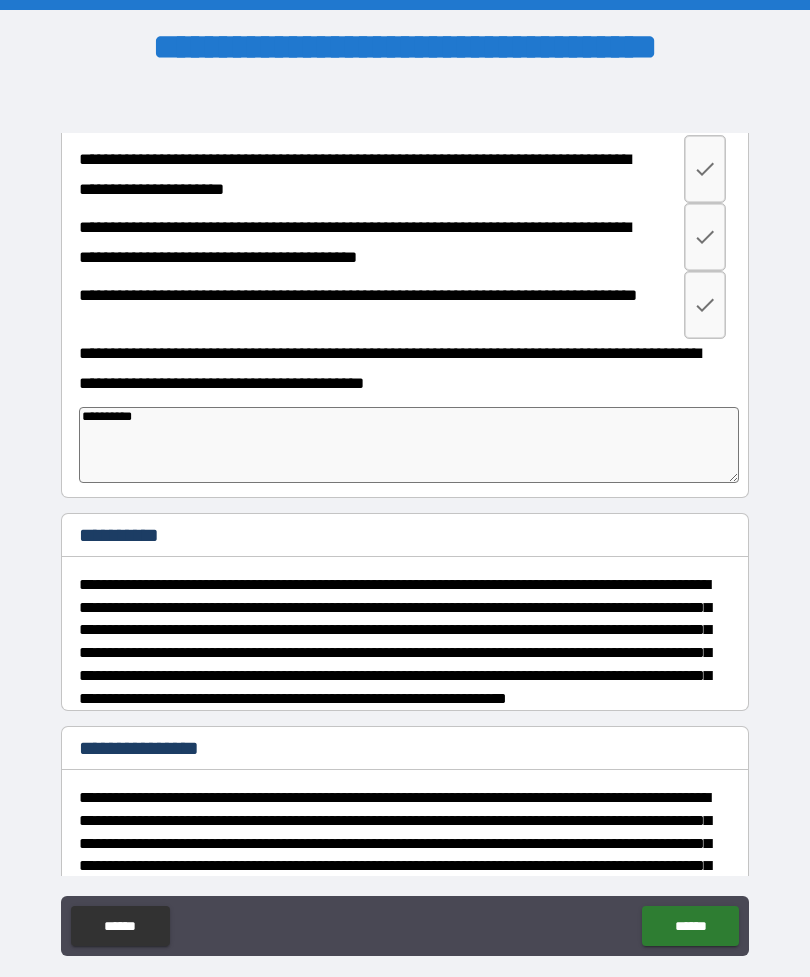 type on "*" 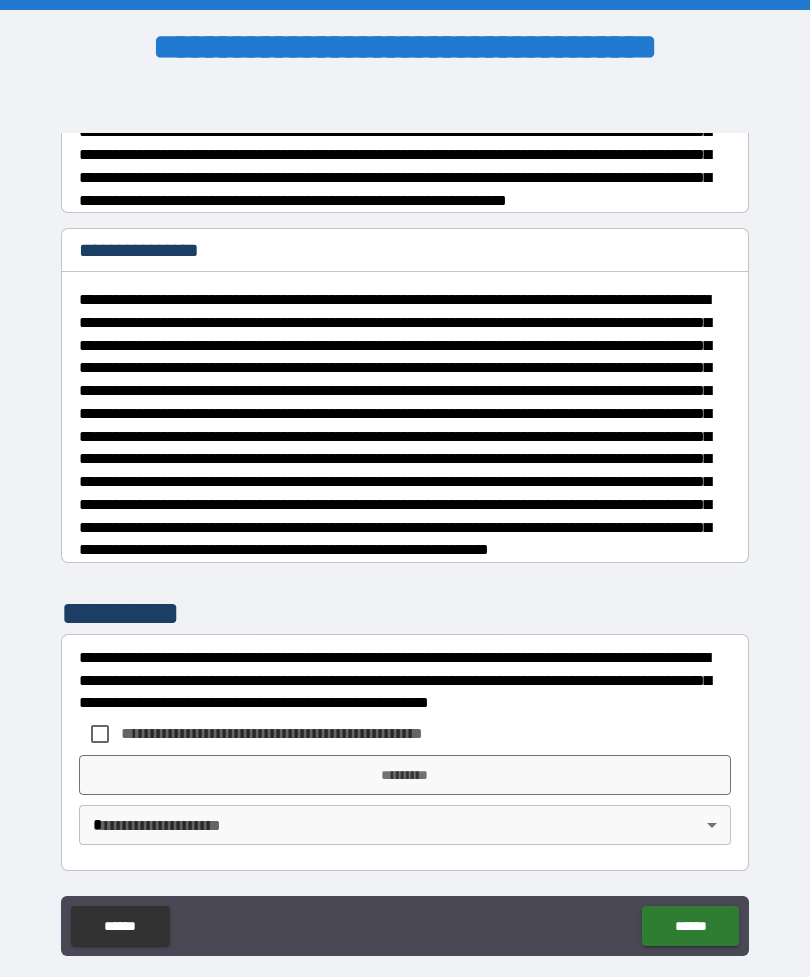scroll, scrollTop: 1315, scrollLeft: 0, axis: vertical 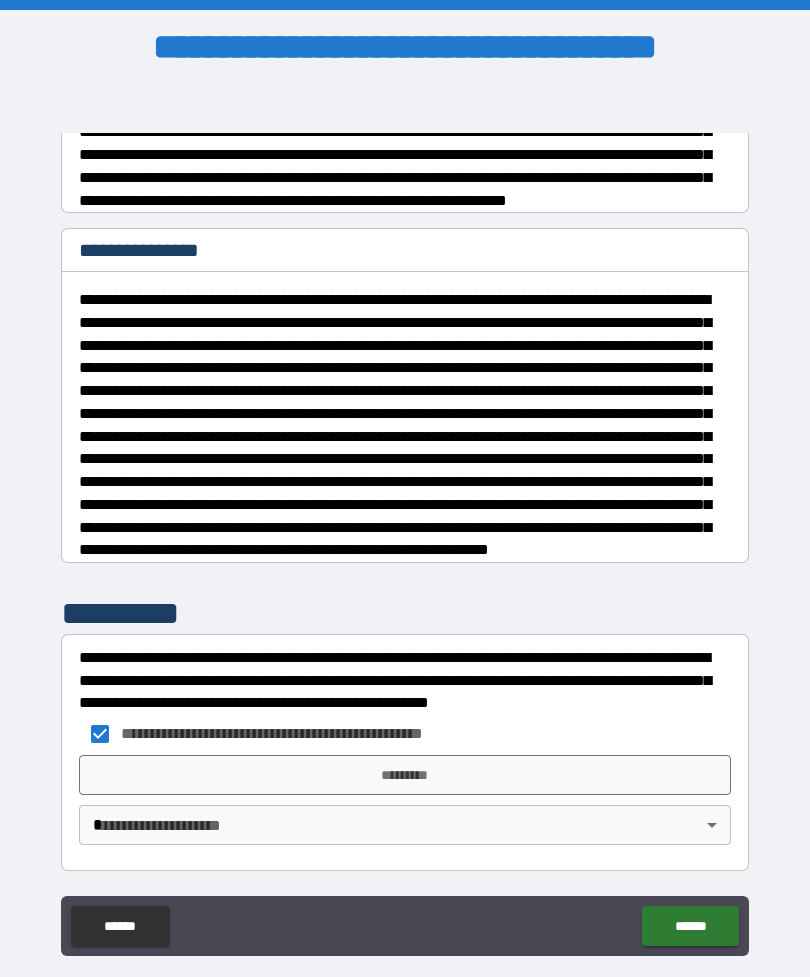click on "*********" at bounding box center (405, 775) 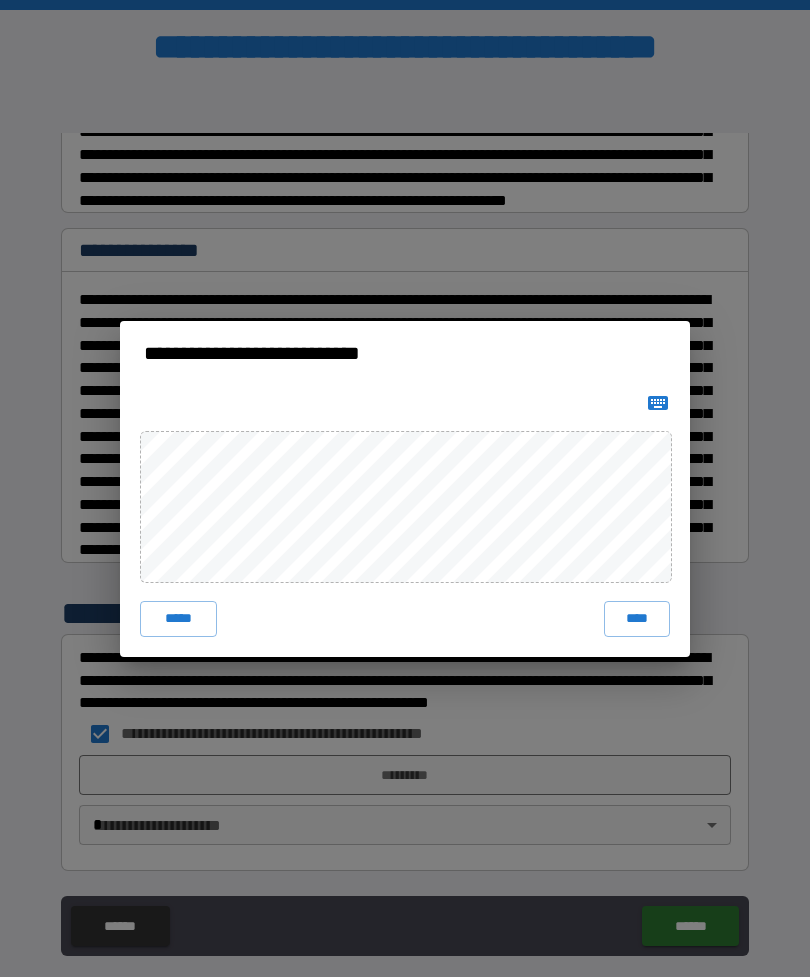 click on "****" at bounding box center [637, 619] 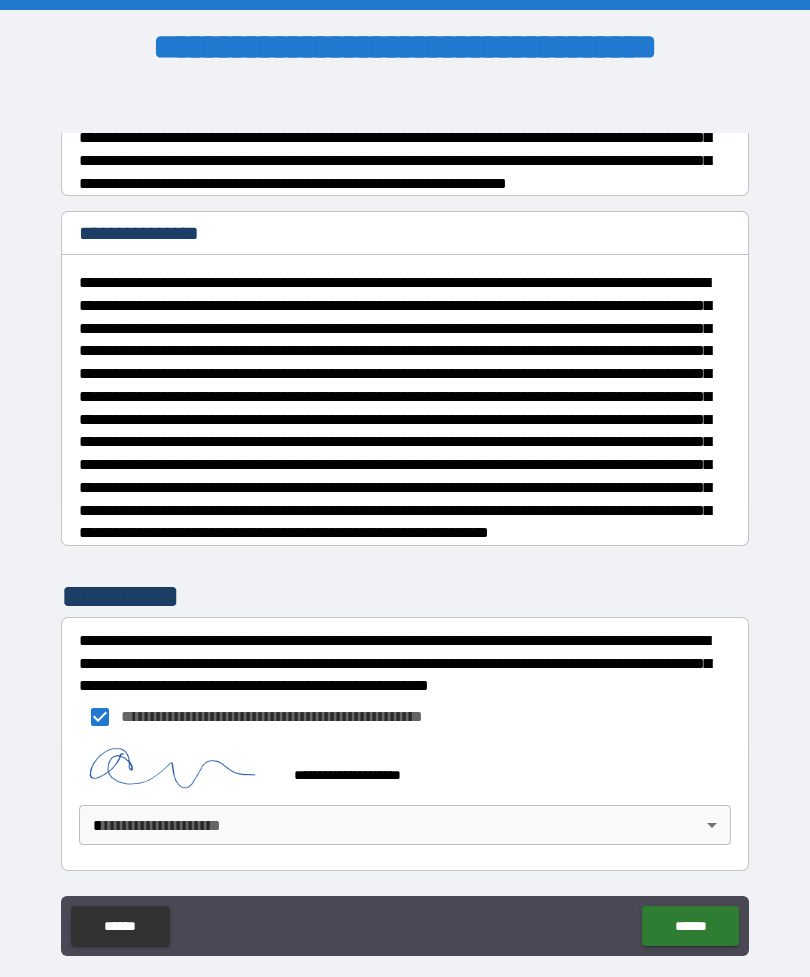 scroll, scrollTop: 1332, scrollLeft: 0, axis: vertical 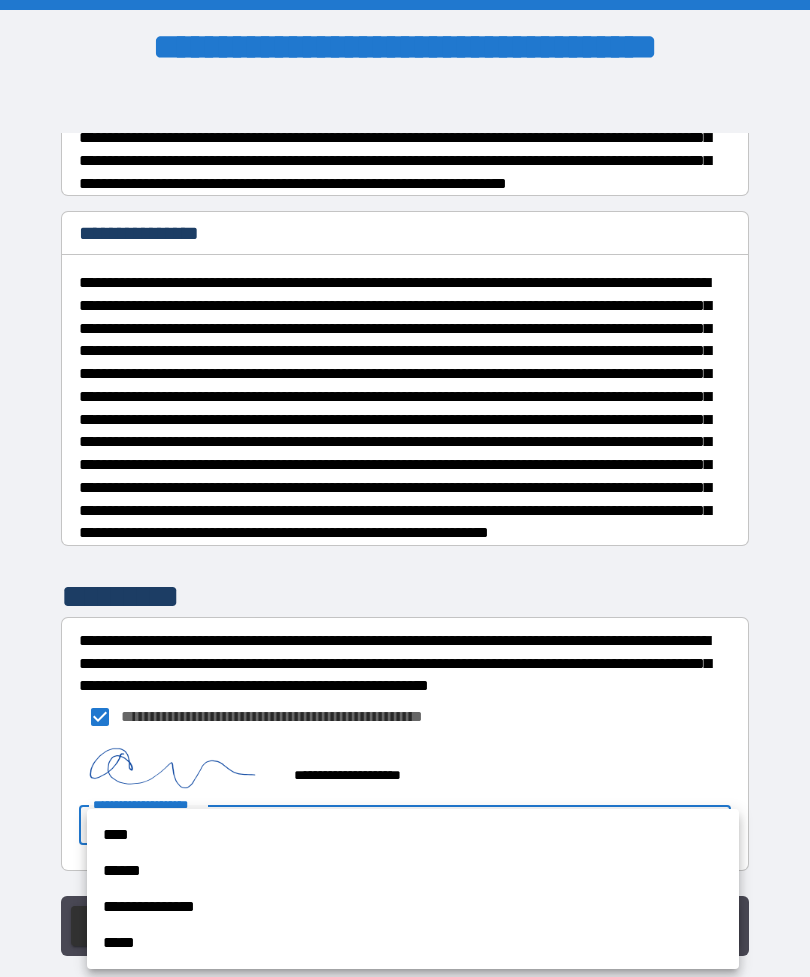 click on "**********" at bounding box center [413, 907] 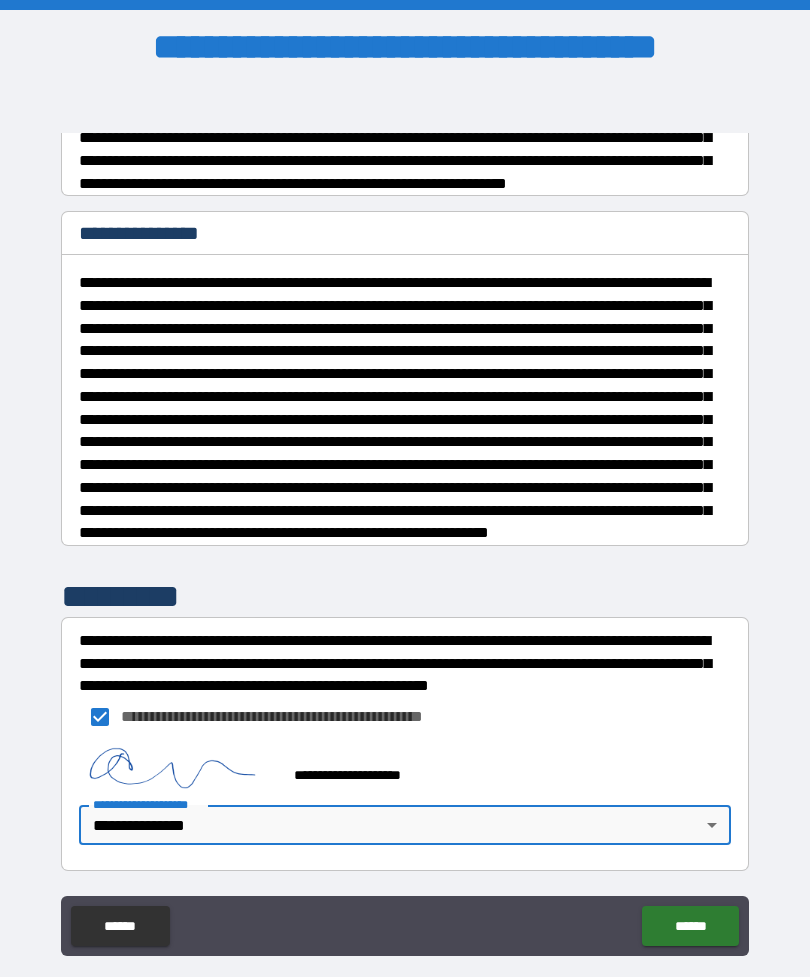 click on "******" at bounding box center [690, 926] 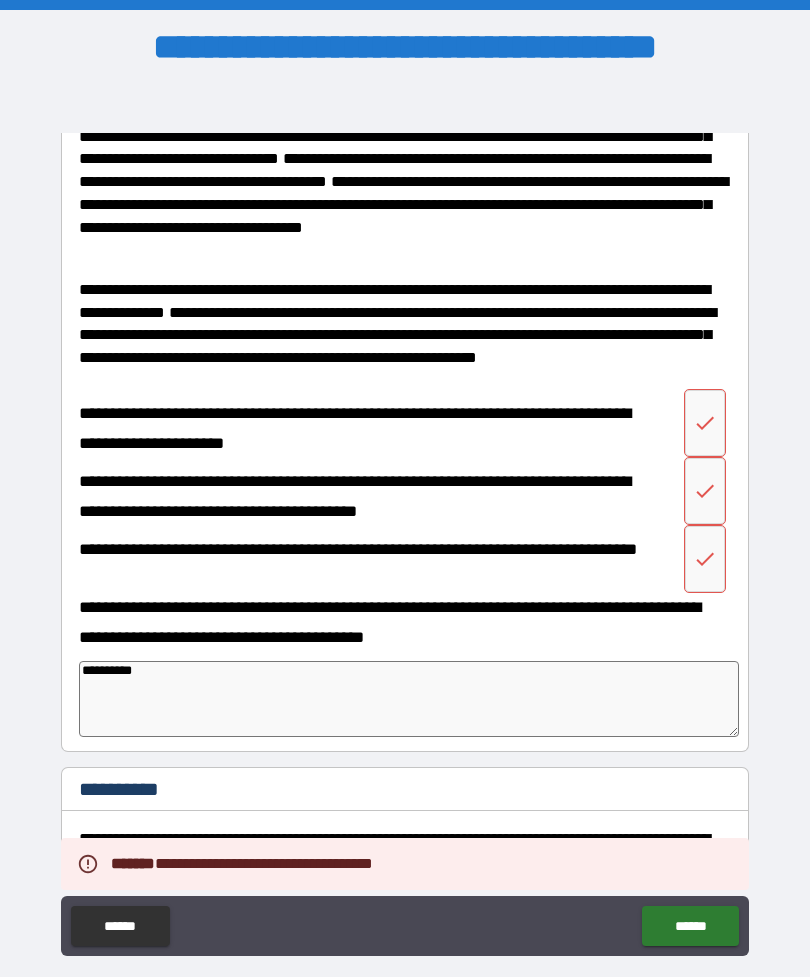 scroll, scrollTop: 509, scrollLeft: 0, axis: vertical 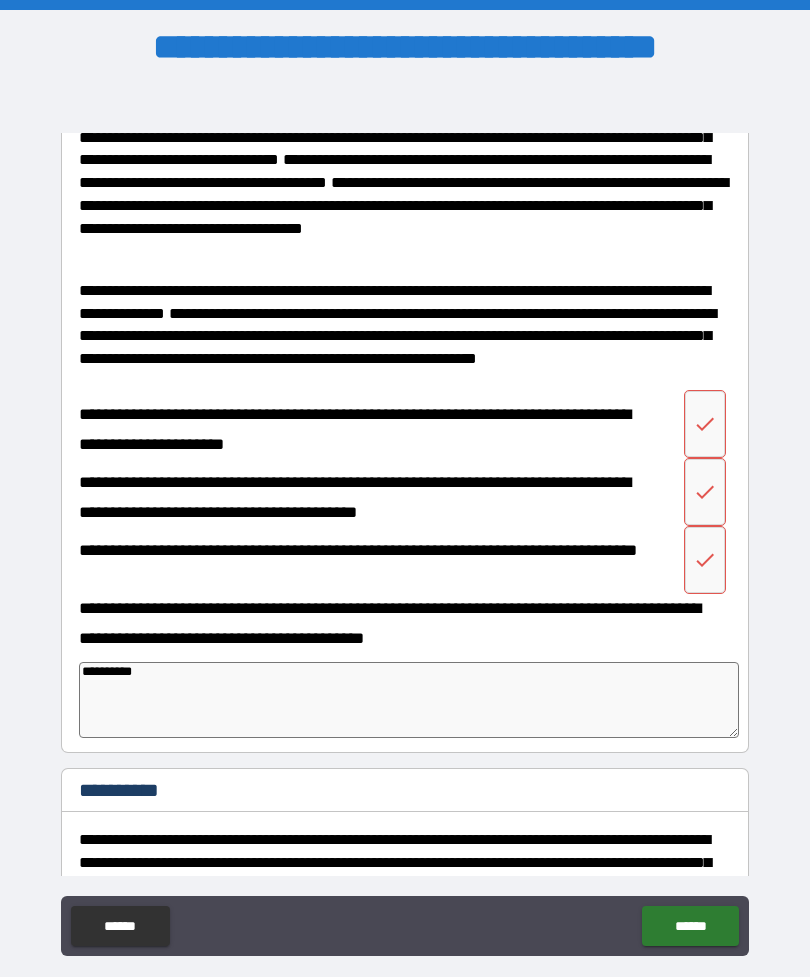 click 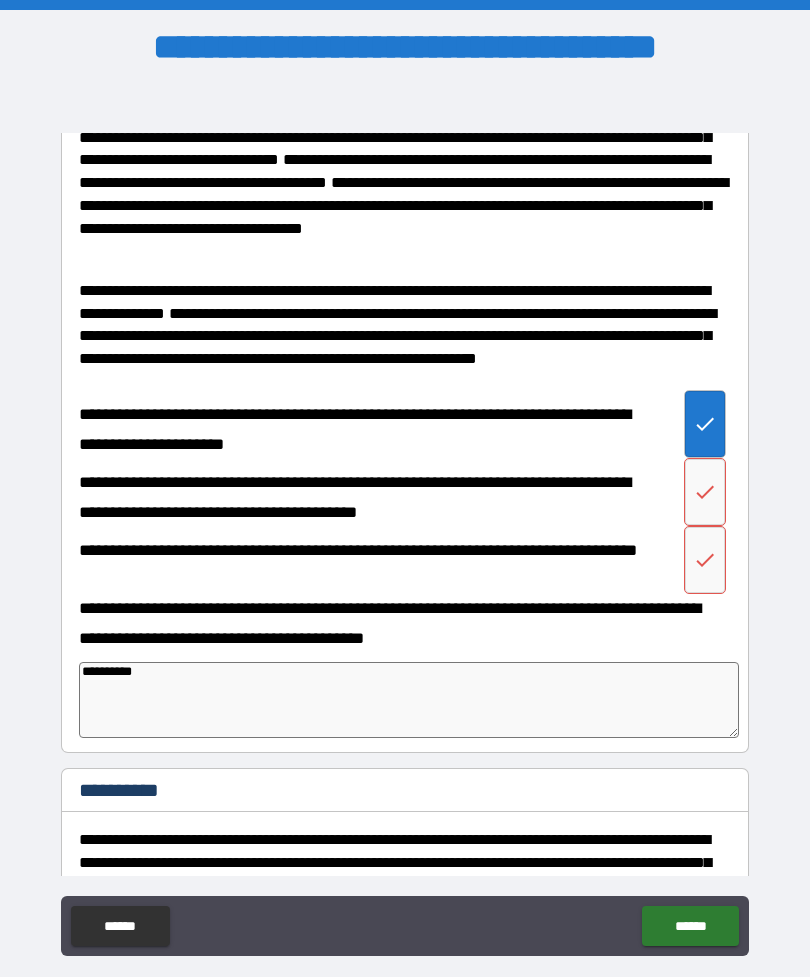 click 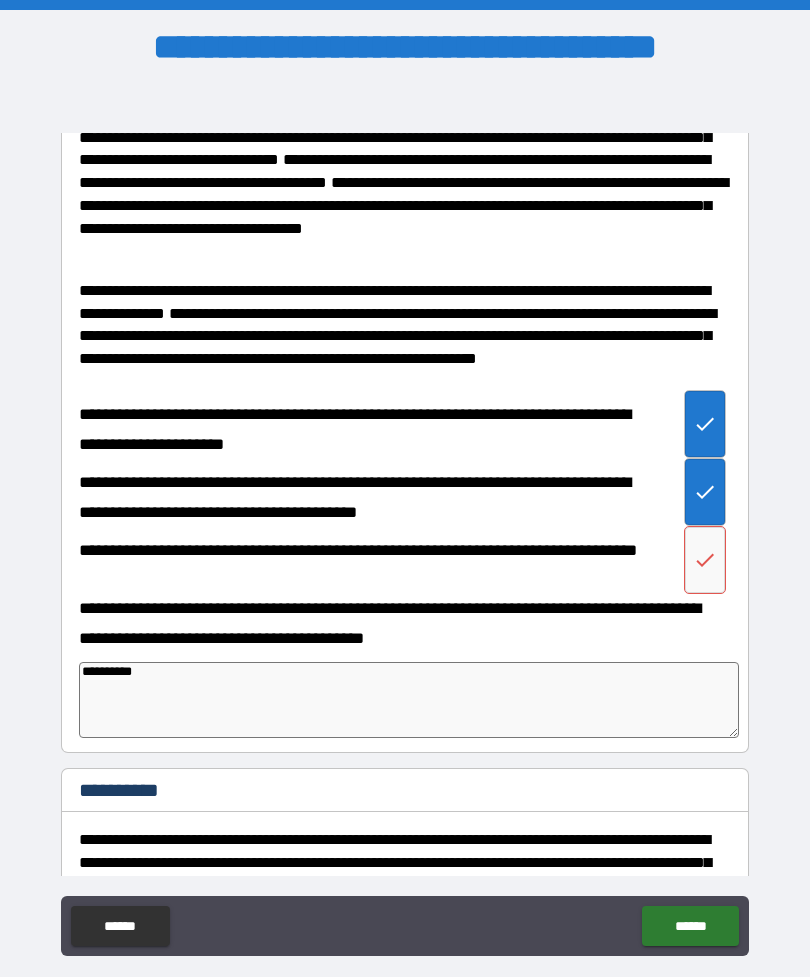 click 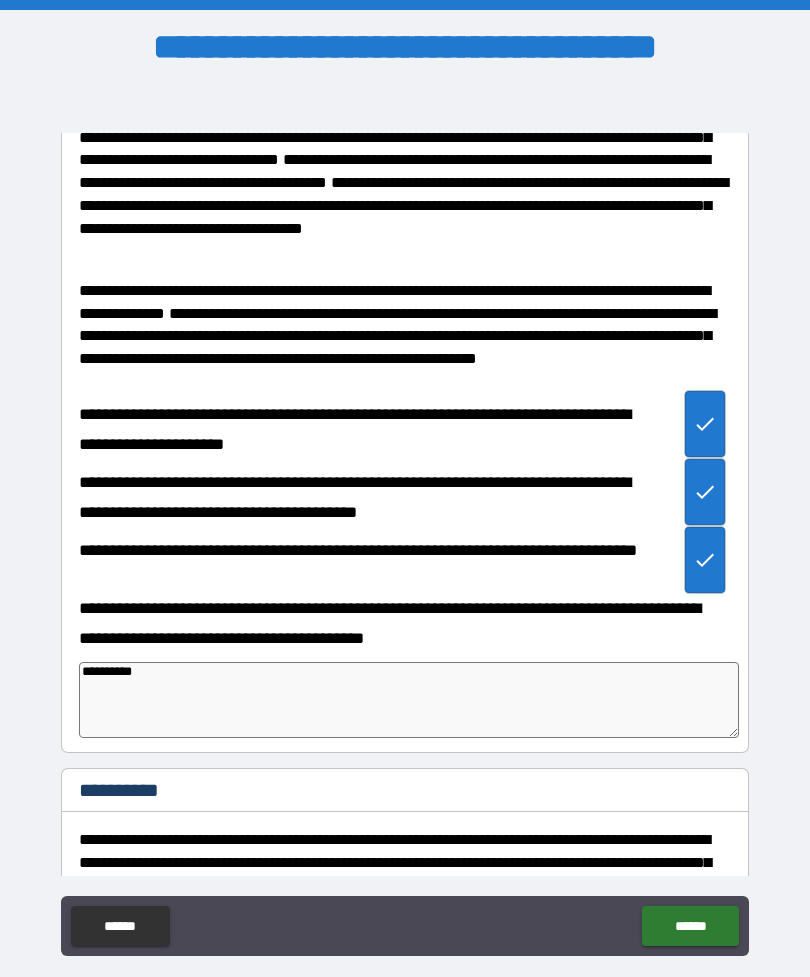 type on "*" 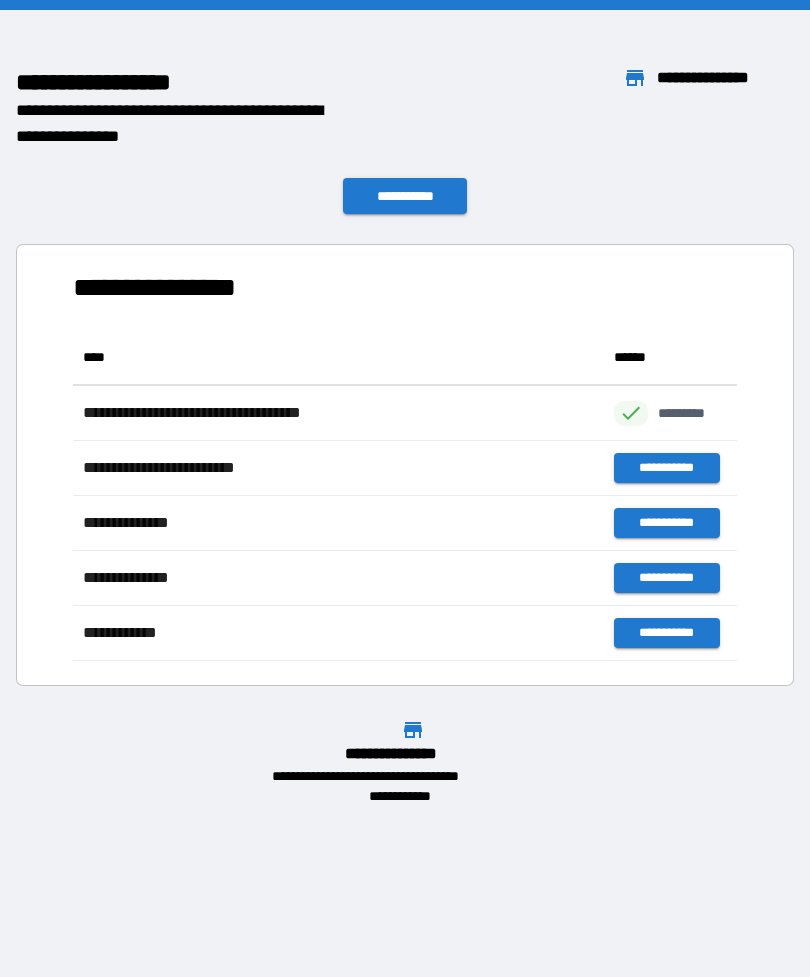 scroll, scrollTop: 331, scrollLeft: 664, axis: both 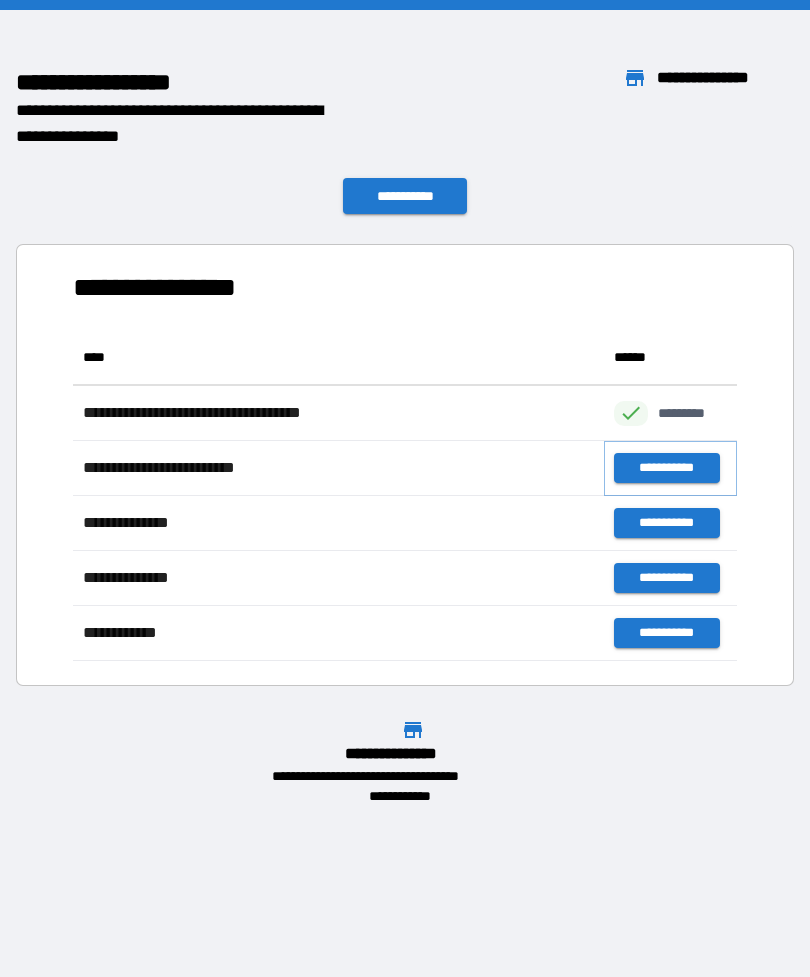 click on "**********" at bounding box center [666, 468] 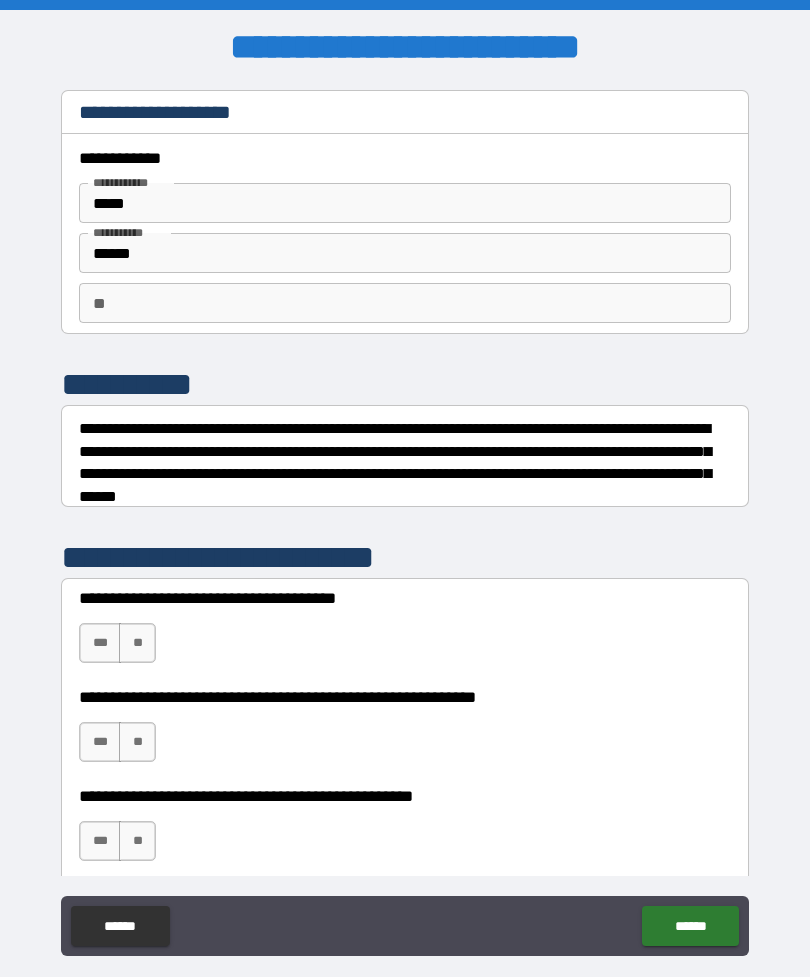 click on "**" at bounding box center [405, 303] 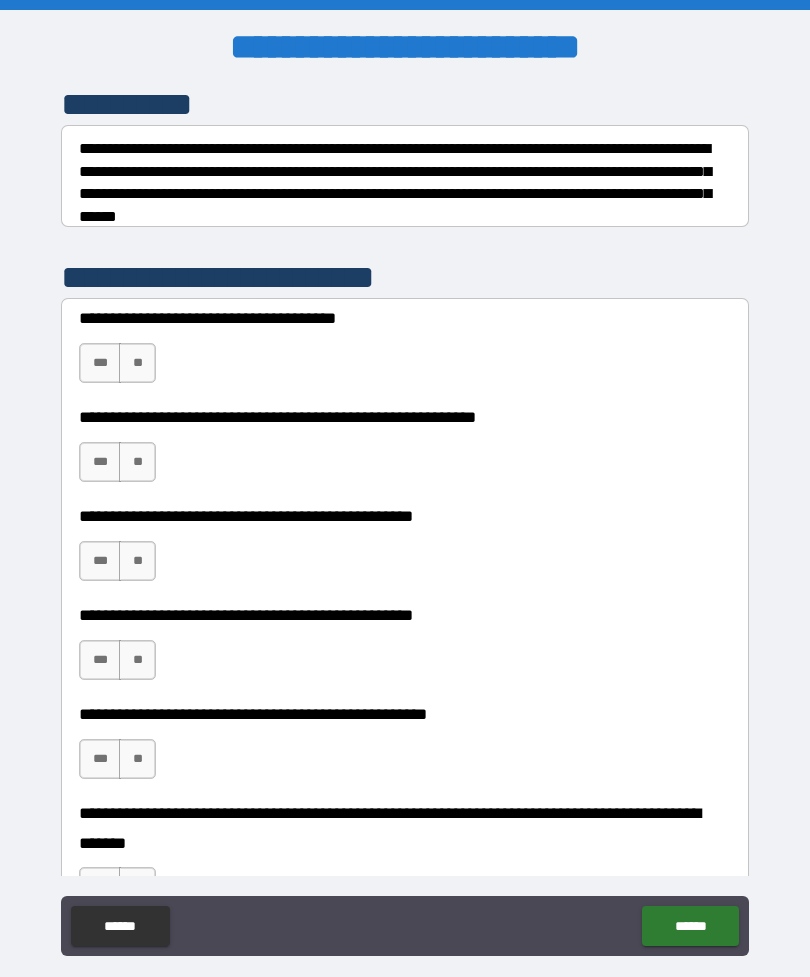 scroll, scrollTop: 294, scrollLeft: 0, axis: vertical 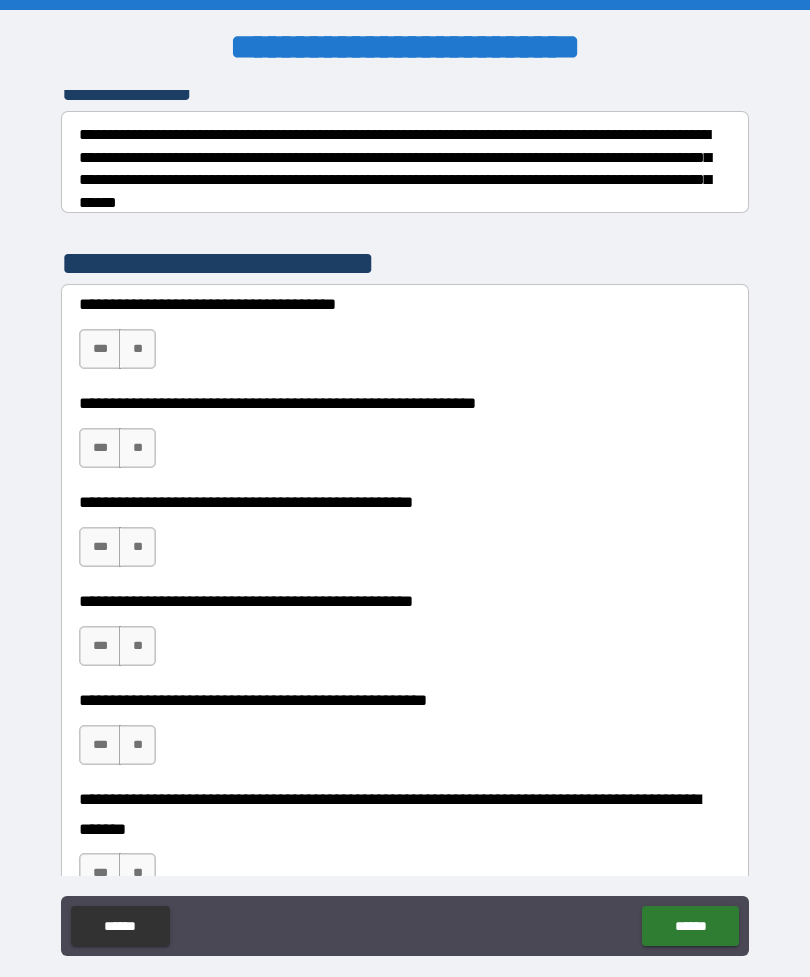 type on "*" 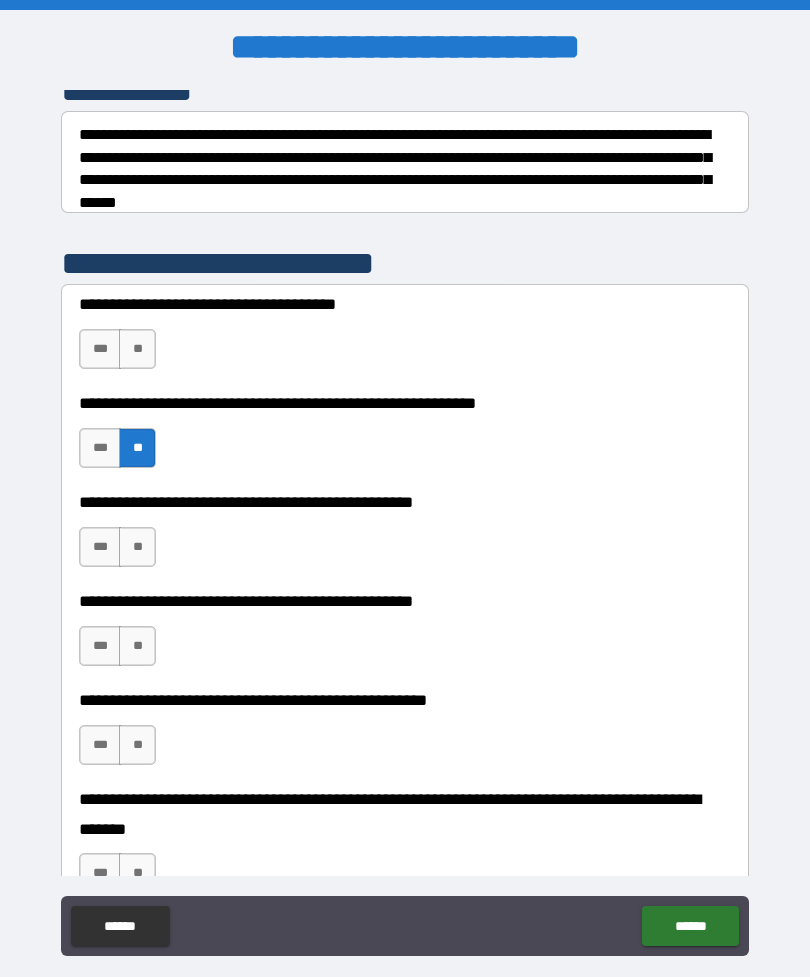 click on "**" at bounding box center [137, 349] 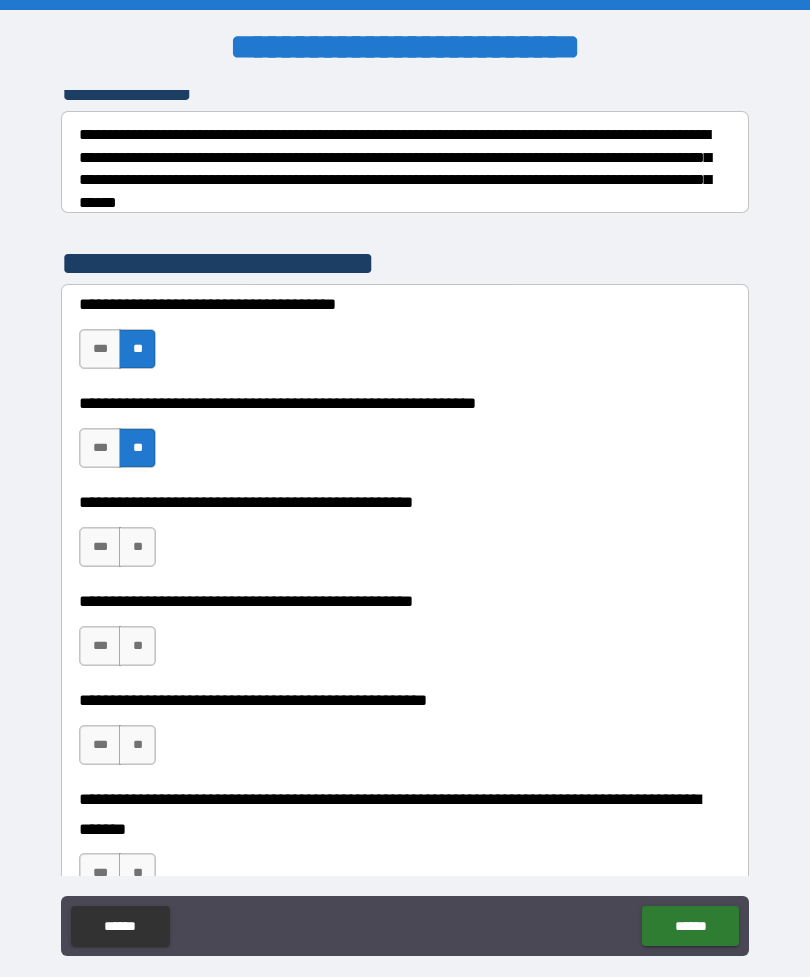 click on "**" at bounding box center (137, 547) 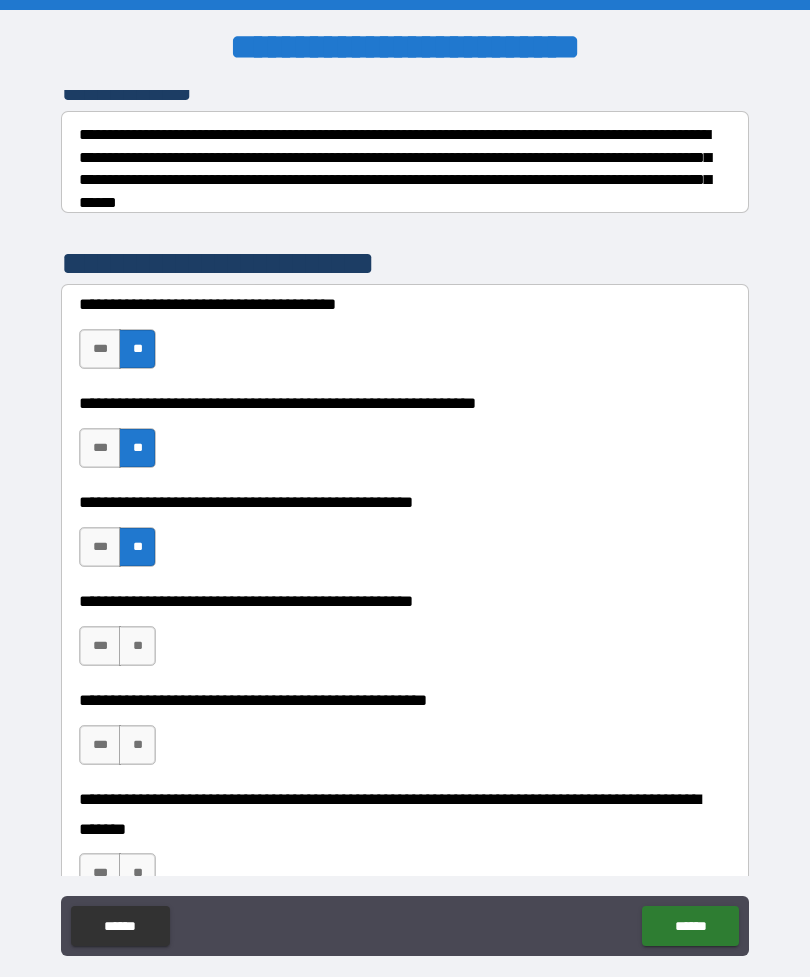 click on "**" at bounding box center (137, 646) 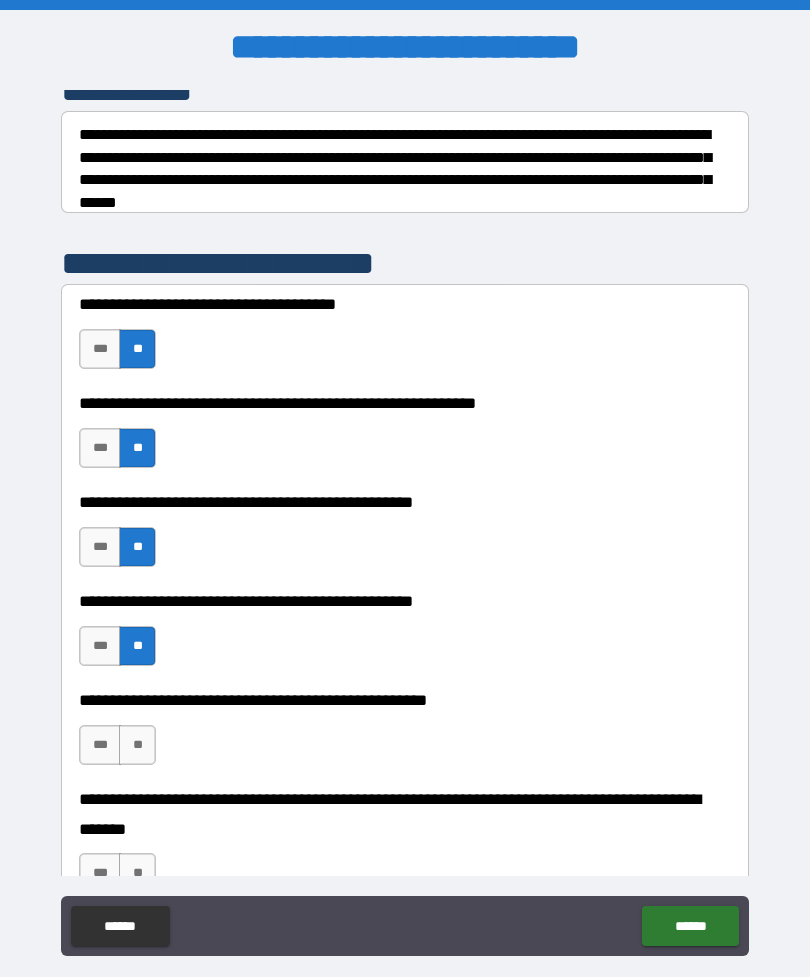 click on "**" at bounding box center [137, 745] 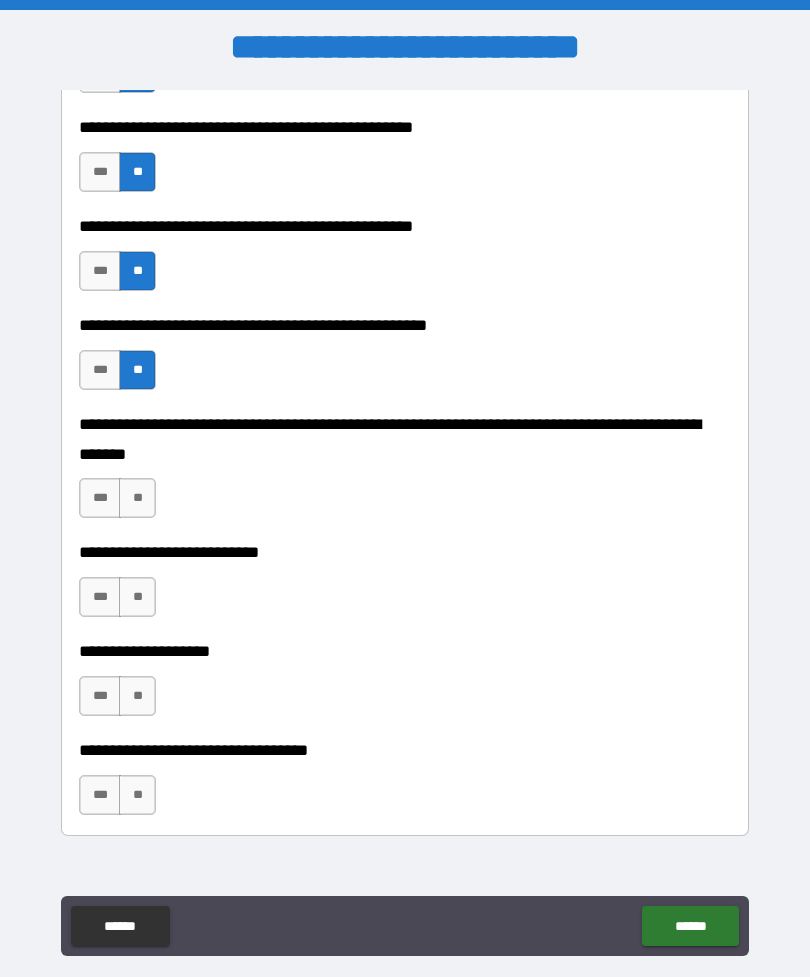 scroll, scrollTop: 671, scrollLeft: 0, axis: vertical 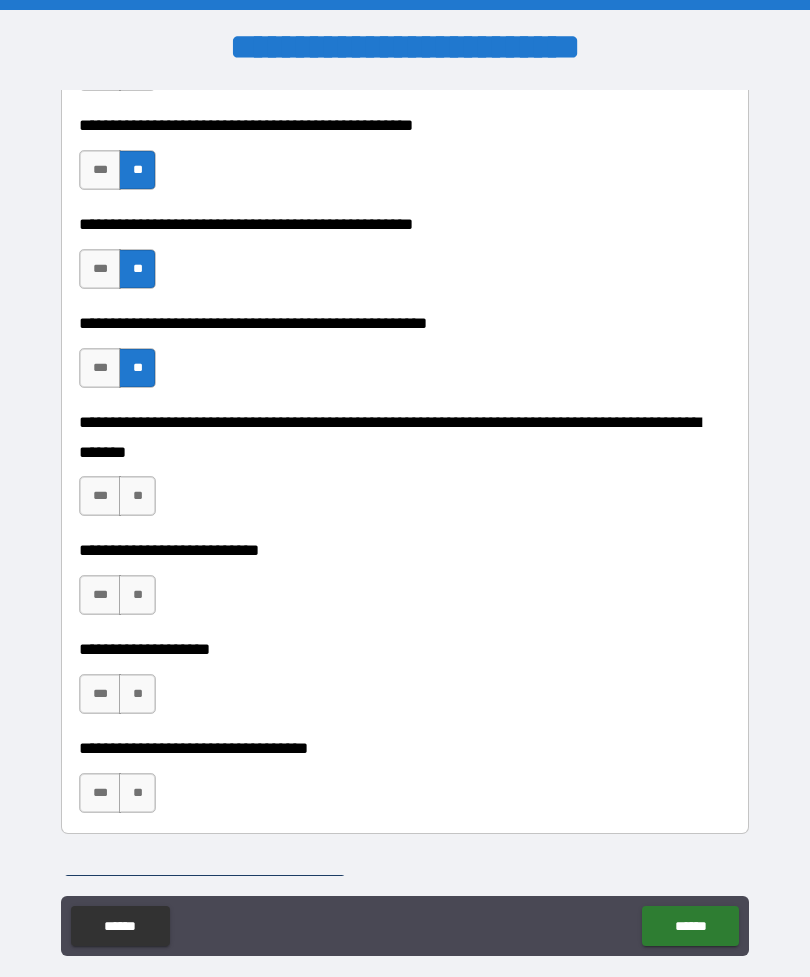 click on "**" at bounding box center (137, 496) 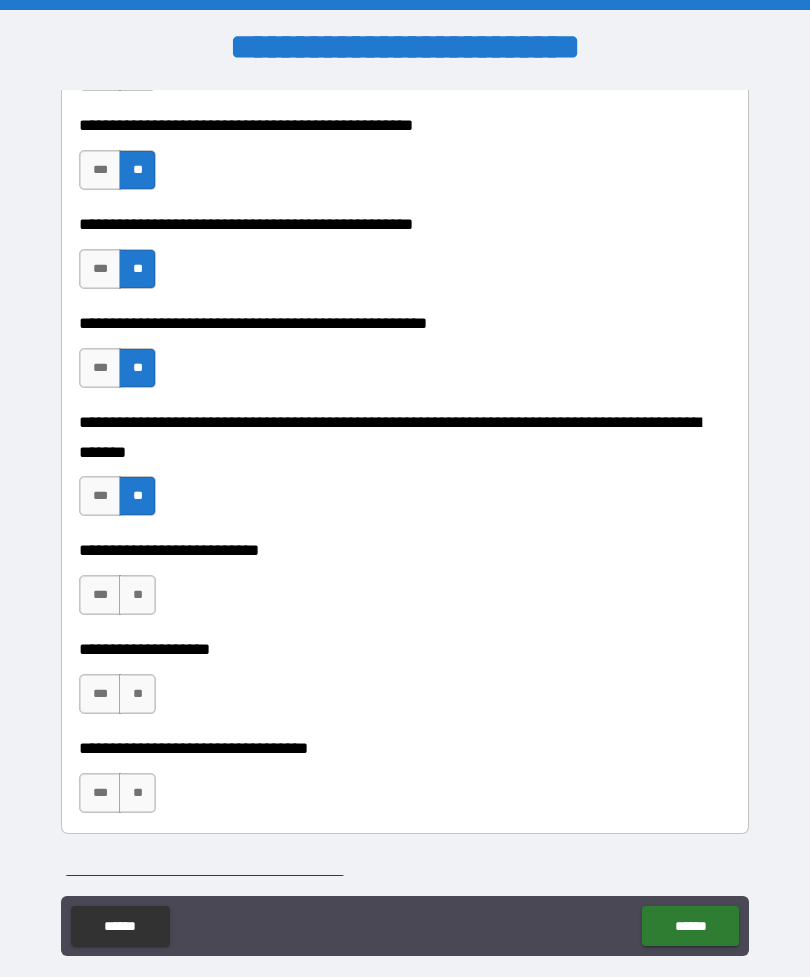 click on "**" at bounding box center [137, 595] 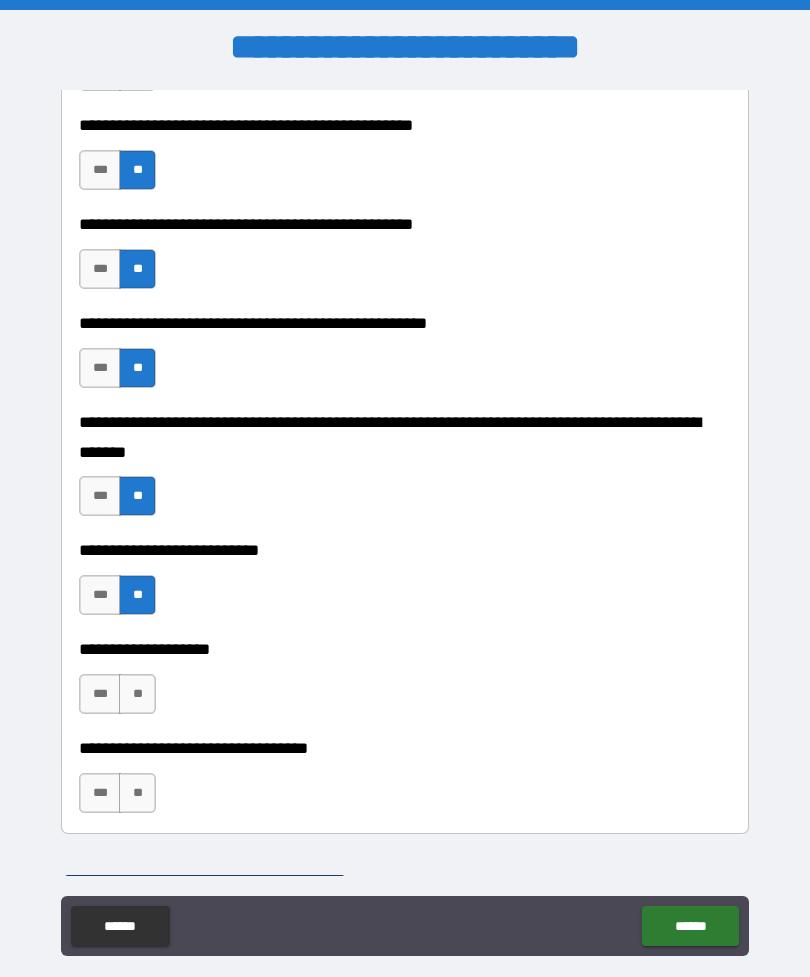 click on "**" at bounding box center [137, 694] 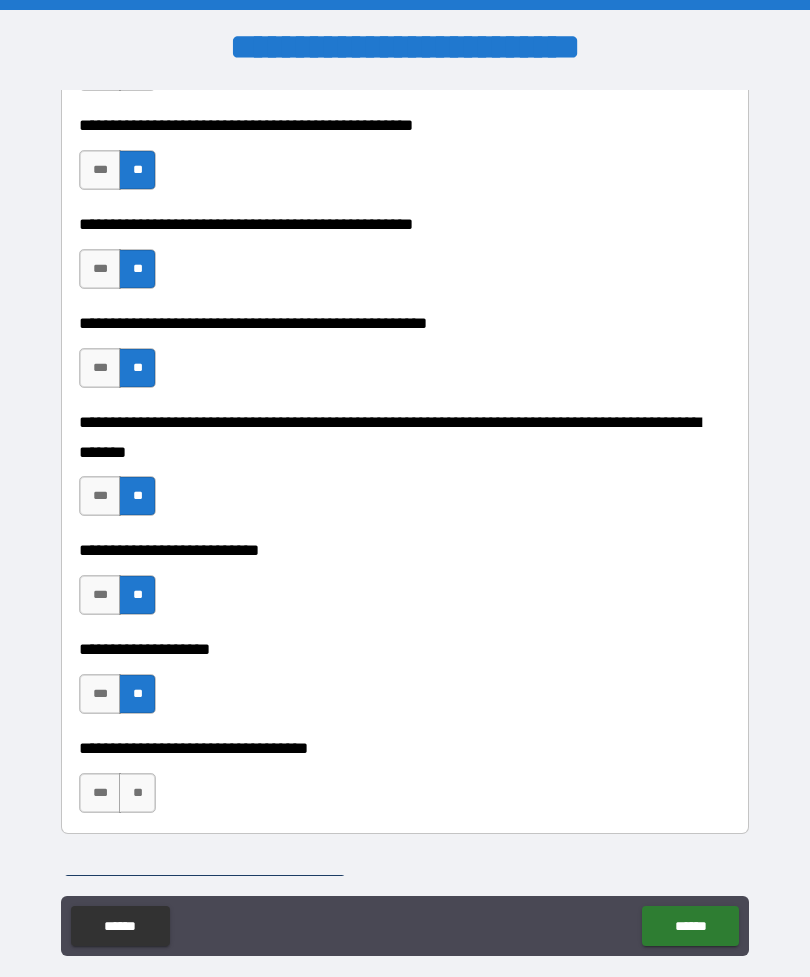click on "**" at bounding box center (137, 793) 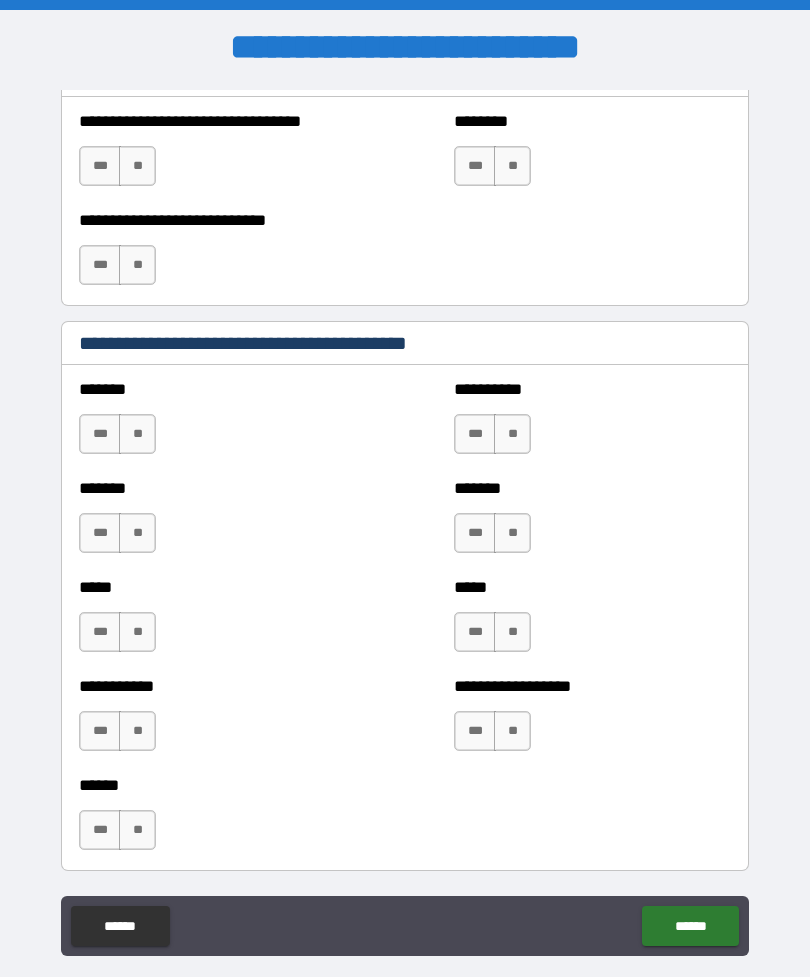 scroll, scrollTop: 1540, scrollLeft: 0, axis: vertical 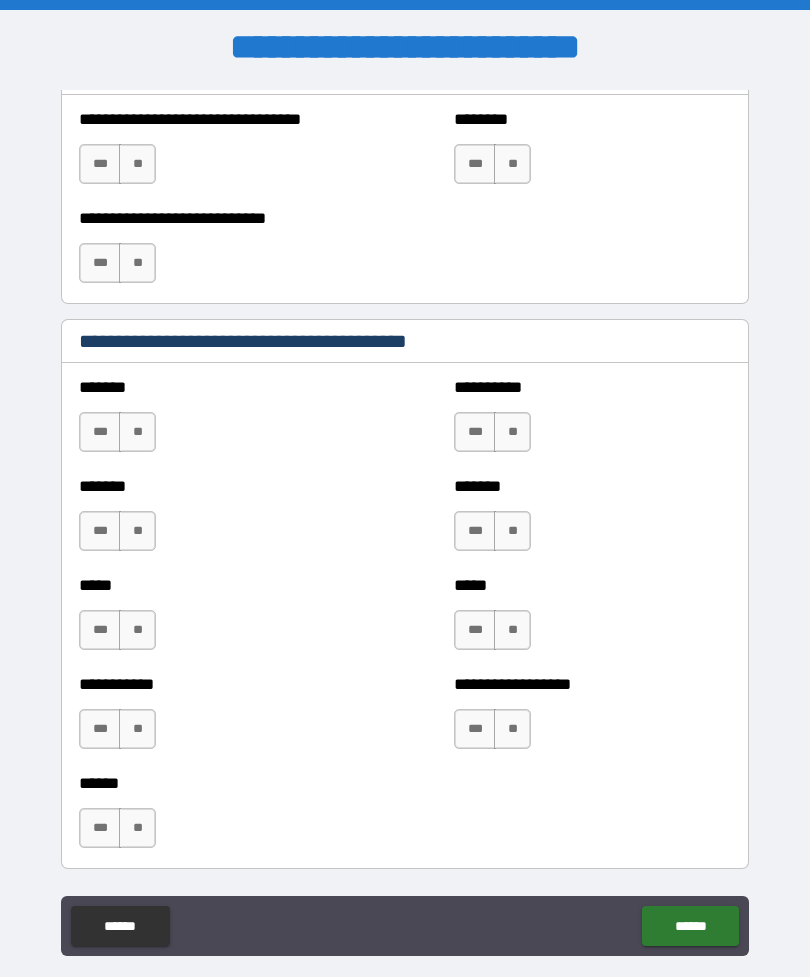 click on "**" at bounding box center (137, 432) 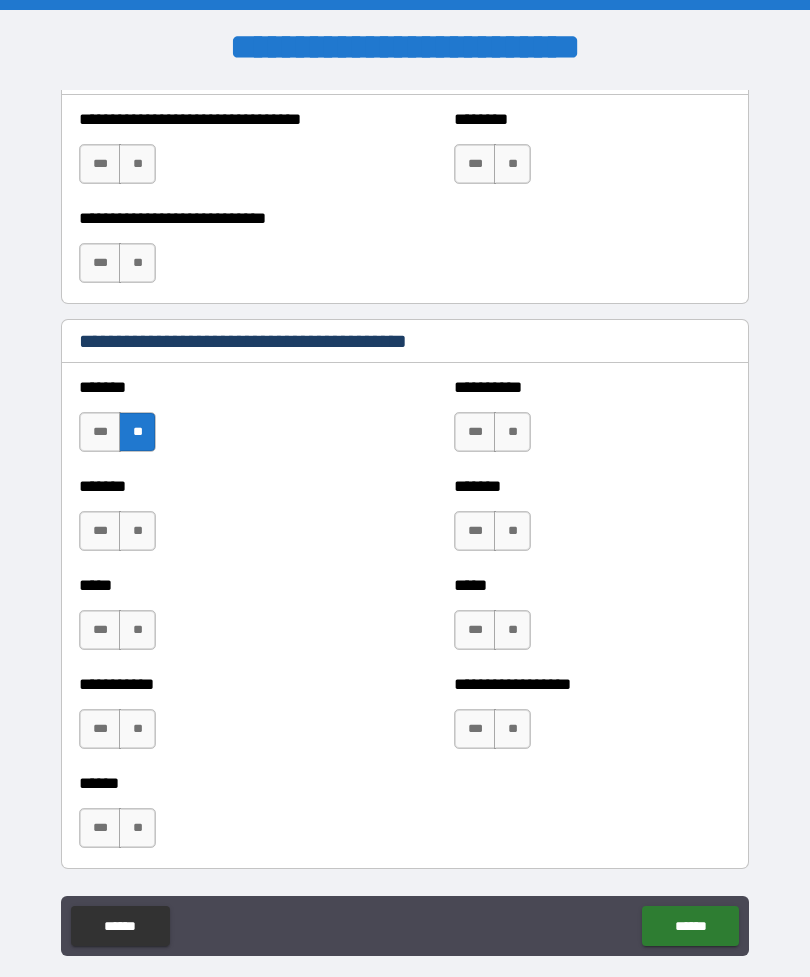 click on "**" at bounding box center [137, 531] 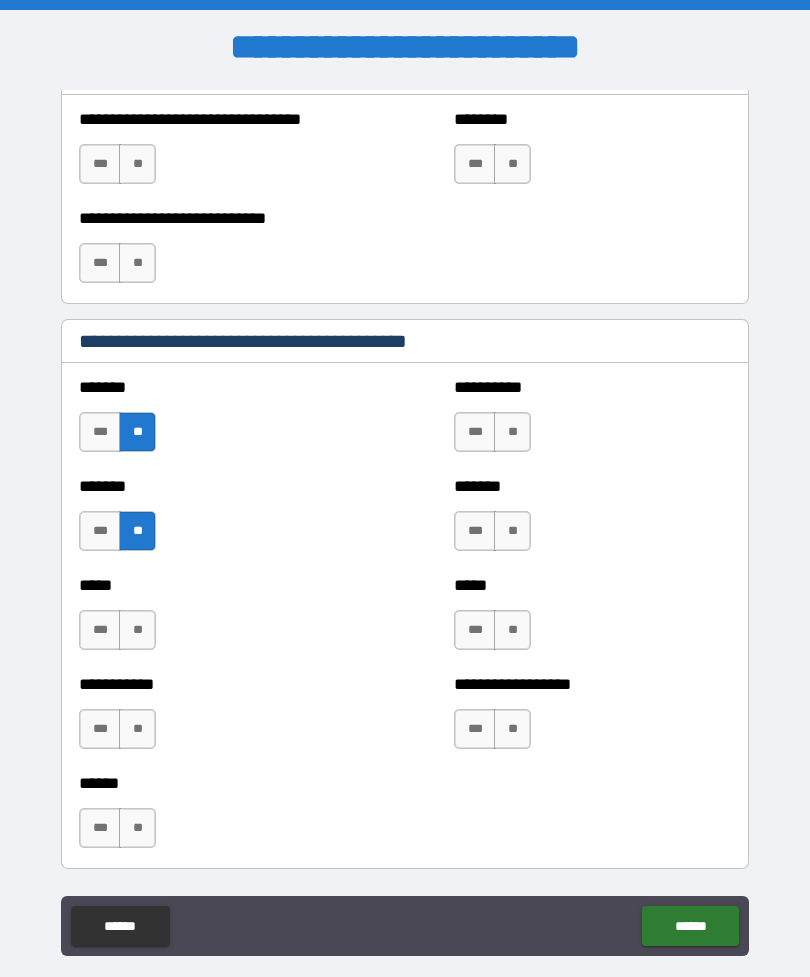 click on "*** **" at bounding box center [120, 635] 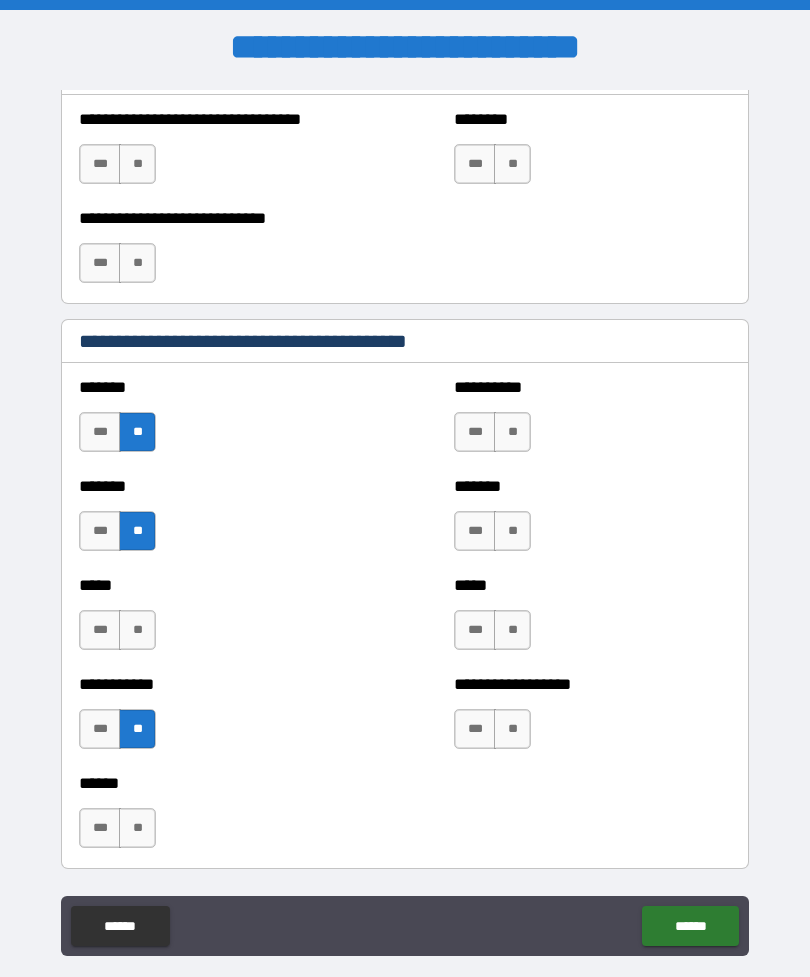 click on "**" at bounding box center [137, 630] 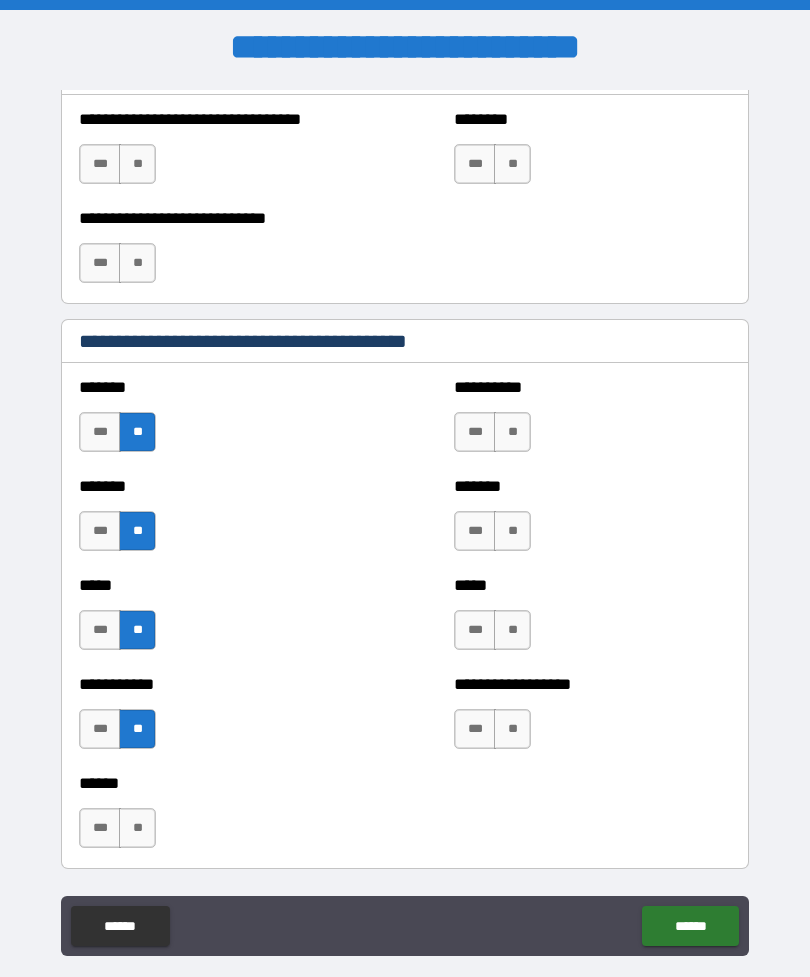 click on "**" at bounding box center [137, 828] 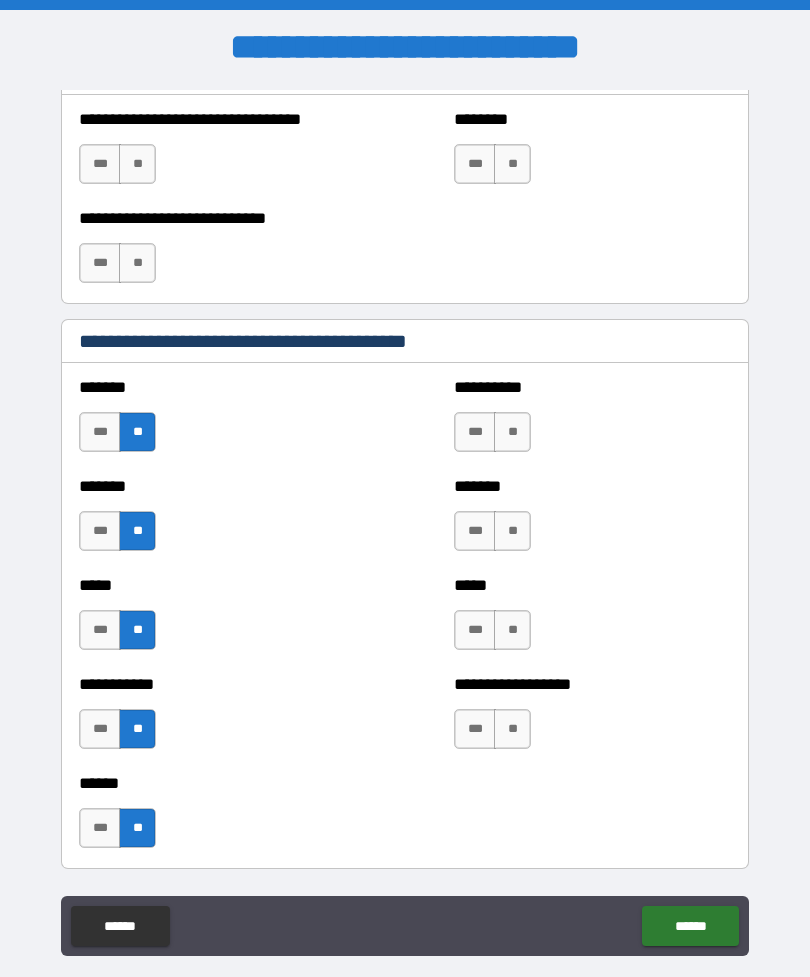 click on "**" at bounding box center [512, 729] 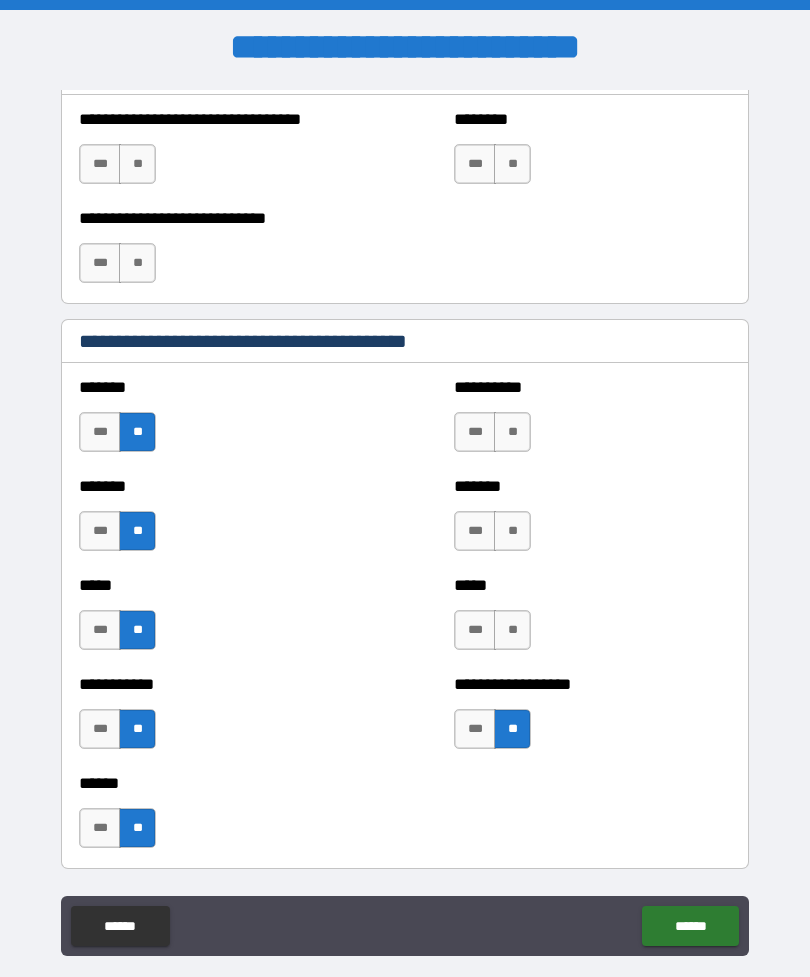 click on "**" at bounding box center [512, 630] 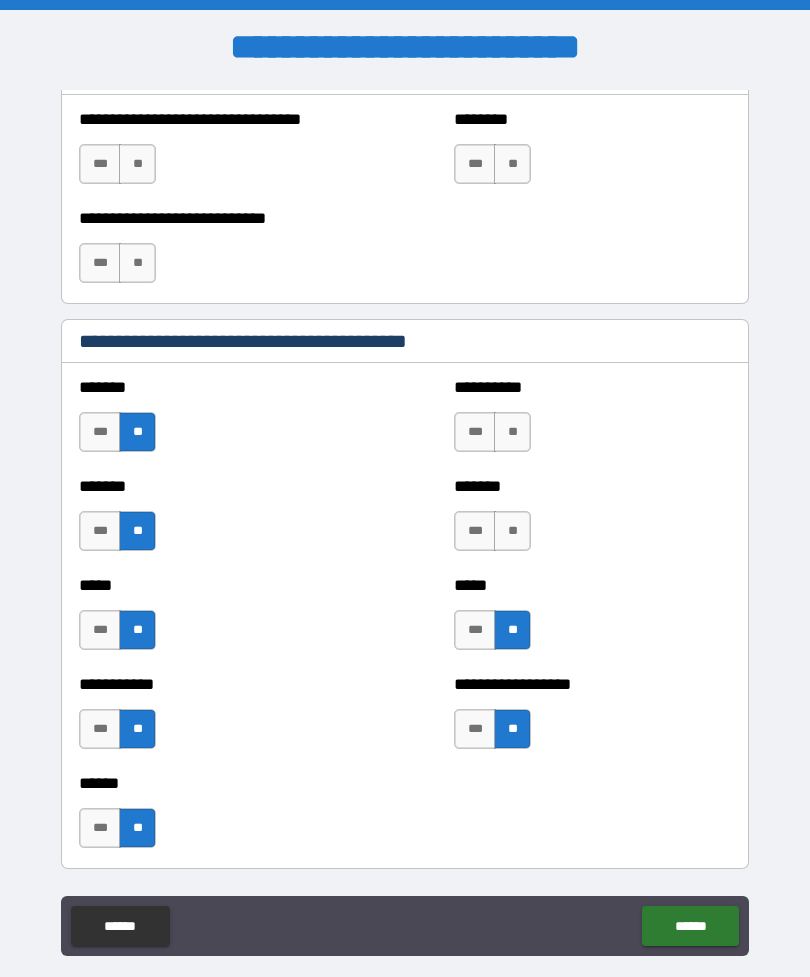 click on "**" at bounding box center (512, 531) 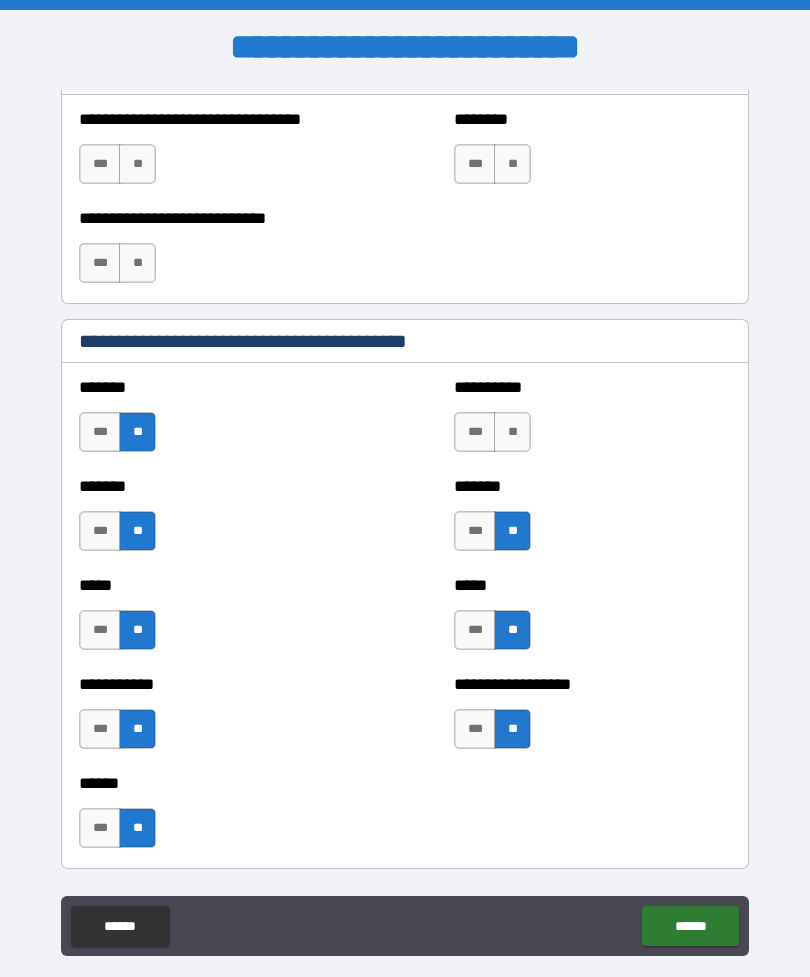 click on "**" at bounding box center [512, 432] 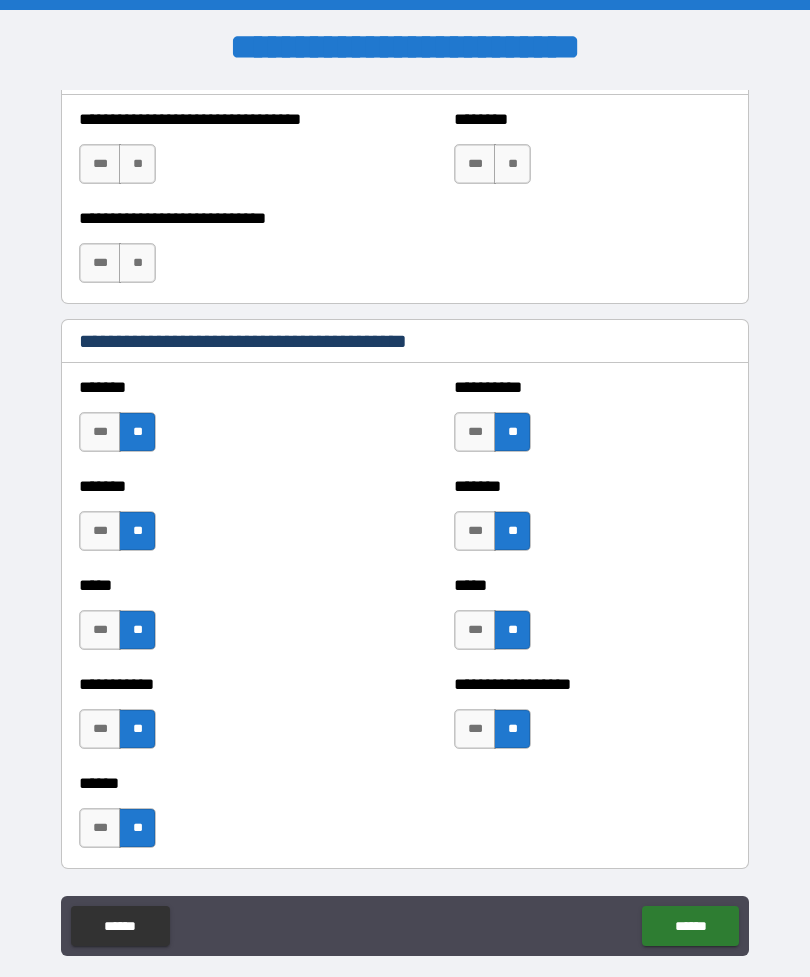 click on "******" at bounding box center [690, 926] 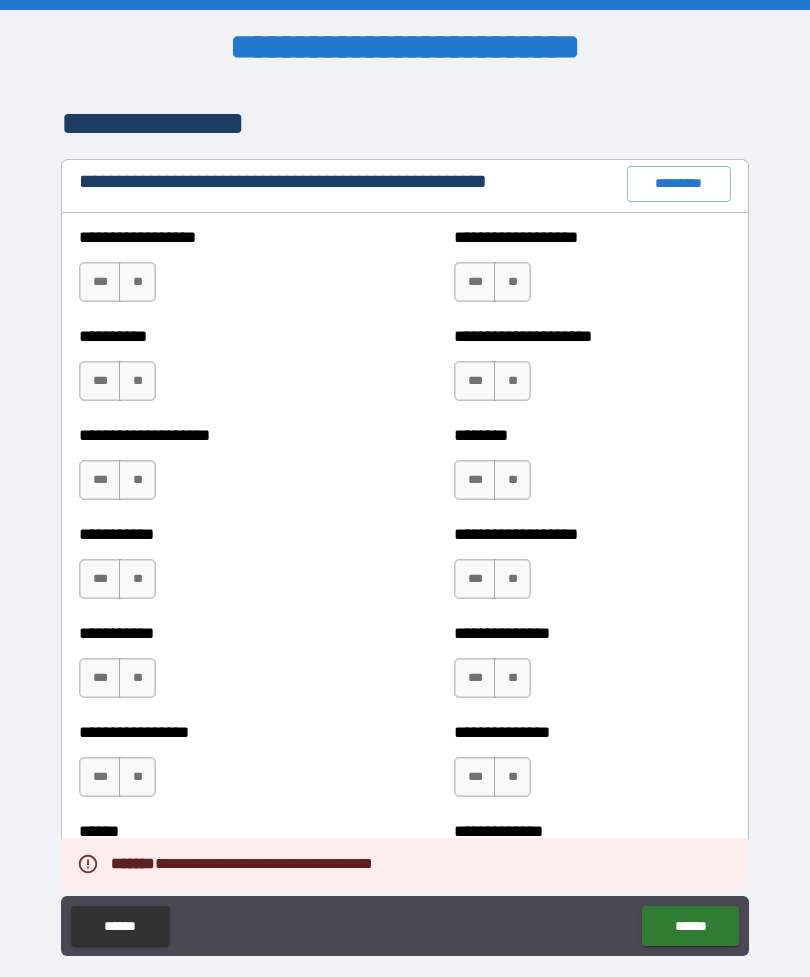 scroll, scrollTop: 2361, scrollLeft: 0, axis: vertical 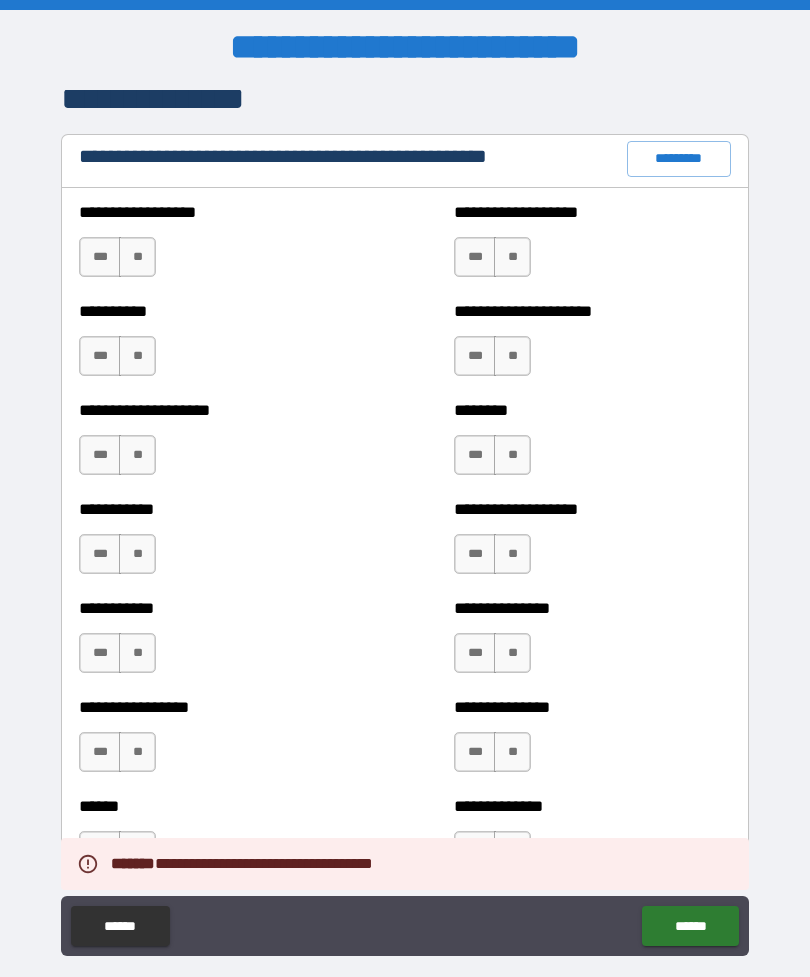 click on "*********" at bounding box center (679, 159) 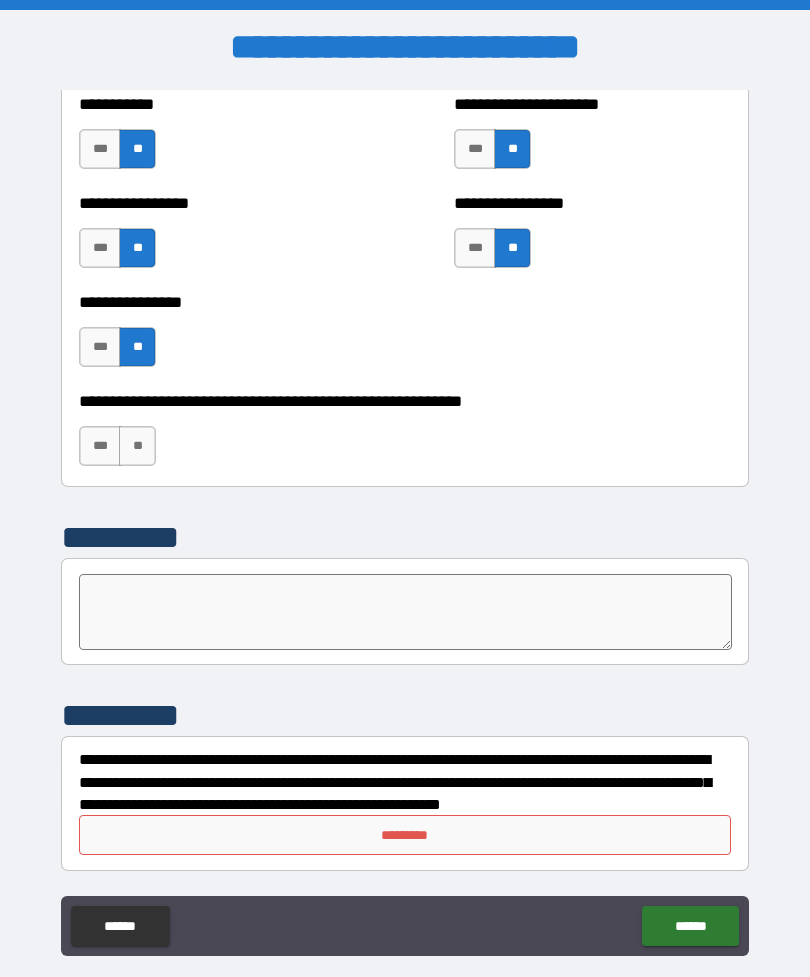scroll, scrollTop: 6033, scrollLeft: 0, axis: vertical 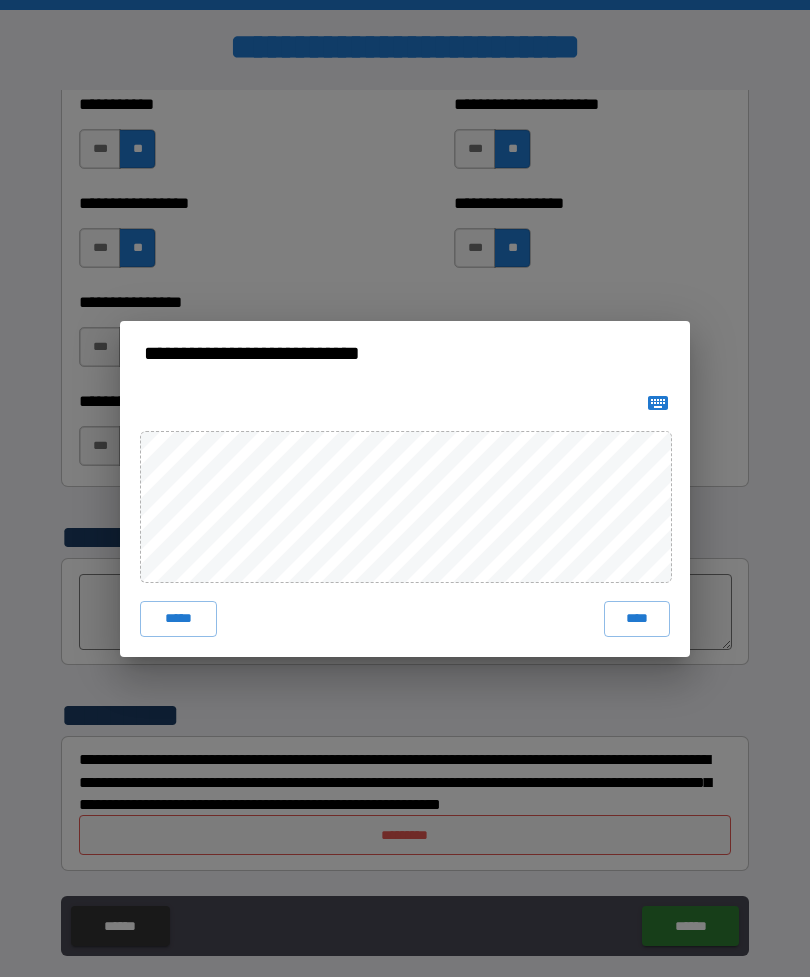 click on "****" at bounding box center [637, 619] 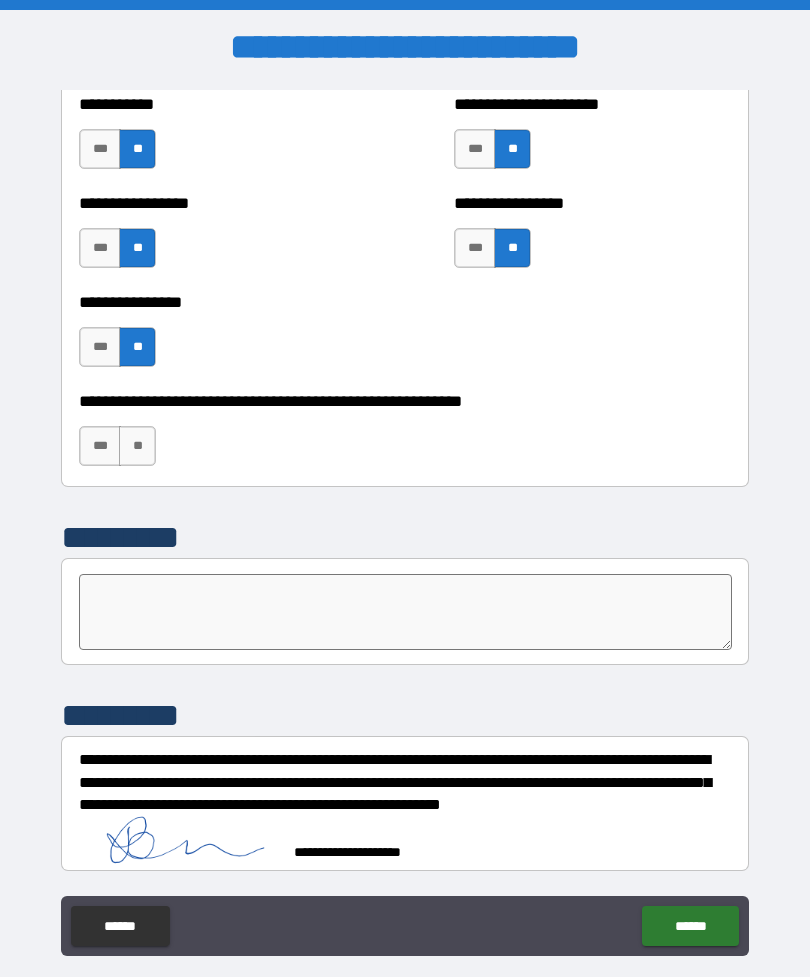 scroll, scrollTop: 6023, scrollLeft: 0, axis: vertical 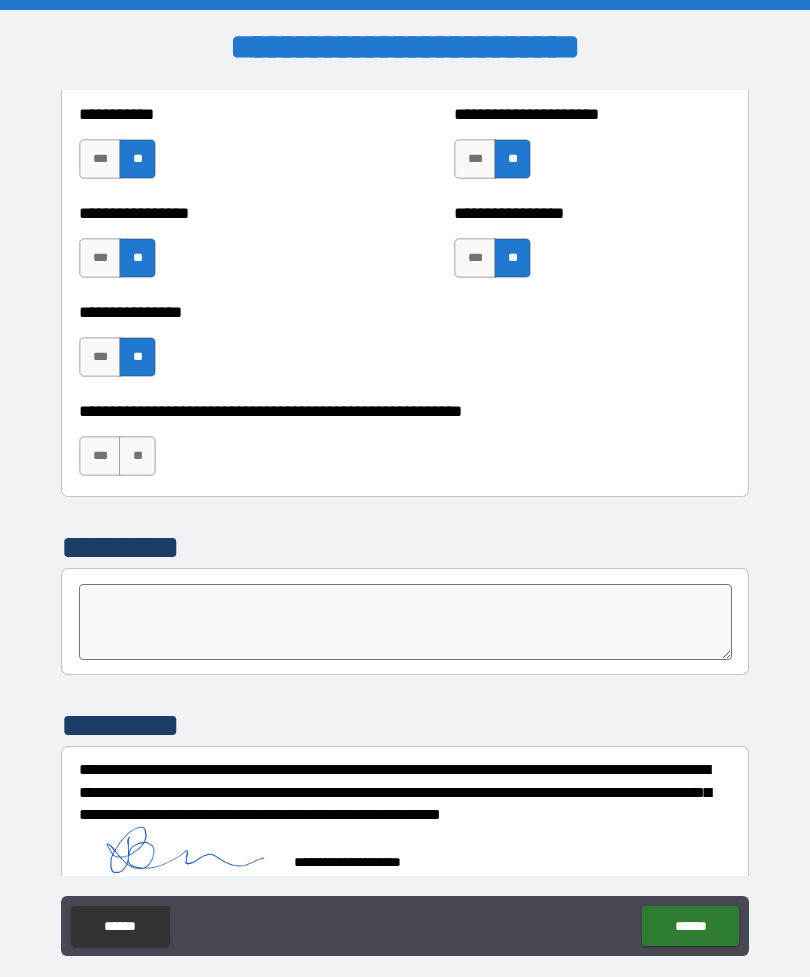 click on "******" at bounding box center (690, 926) 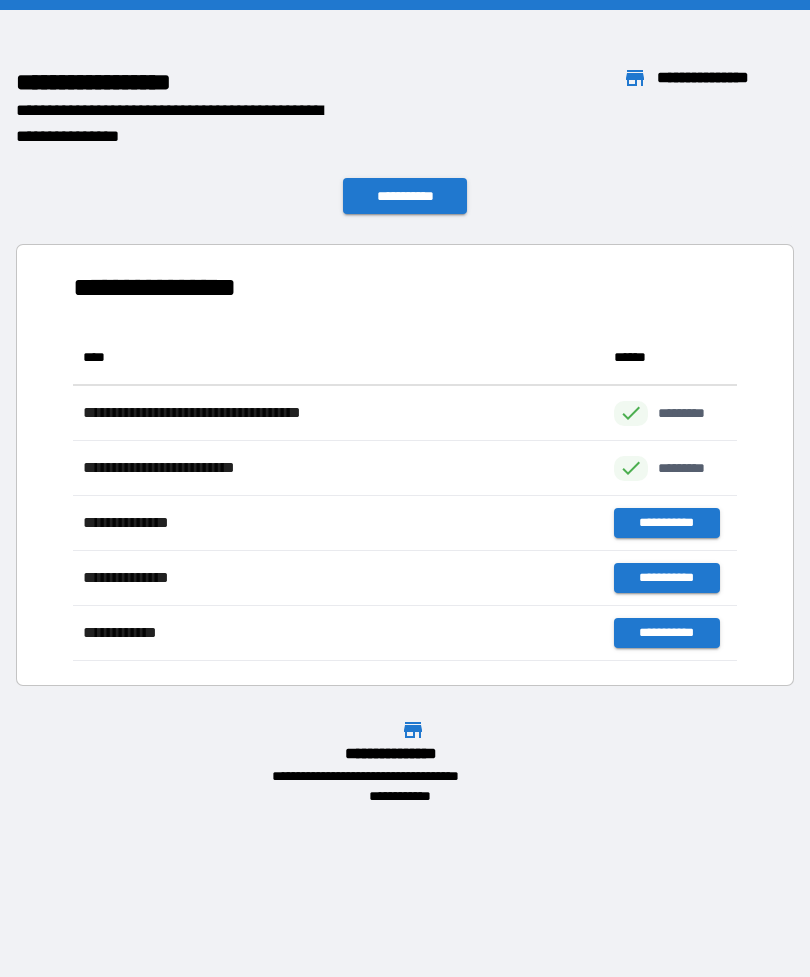 scroll, scrollTop: 331, scrollLeft: 664, axis: both 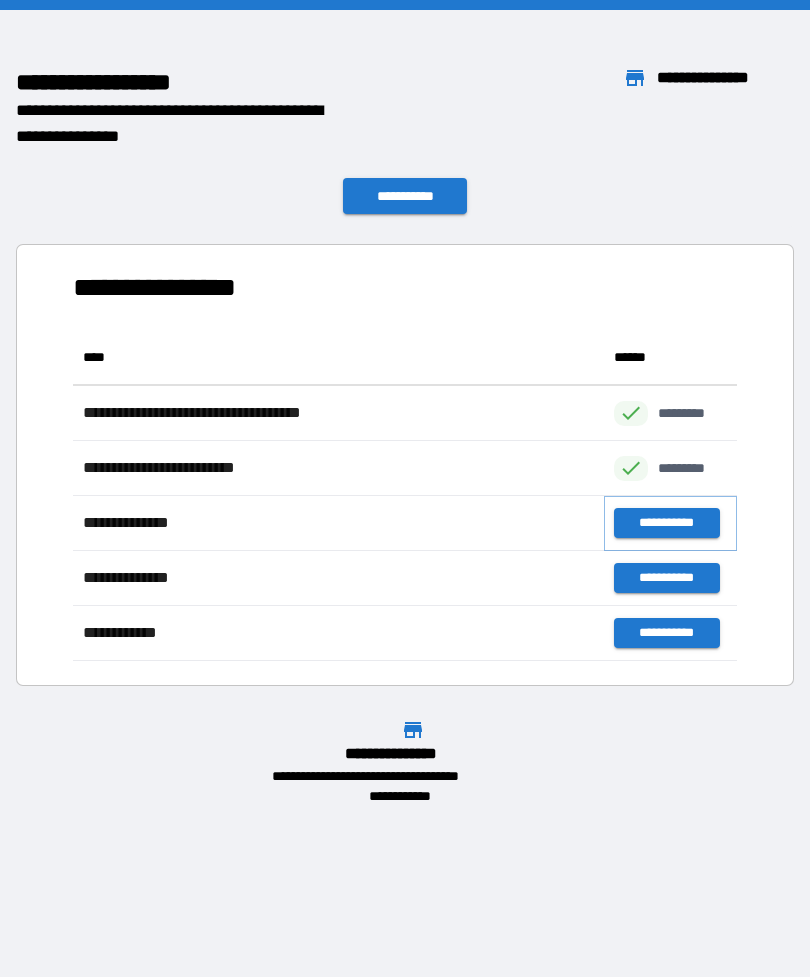 click on "**********" at bounding box center [666, 523] 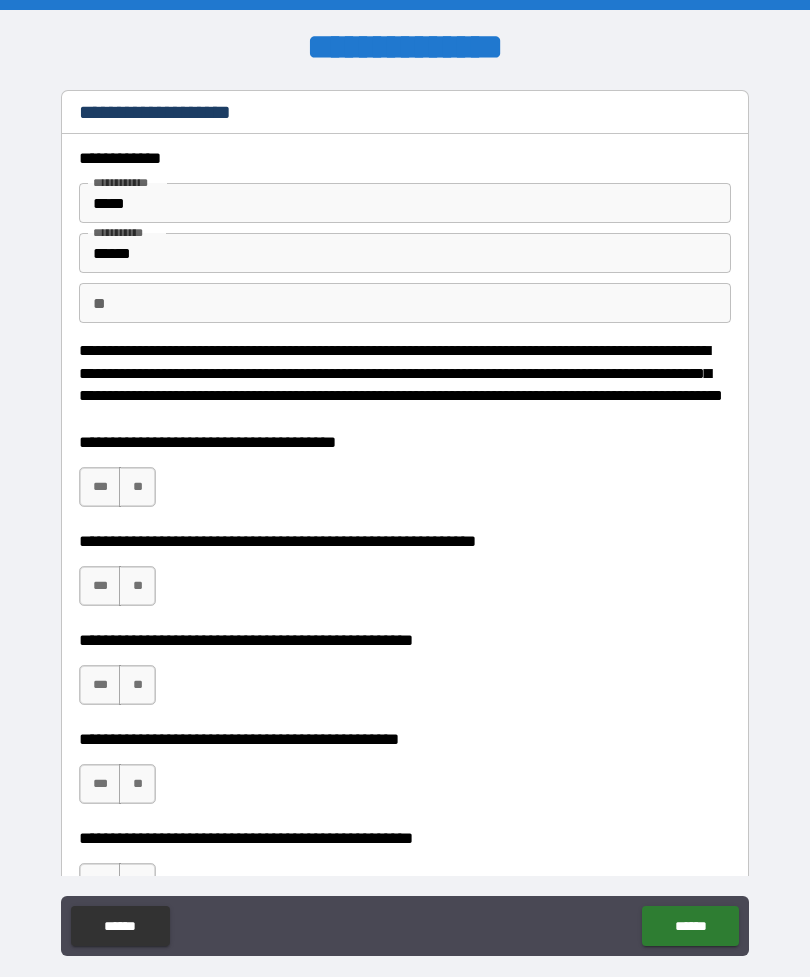 click on "**" at bounding box center [405, 303] 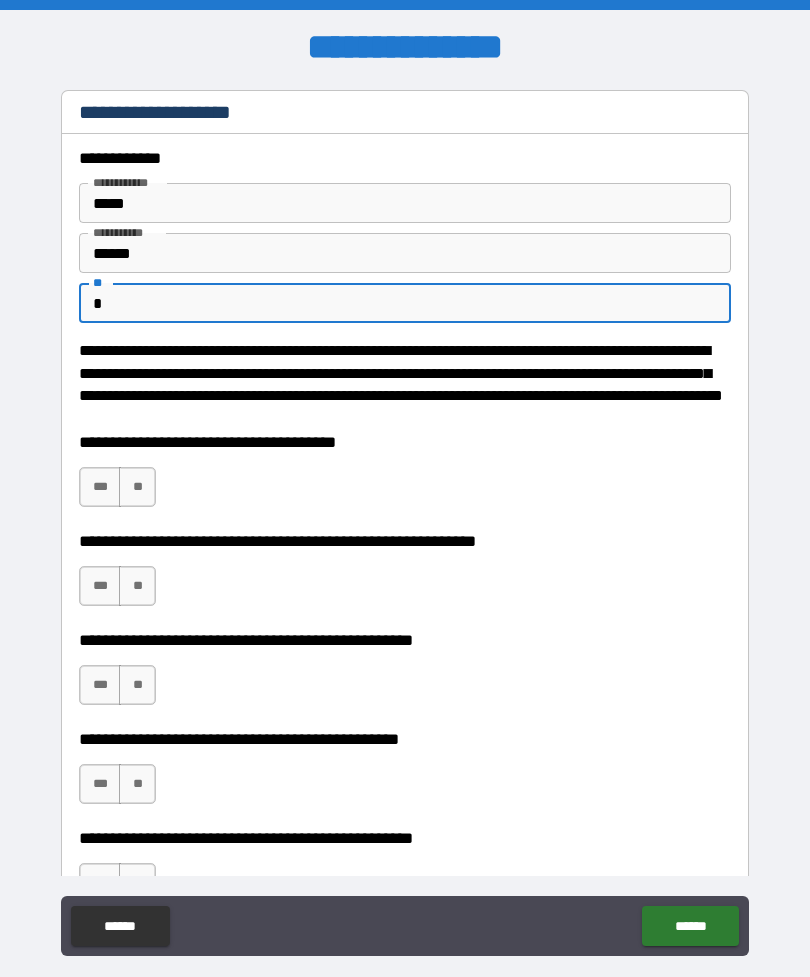 type on "*" 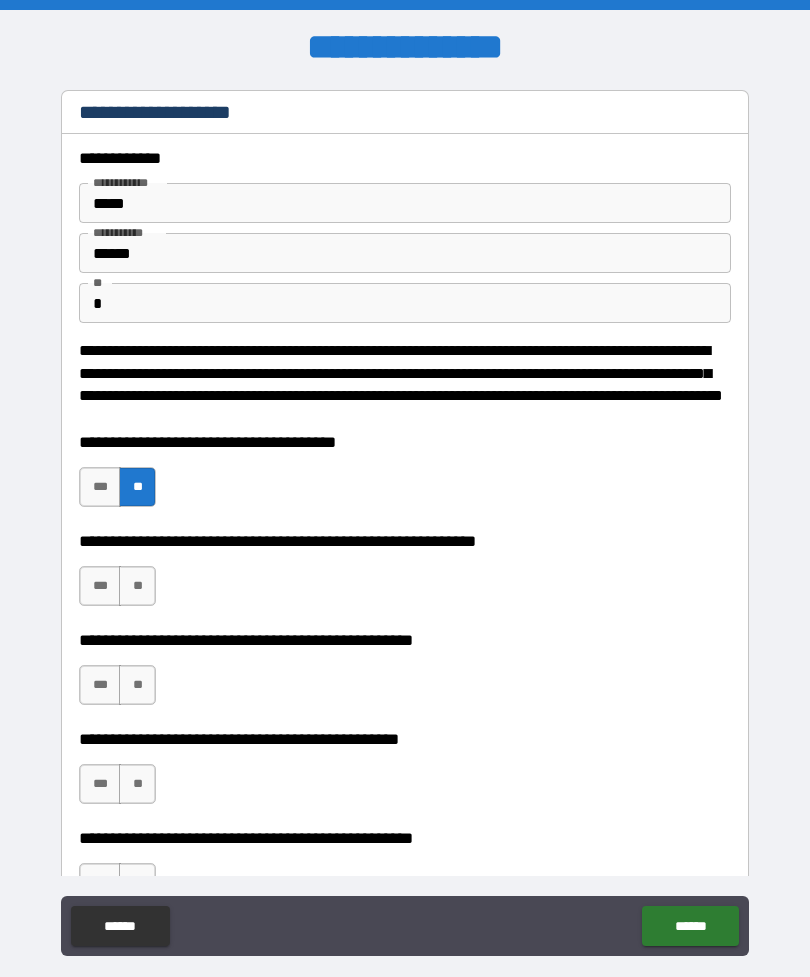 click on "**" at bounding box center (137, 586) 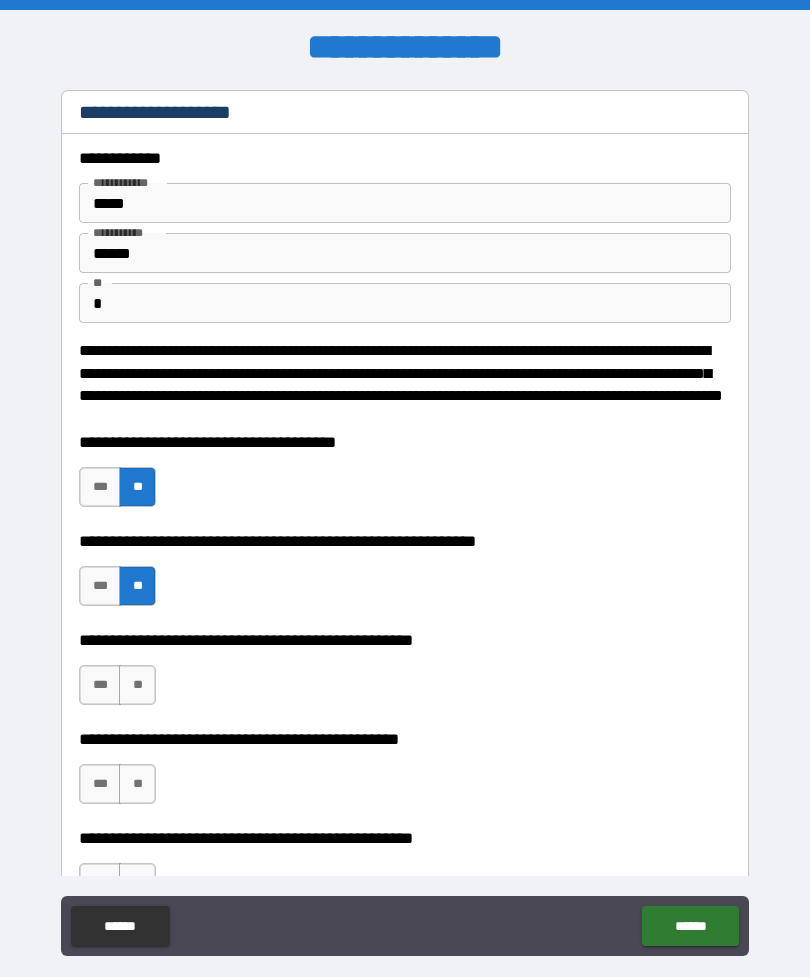 click on "**" at bounding box center (137, 685) 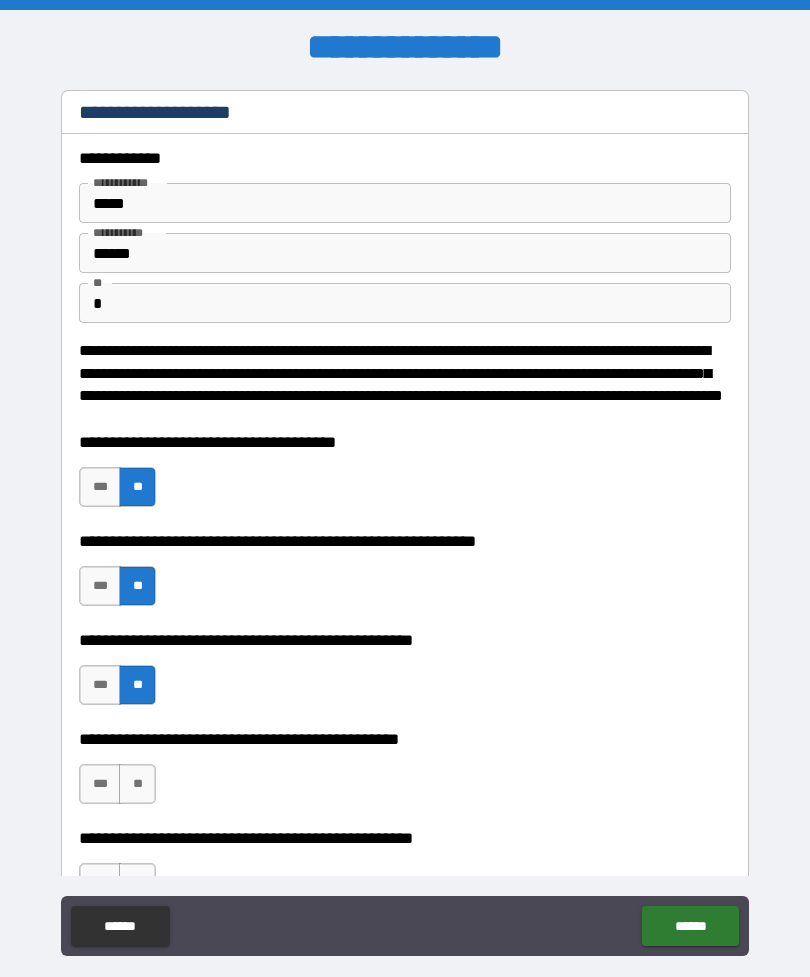 click on "**" at bounding box center [137, 784] 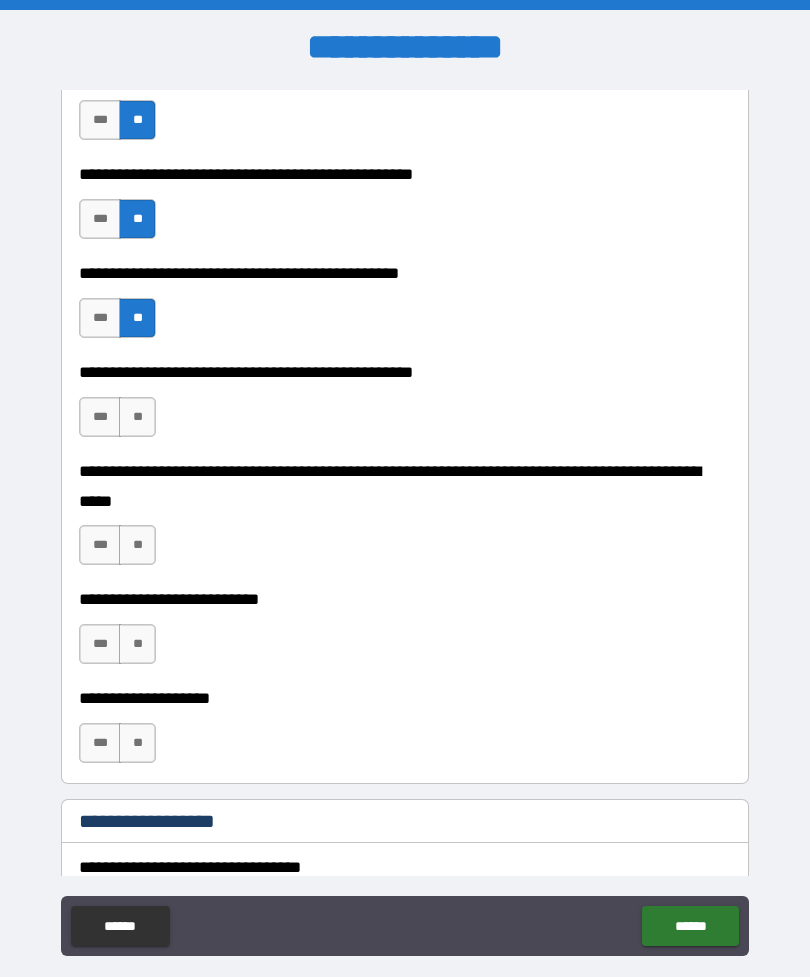 scroll, scrollTop: 469, scrollLeft: 0, axis: vertical 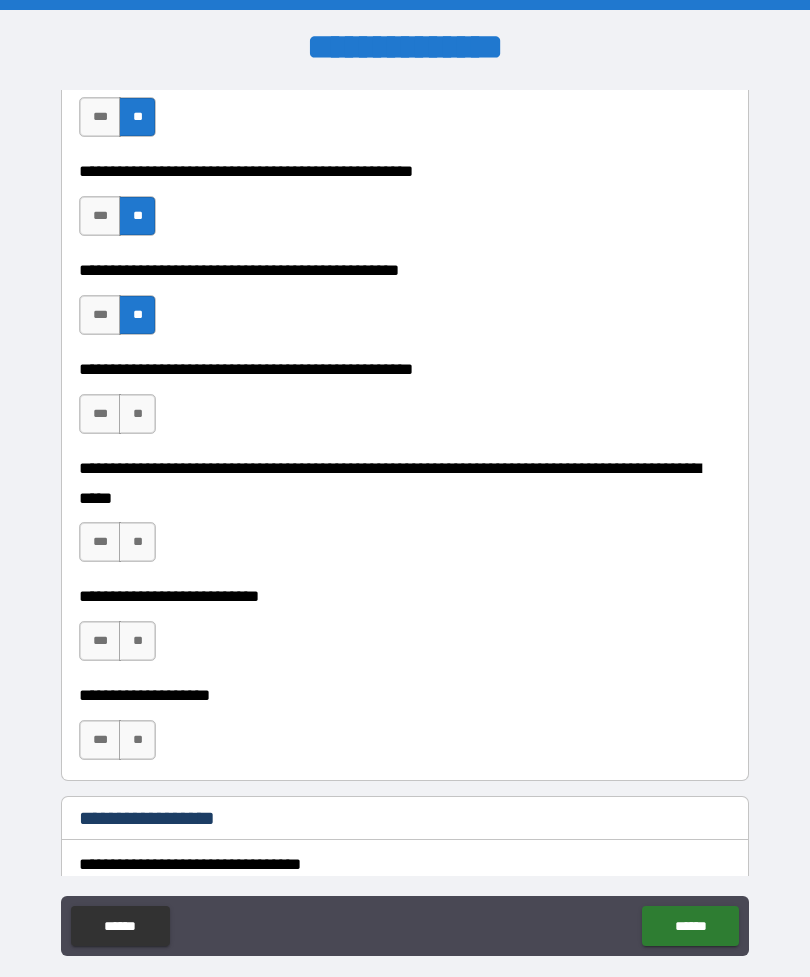 click on "**" at bounding box center [137, 414] 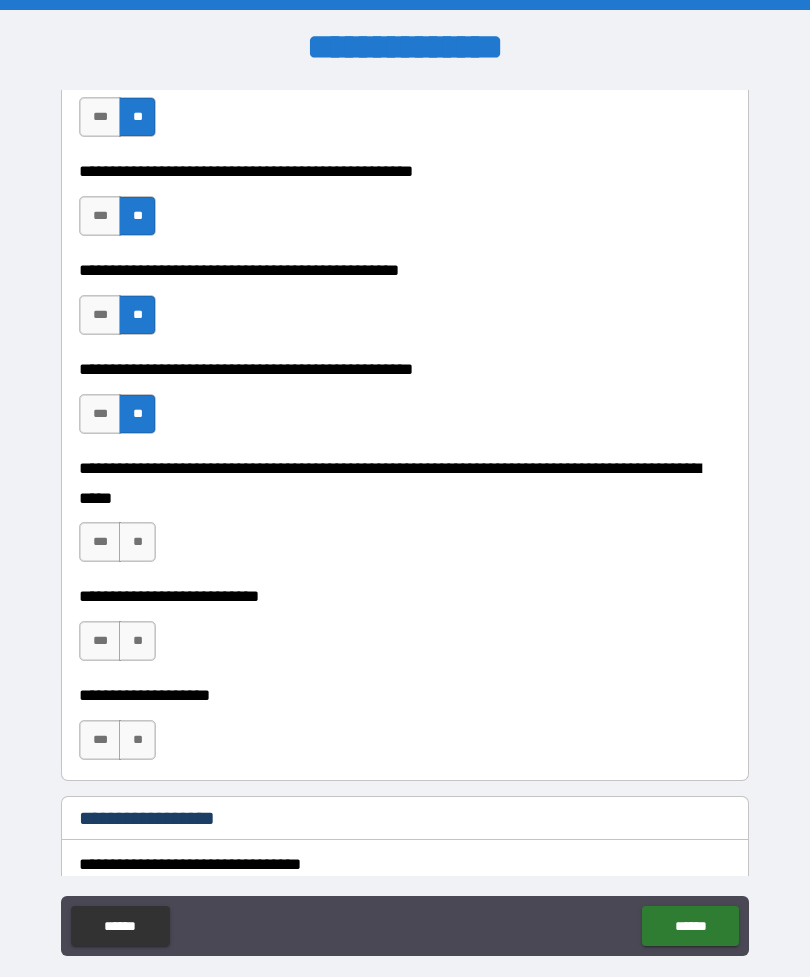 click on "**" at bounding box center [137, 542] 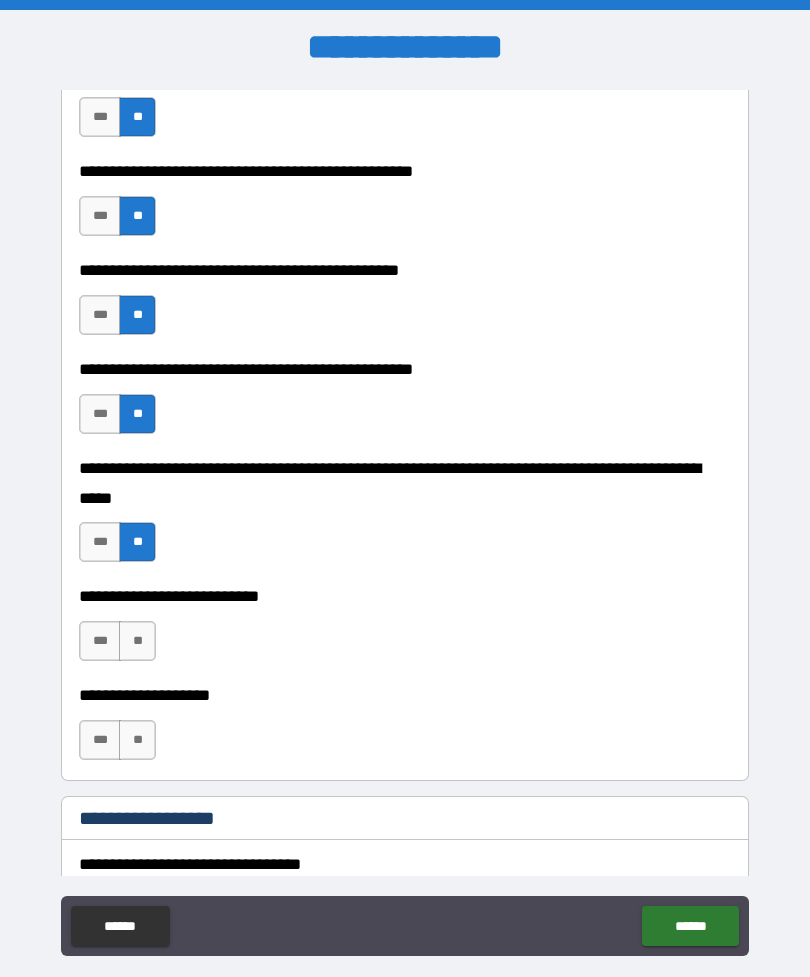 click on "**" at bounding box center [137, 641] 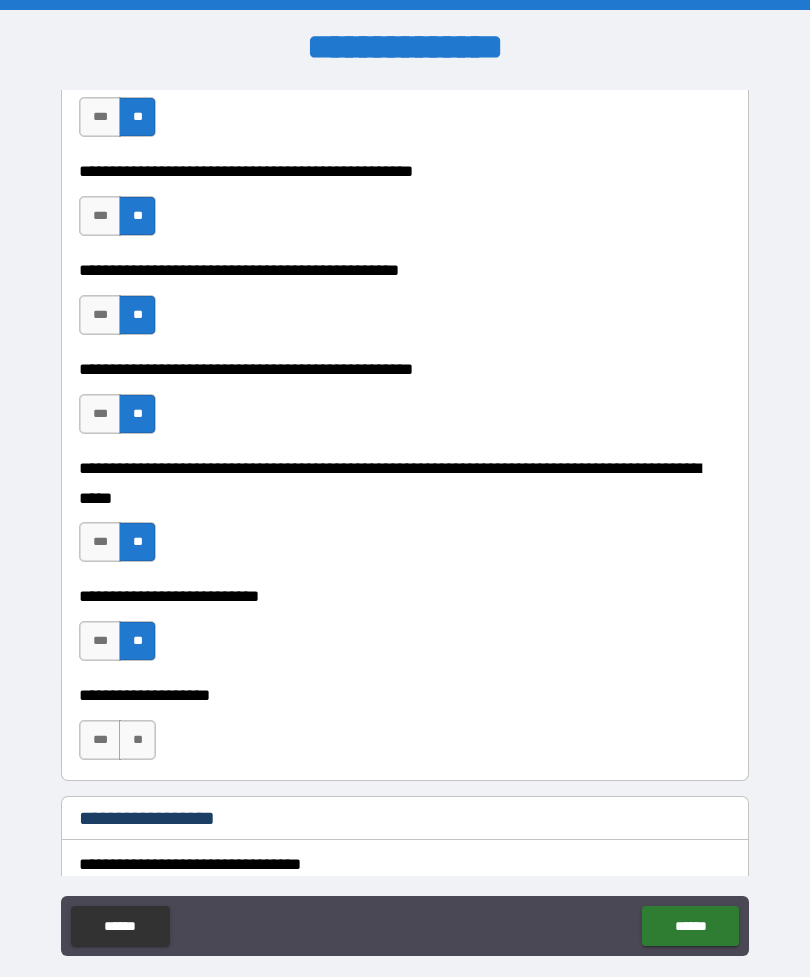 click on "**" at bounding box center (137, 740) 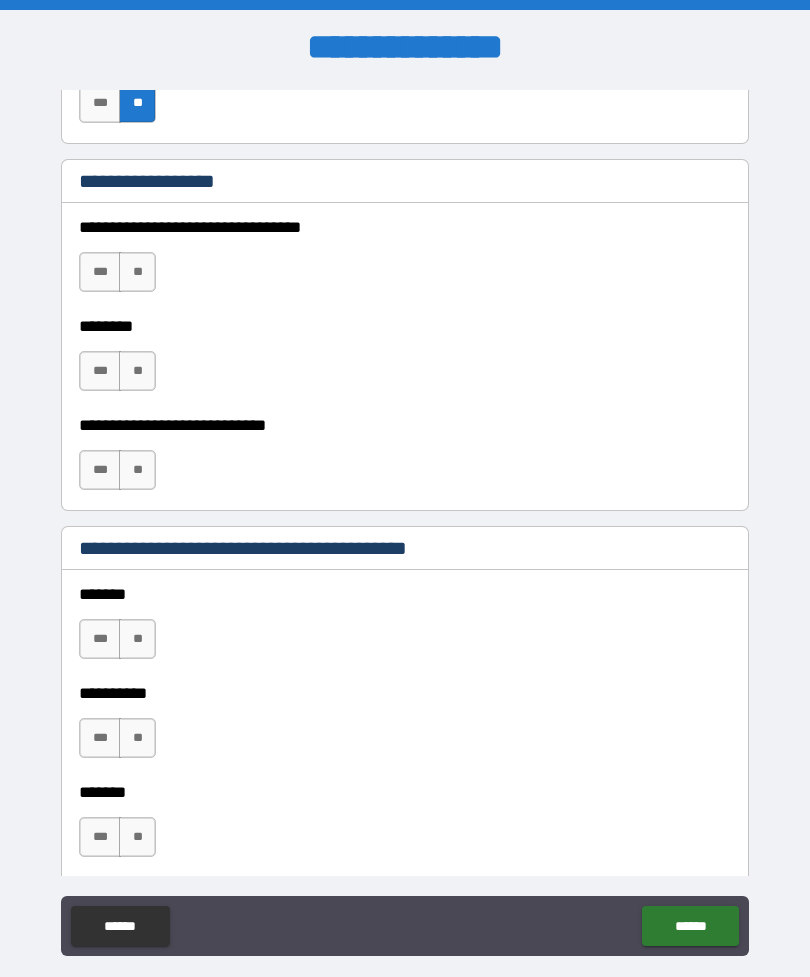 scroll, scrollTop: 1062, scrollLeft: 0, axis: vertical 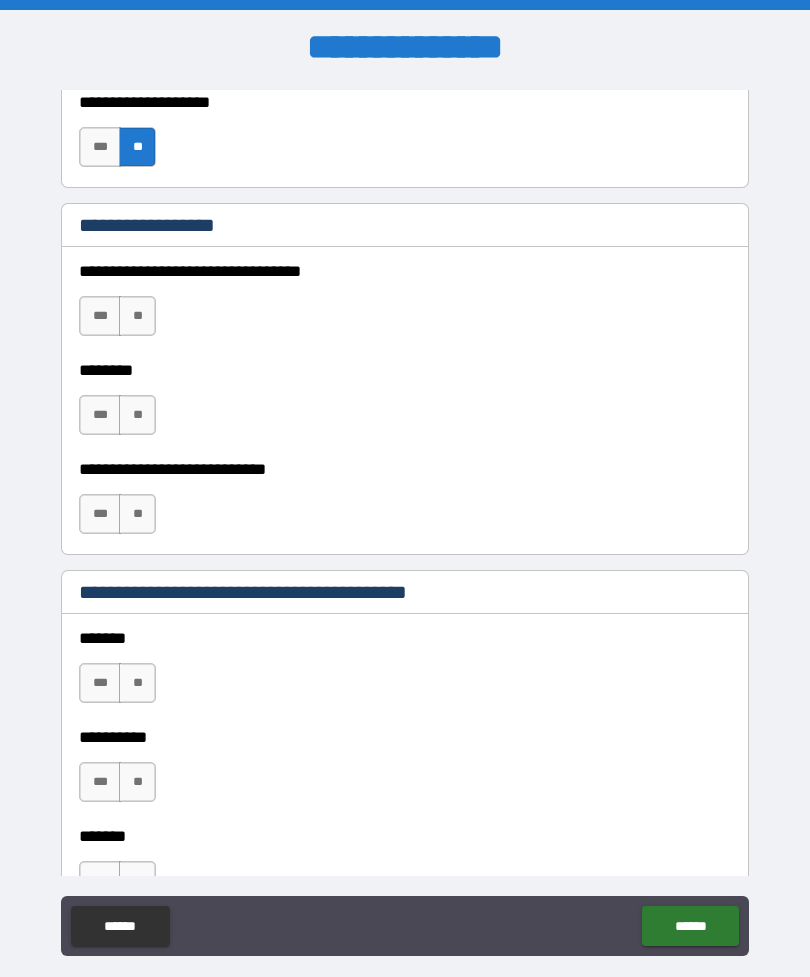 click on "**" at bounding box center [137, 316] 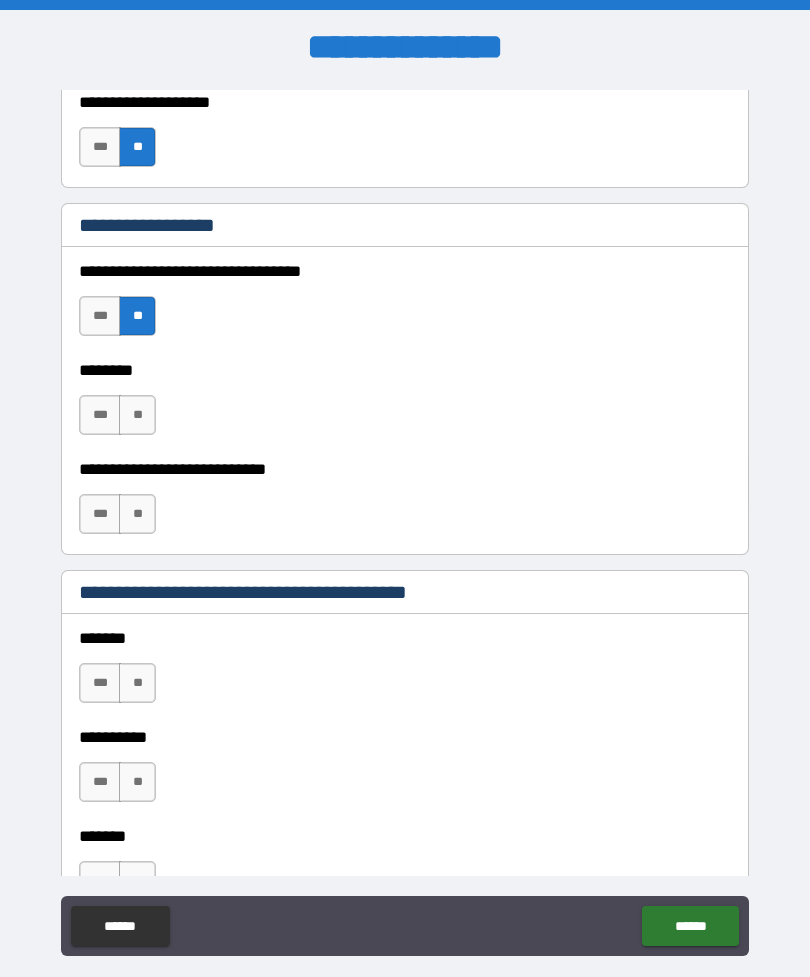 click on "**" at bounding box center (137, 415) 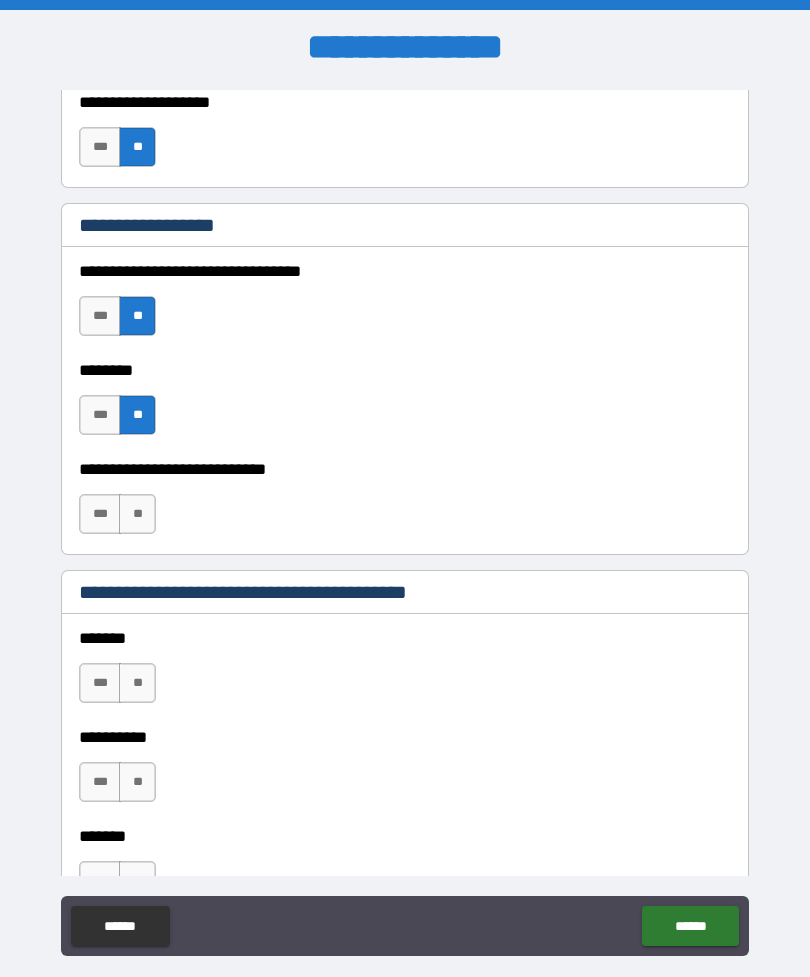 click on "**" at bounding box center (137, 514) 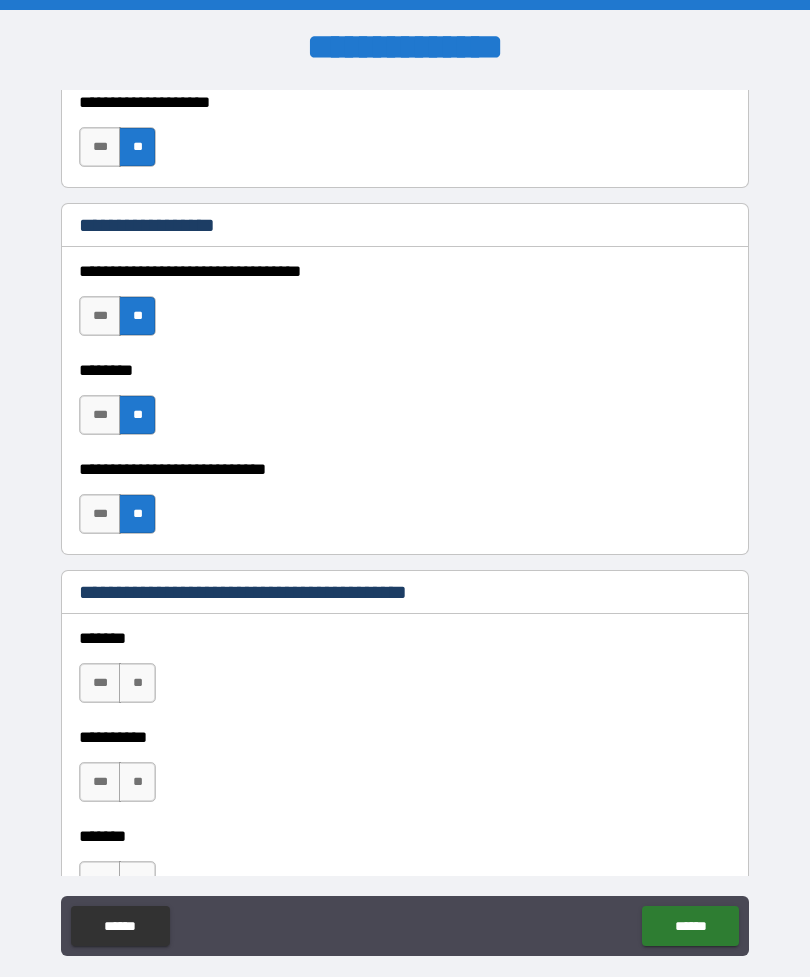 click on "**" at bounding box center [137, 683] 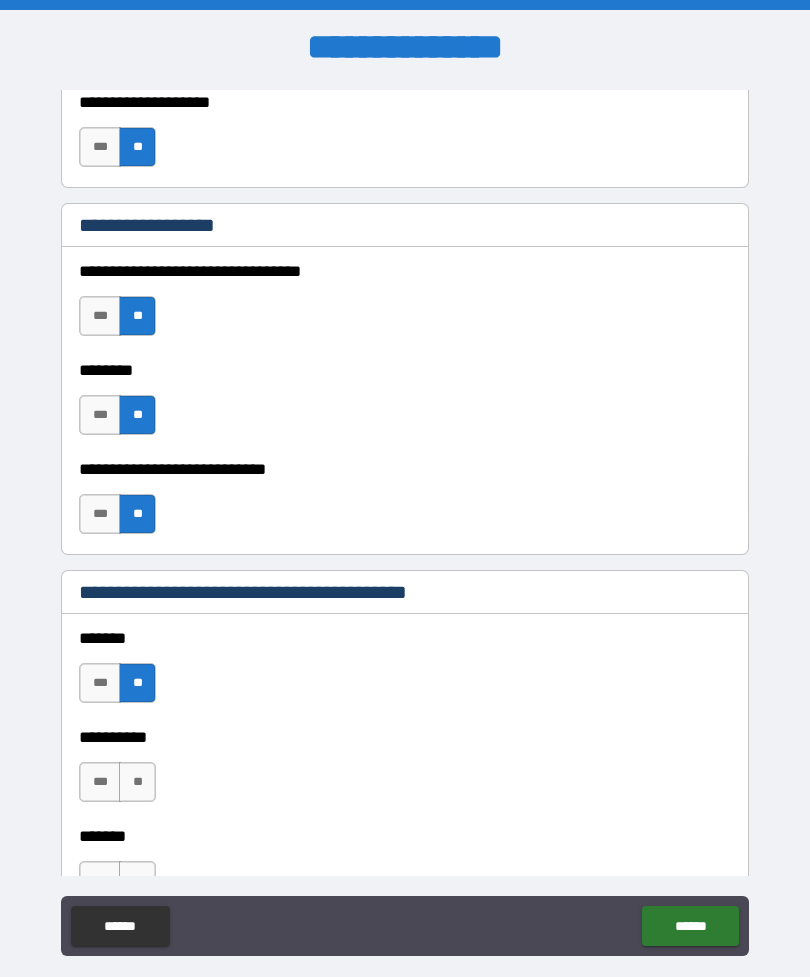 click on "**" at bounding box center [137, 782] 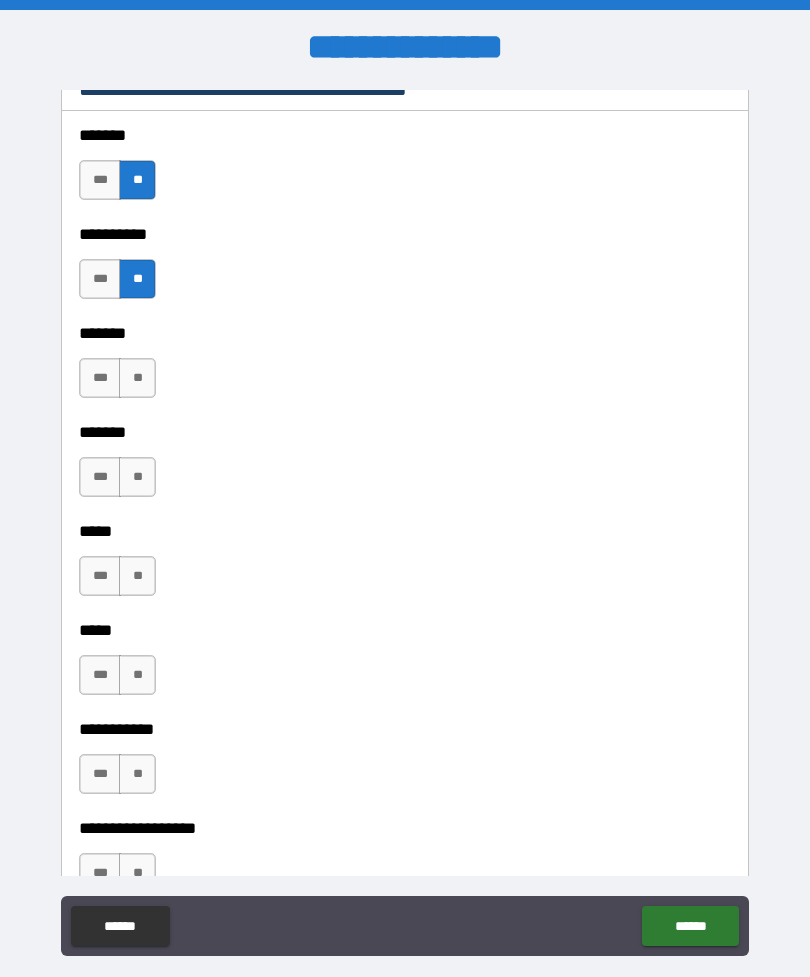 scroll, scrollTop: 1572, scrollLeft: 0, axis: vertical 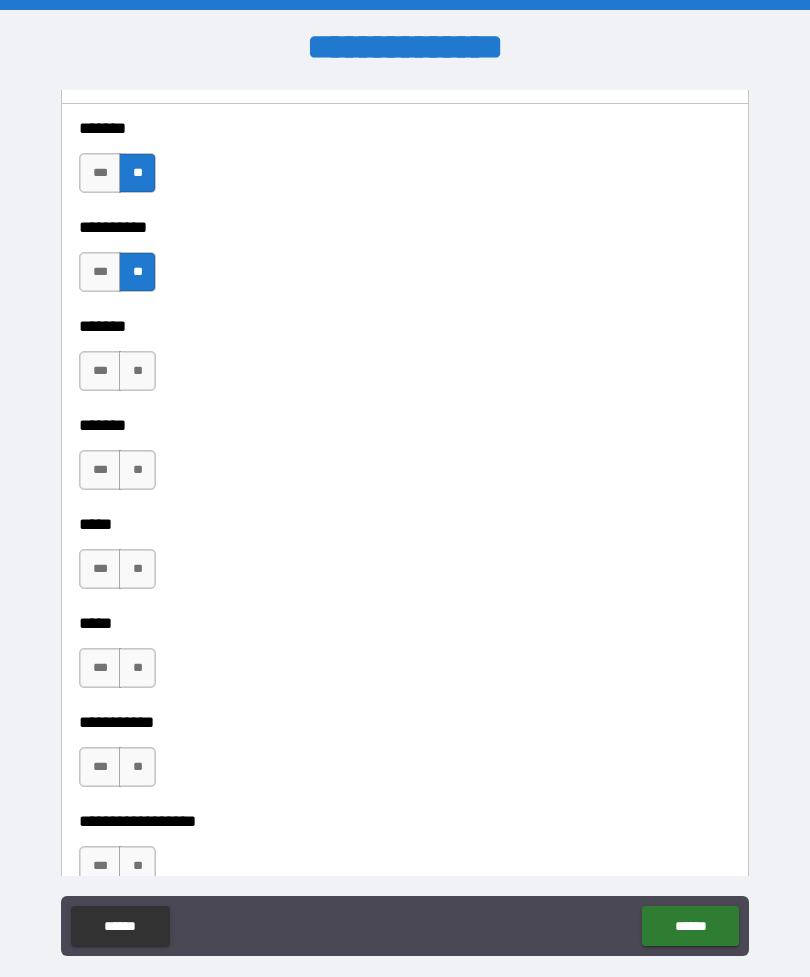 click on "**" at bounding box center (137, 371) 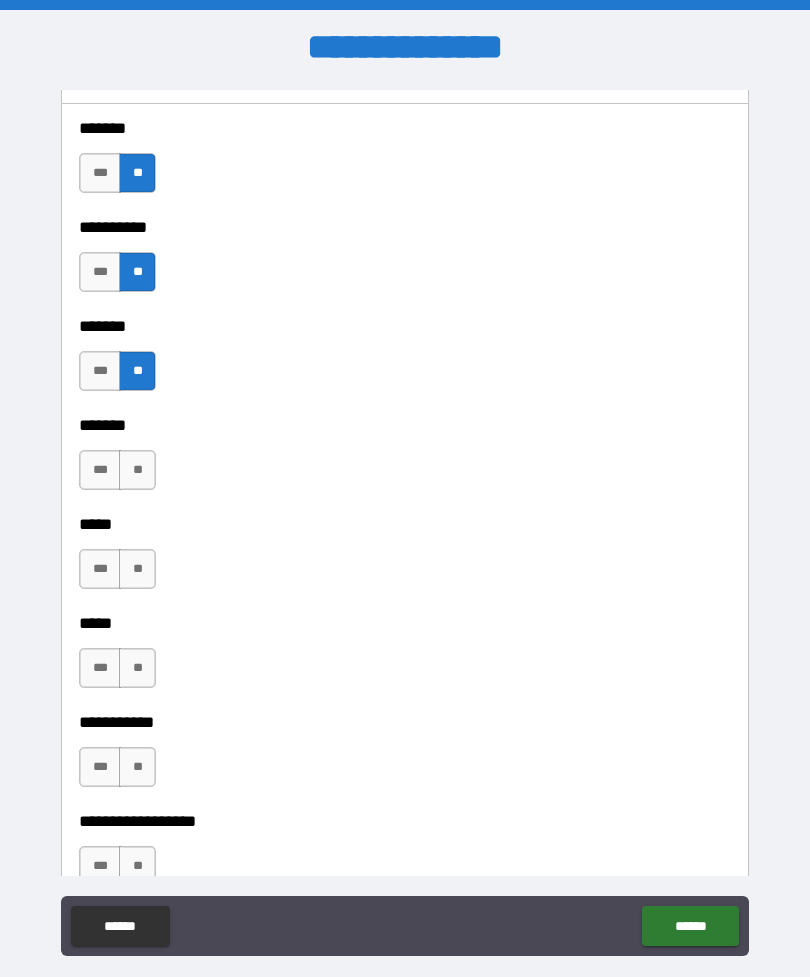 click on "**" at bounding box center (137, 470) 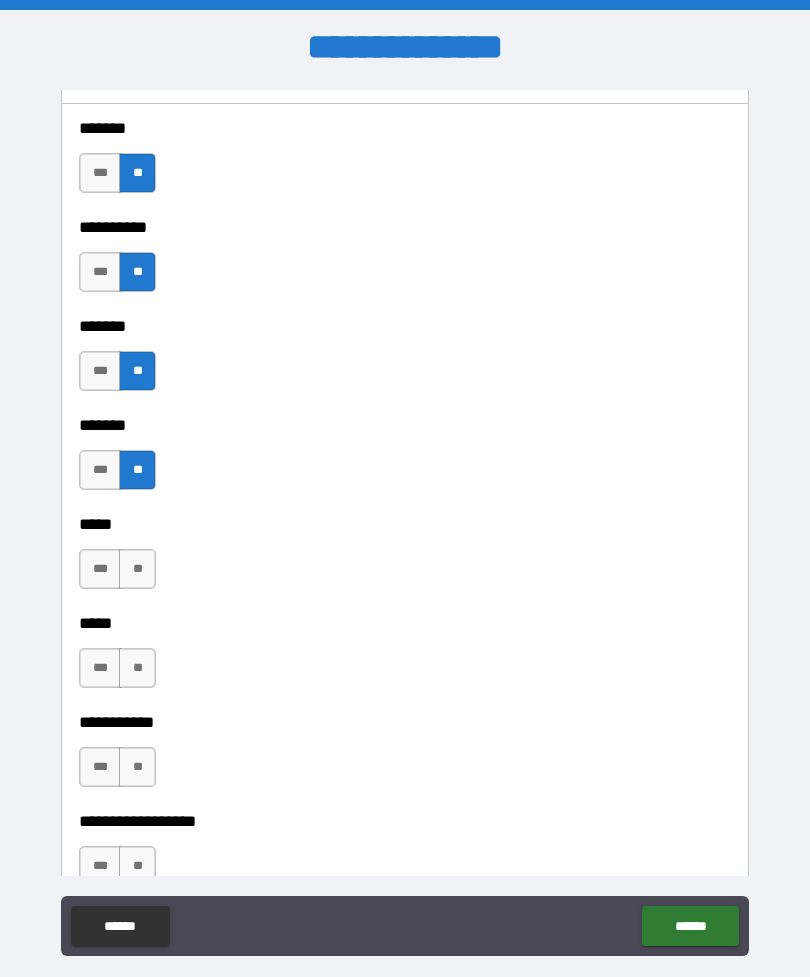 click on "**" at bounding box center (137, 569) 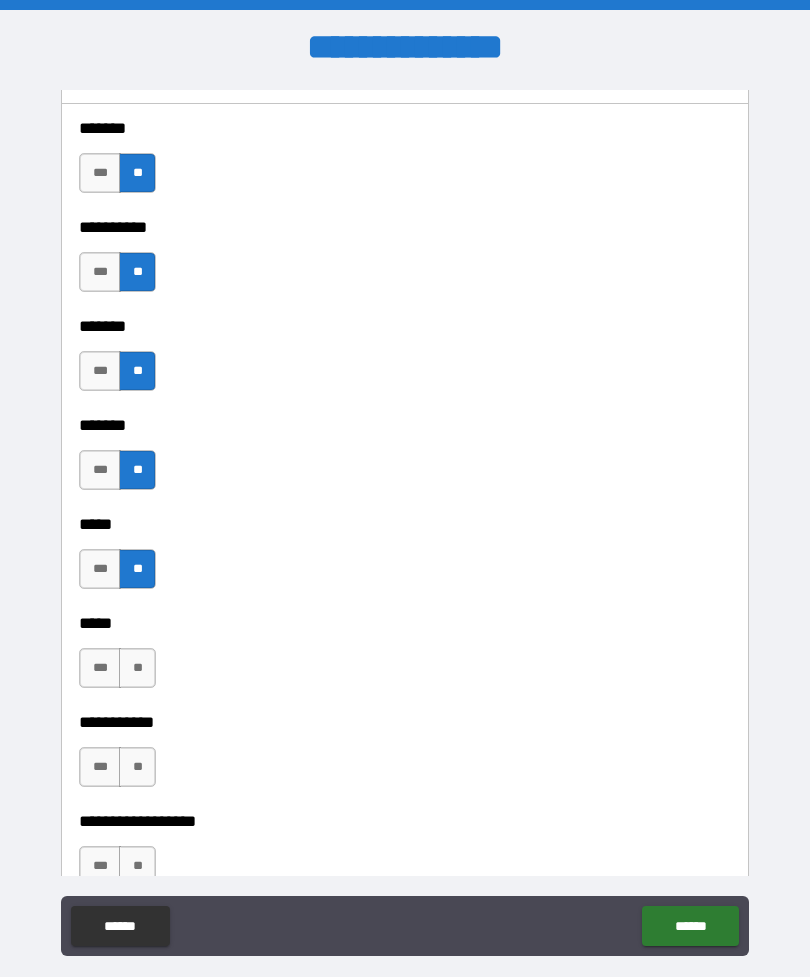 click on "**" at bounding box center [137, 668] 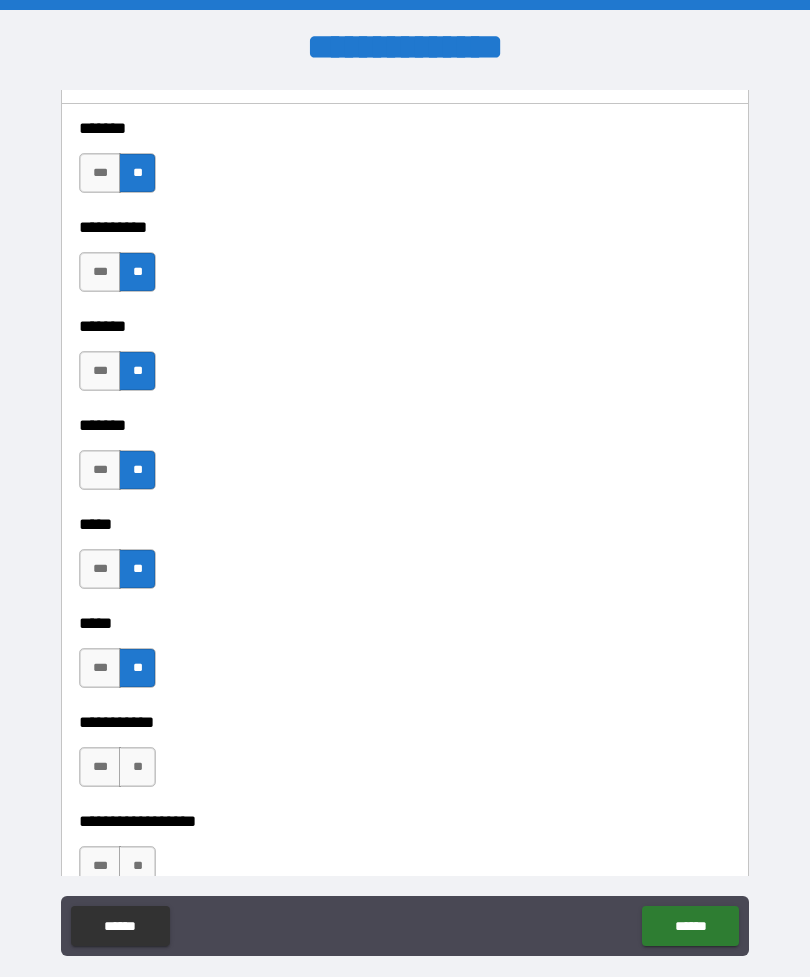 click on "**" at bounding box center (137, 767) 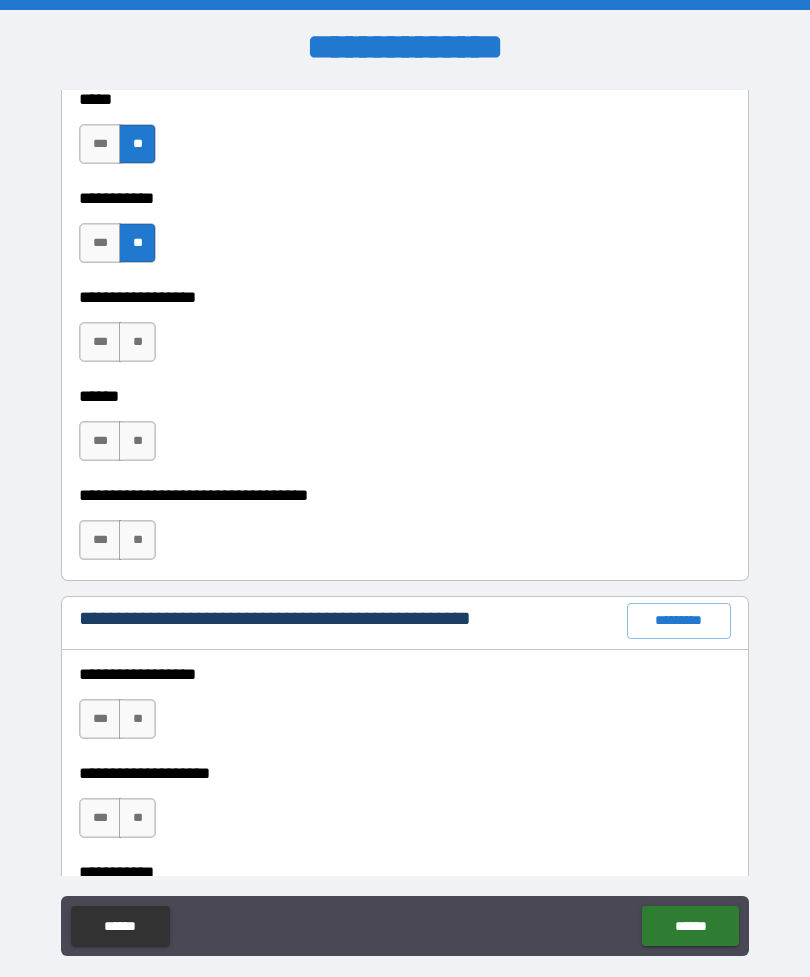 scroll, scrollTop: 2103, scrollLeft: 0, axis: vertical 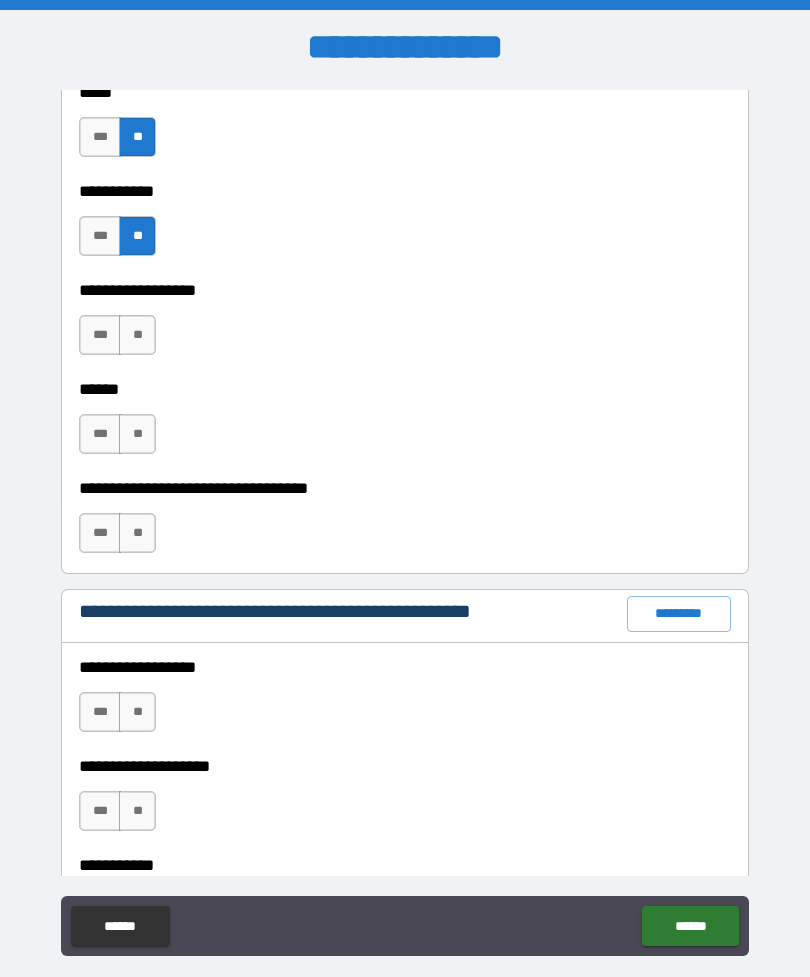 click on "**" at bounding box center (137, 335) 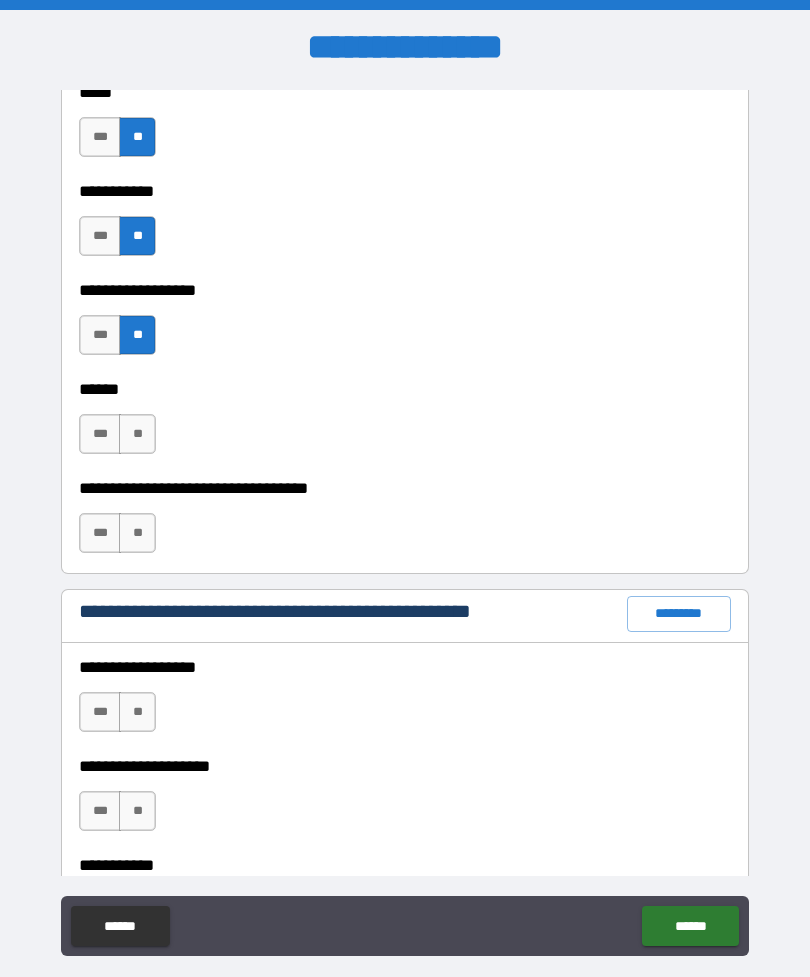 click on "**" at bounding box center [137, 434] 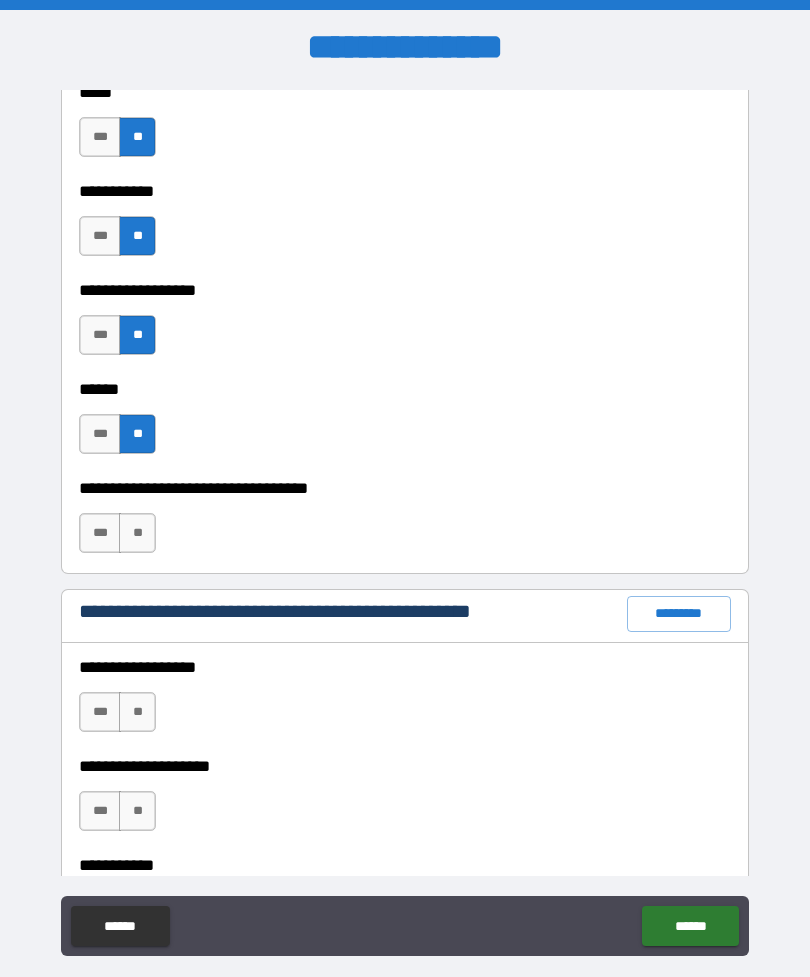 click on "**" at bounding box center (137, 533) 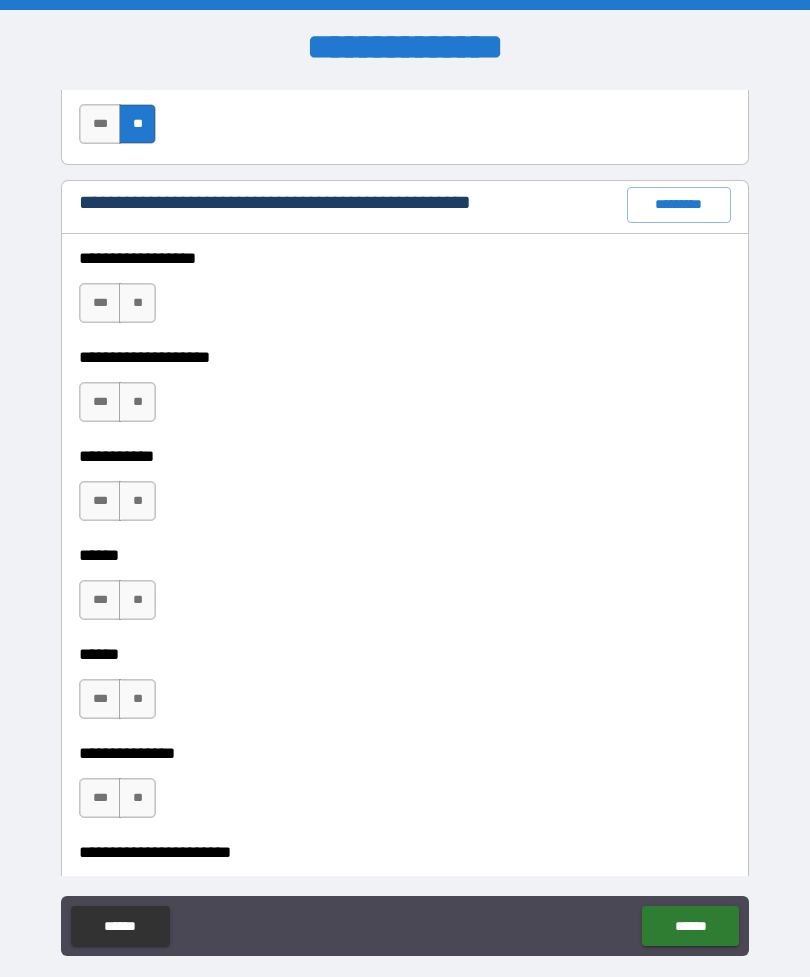 scroll, scrollTop: 2513, scrollLeft: 0, axis: vertical 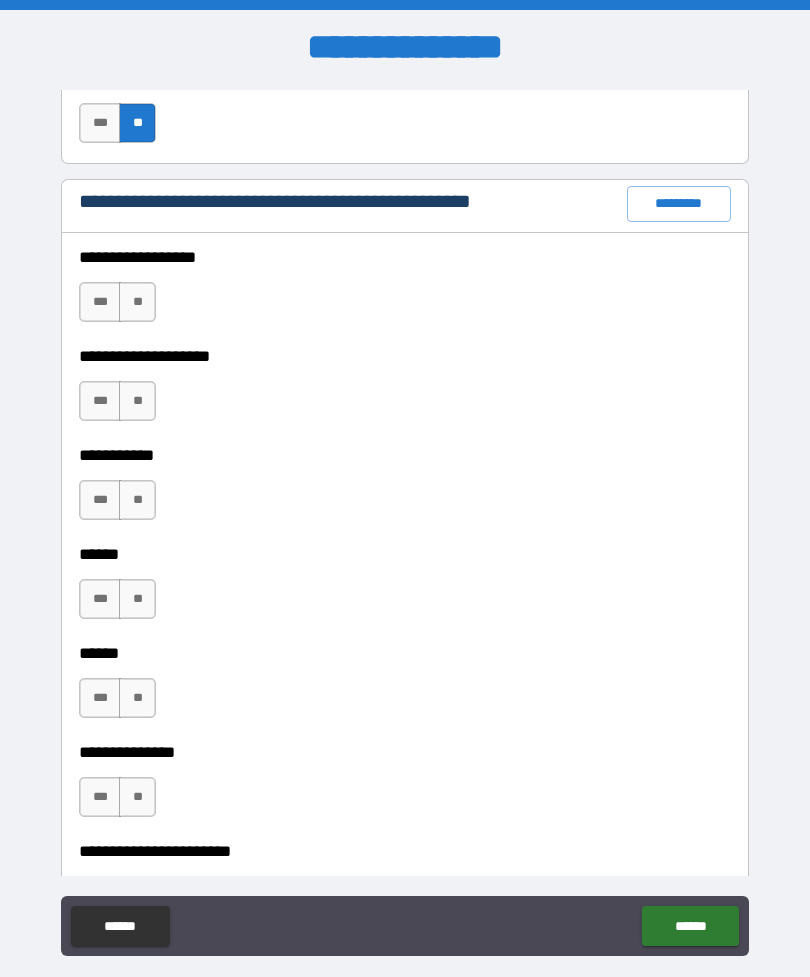 click on "*********" at bounding box center (679, 204) 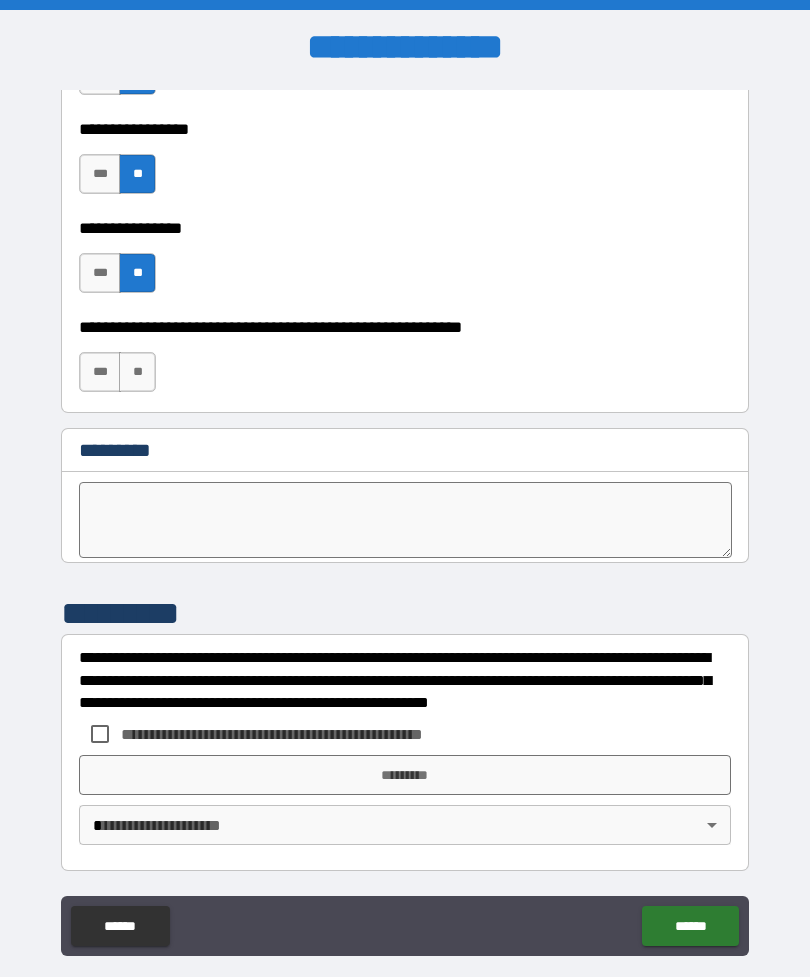 scroll, scrollTop: 10066, scrollLeft: 0, axis: vertical 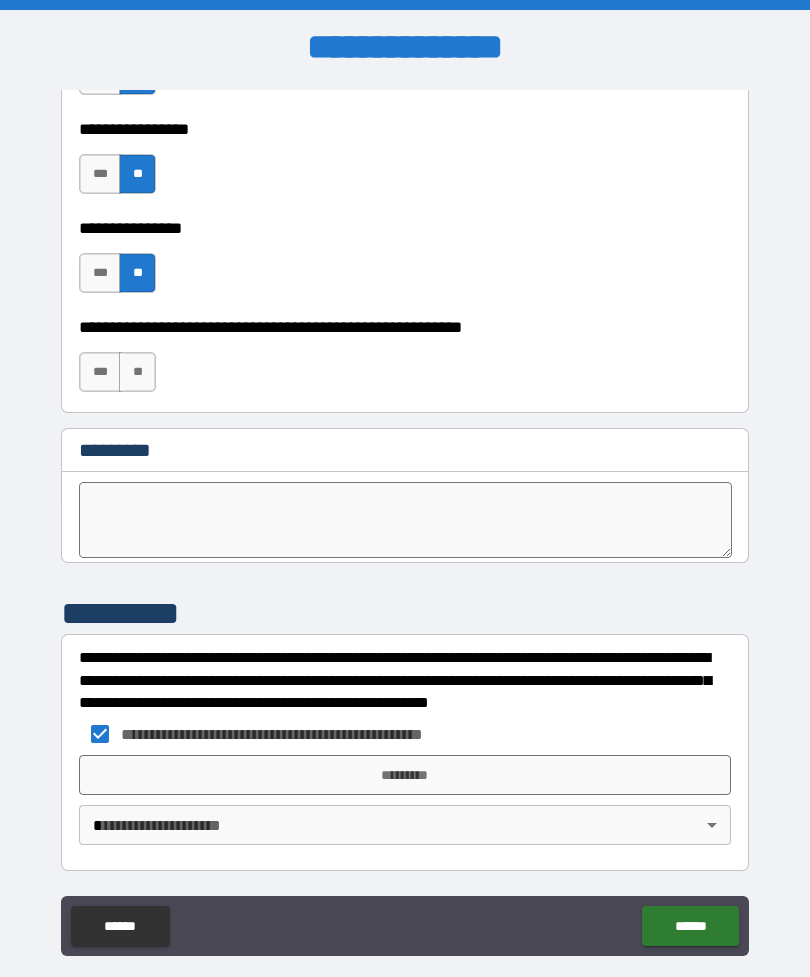 click on "*********" at bounding box center [405, 775] 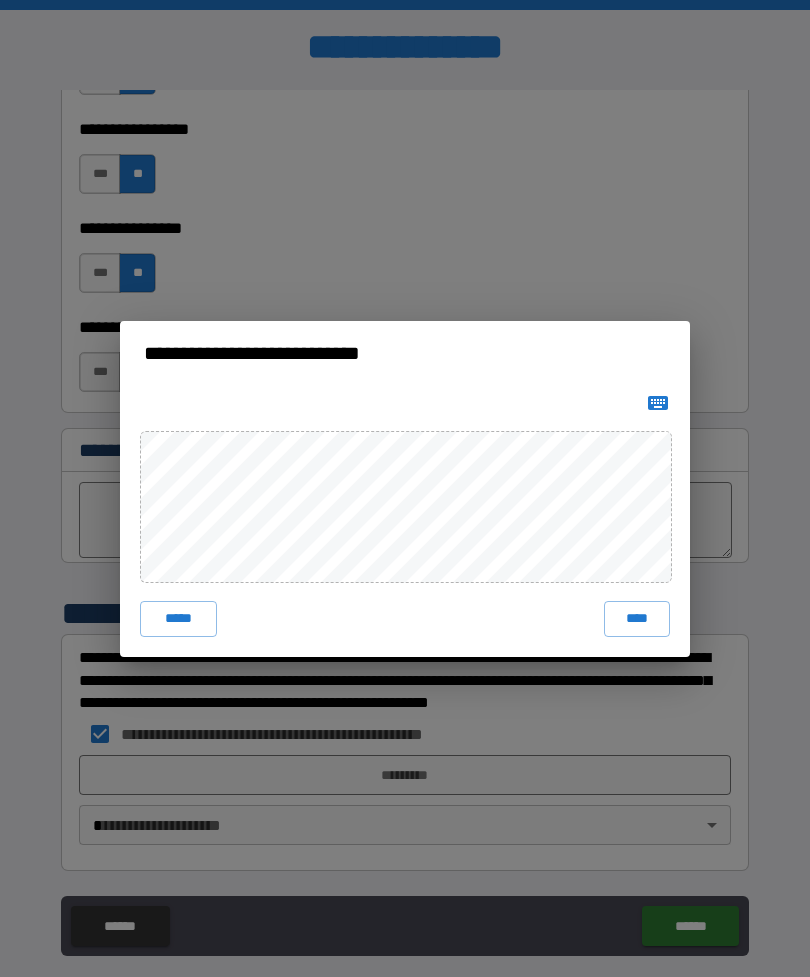 click on "**********" at bounding box center [405, 488] 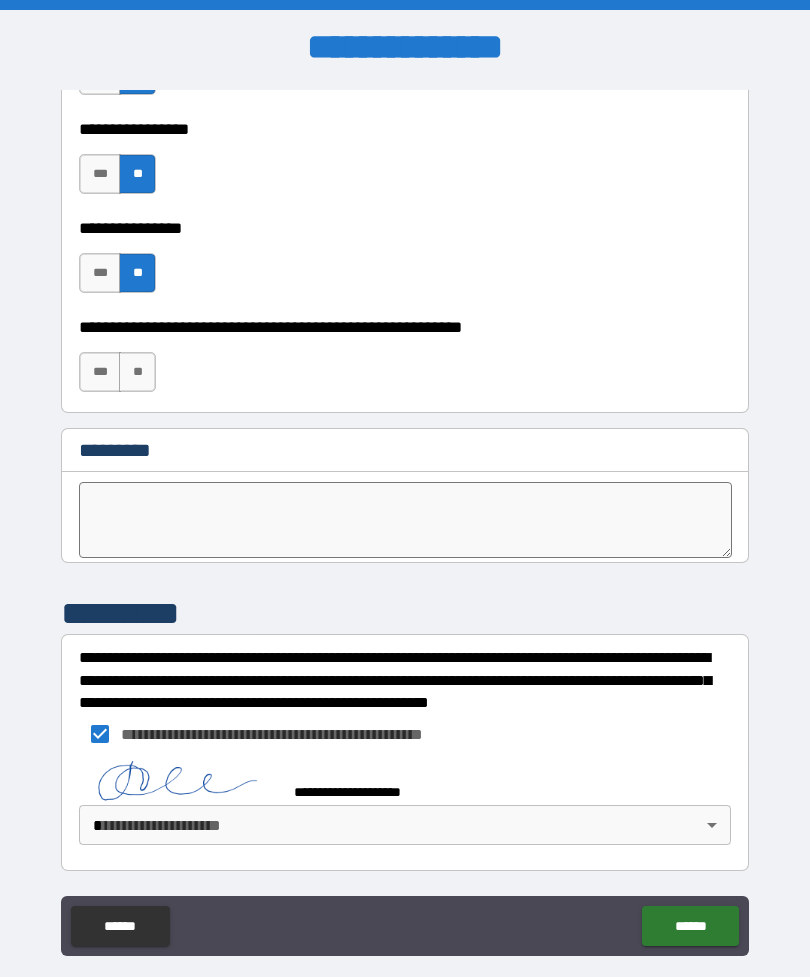 scroll, scrollTop: 10056, scrollLeft: 0, axis: vertical 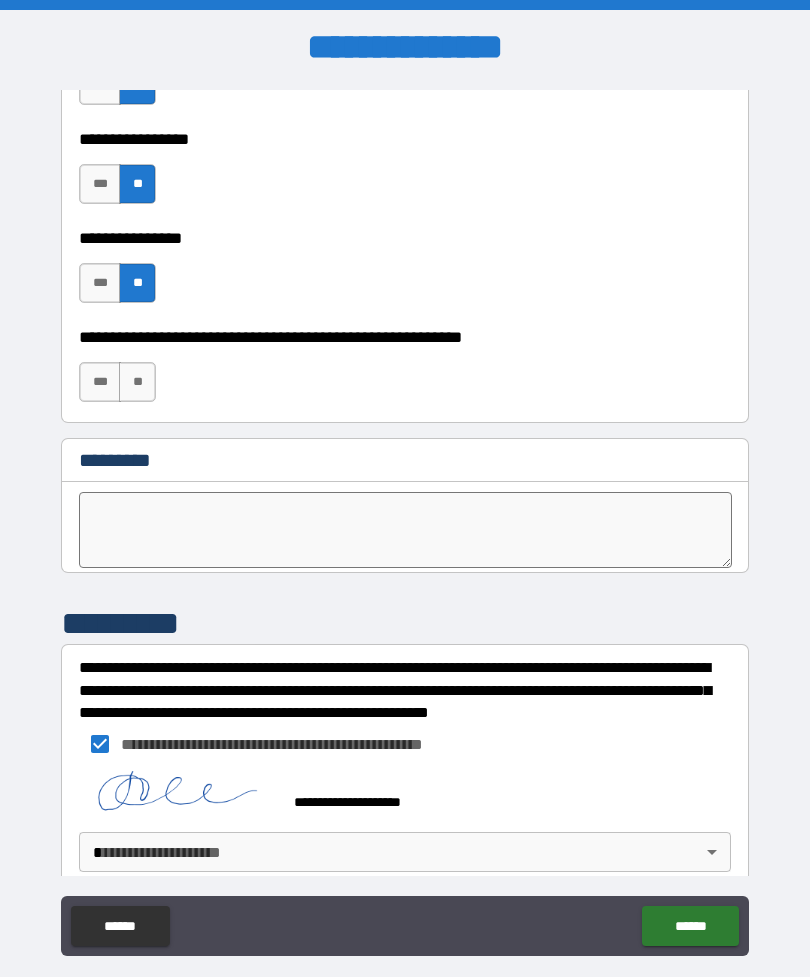 click on "**********" at bounding box center [405, 520] 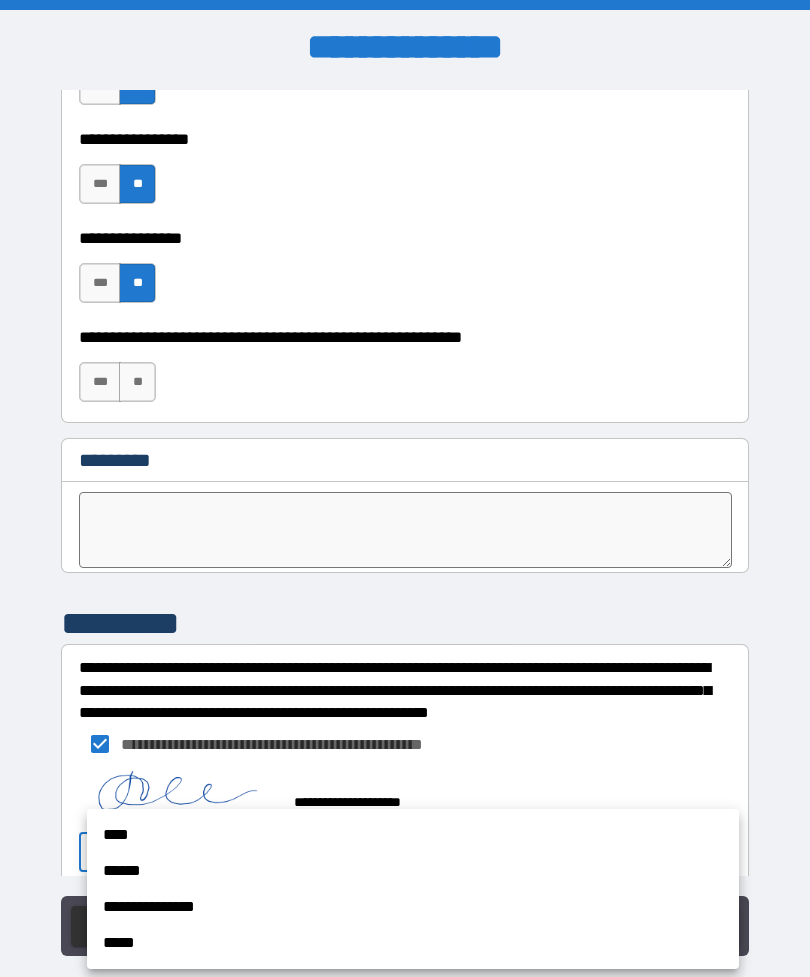 click on "**********" at bounding box center [413, 907] 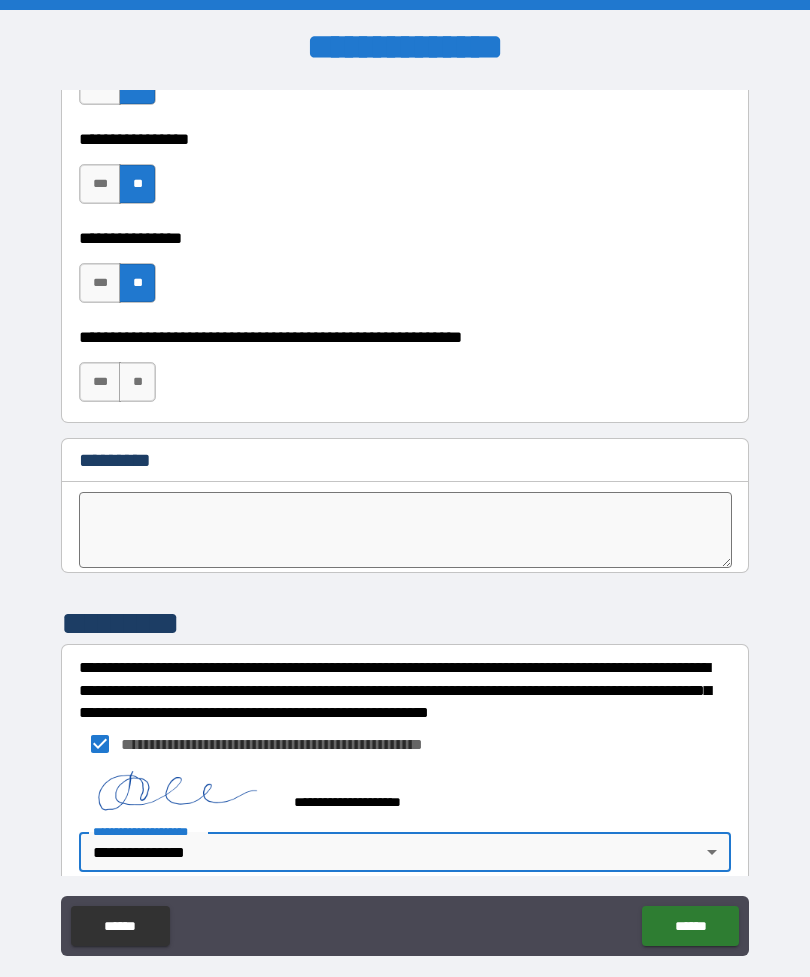 click on "******" at bounding box center [690, 926] 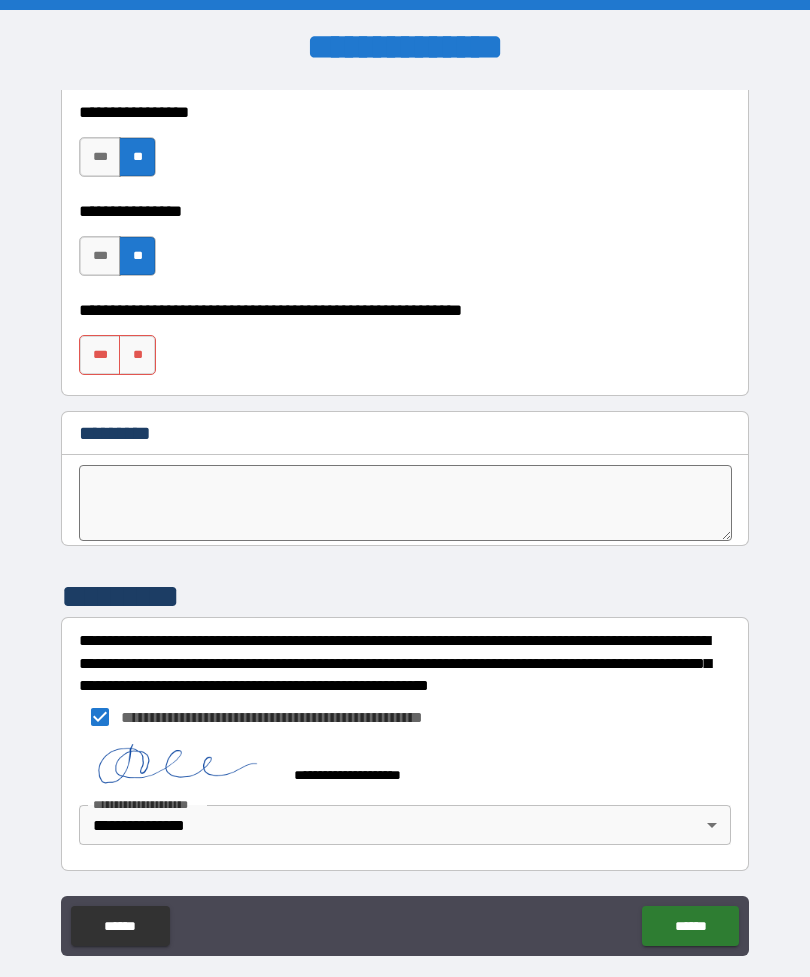scroll, scrollTop: 10083, scrollLeft: 0, axis: vertical 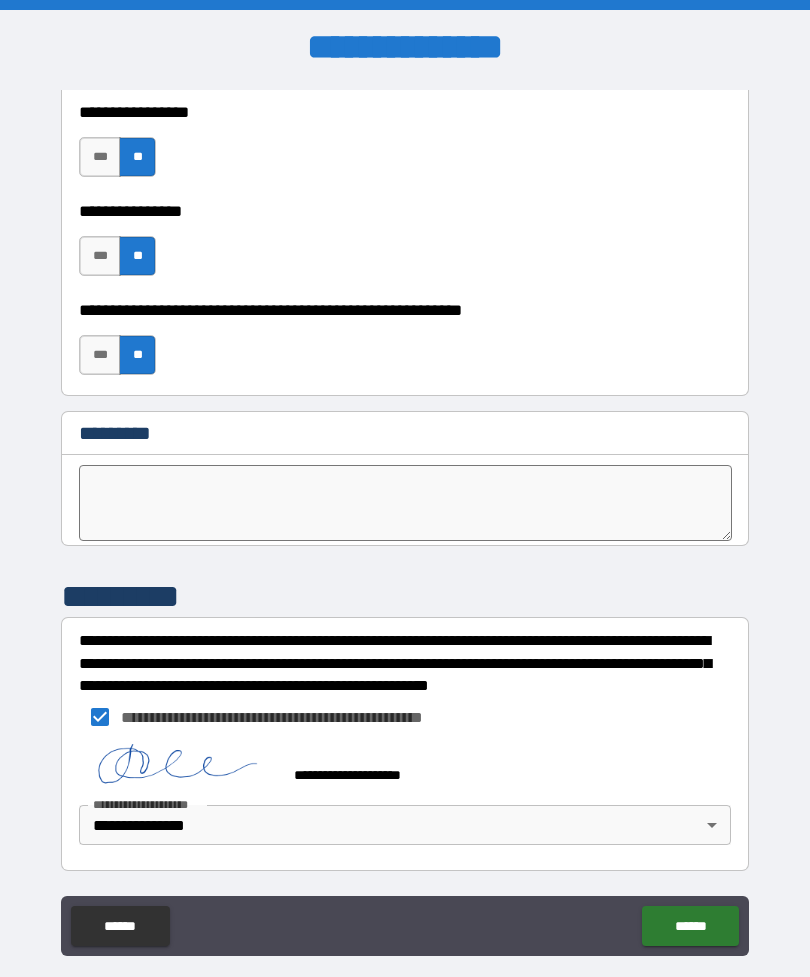 click on "******" at bounding box center (690, 926) 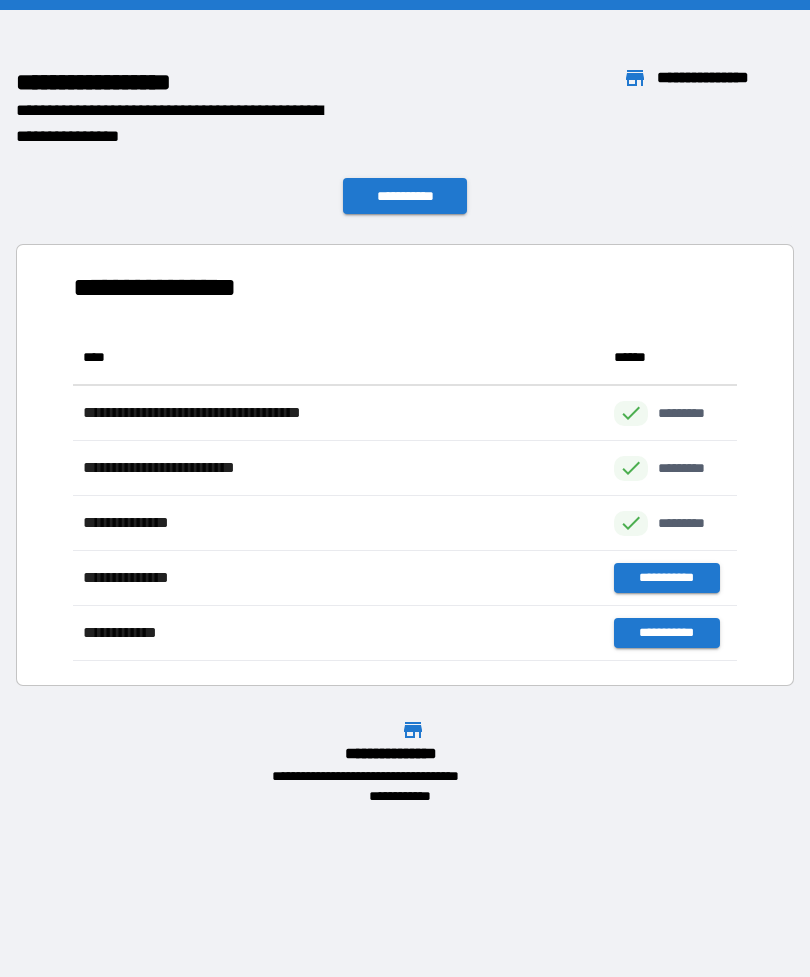 scroll, scrollTop: 331, scrollLeft: 664, axis: both 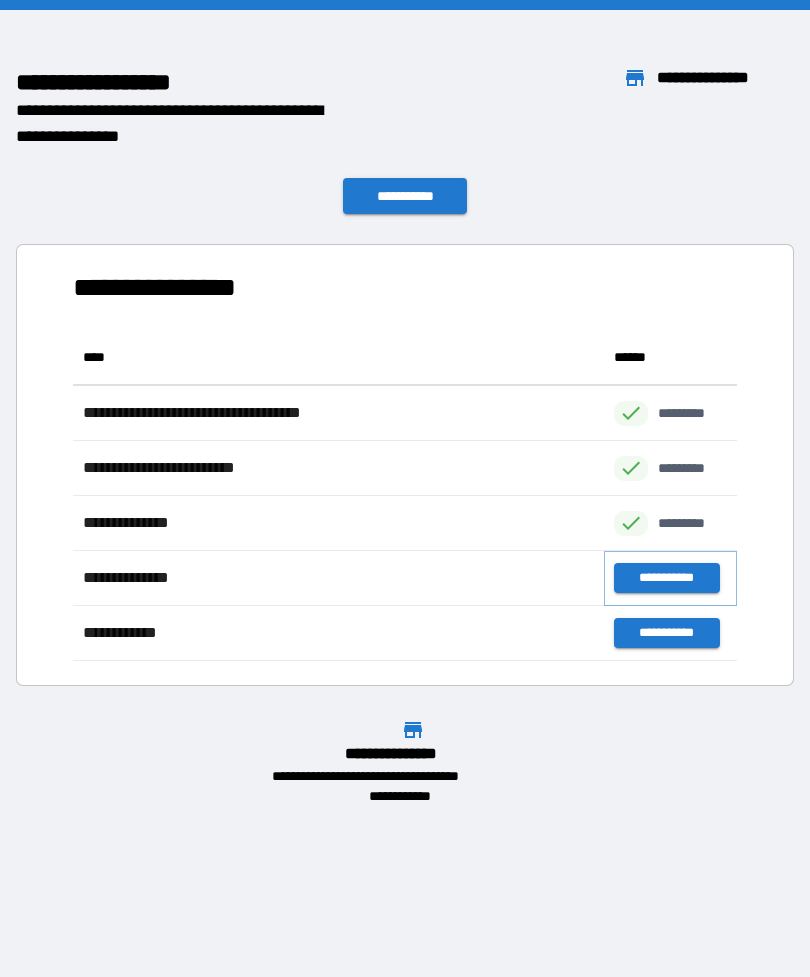 click on "**********" at bounding box center (666, 578) 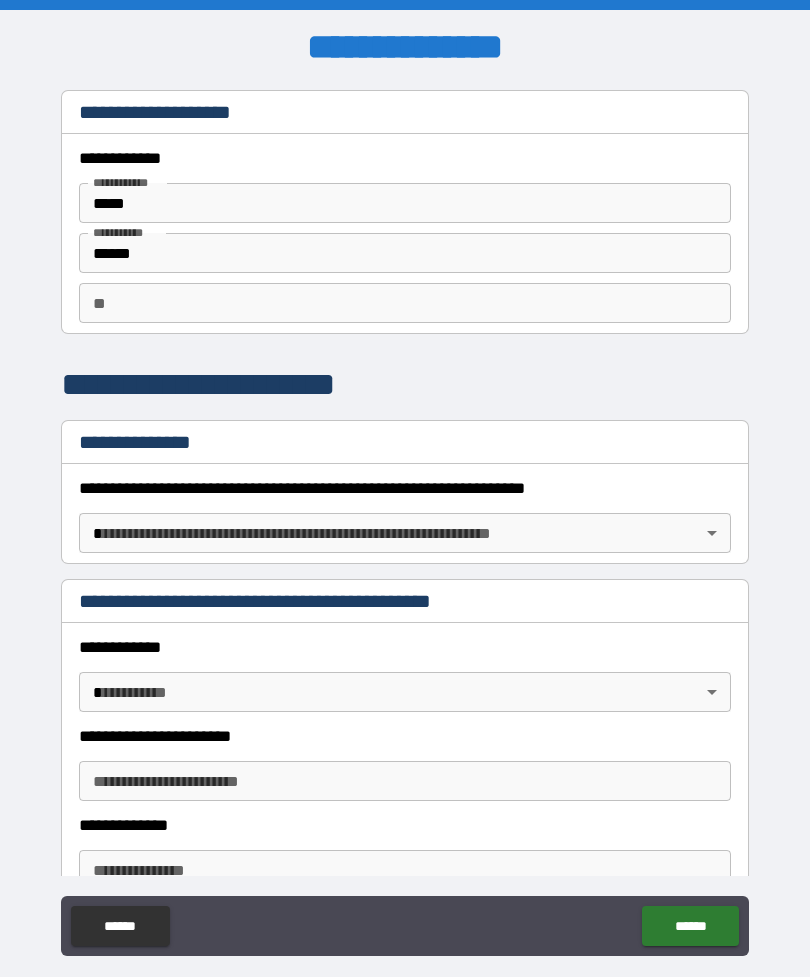 click on "**" at bounding box center (405, 303) 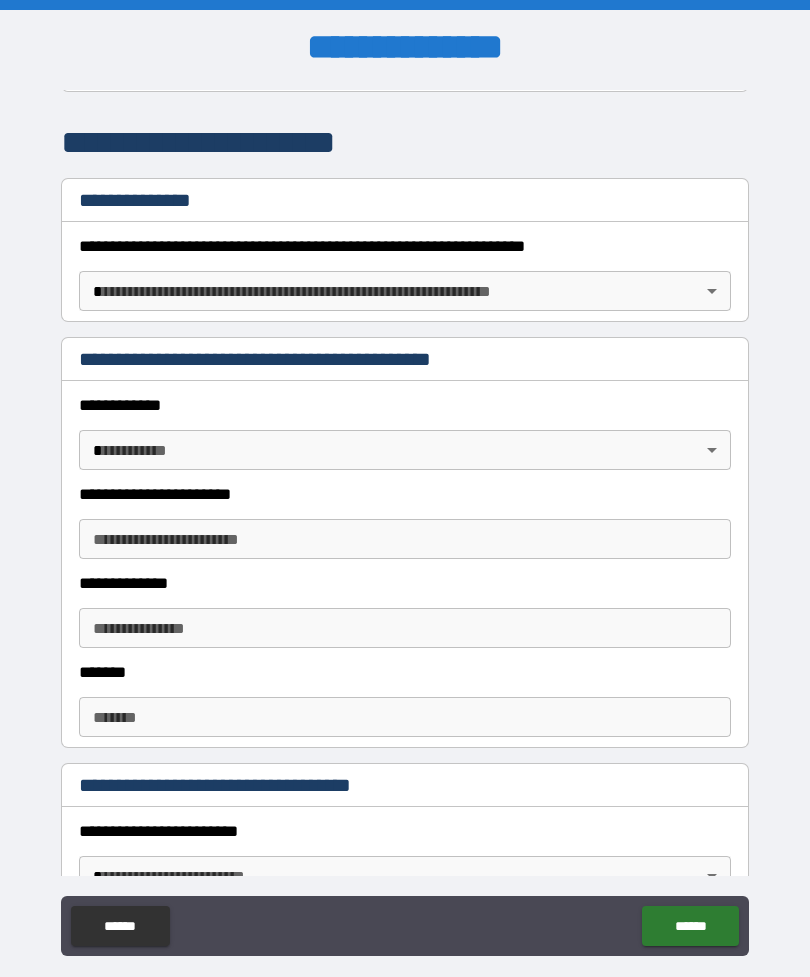 scroll, scrollTop: 244, scrollLeft: 0, axis: vertical 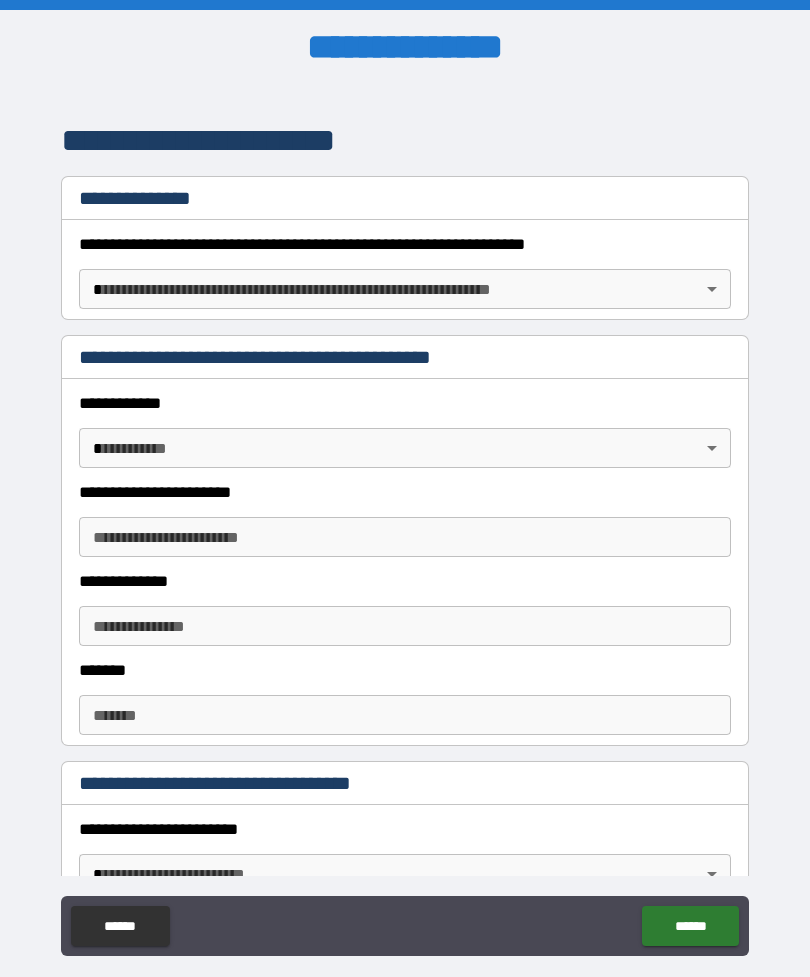 type on "*" 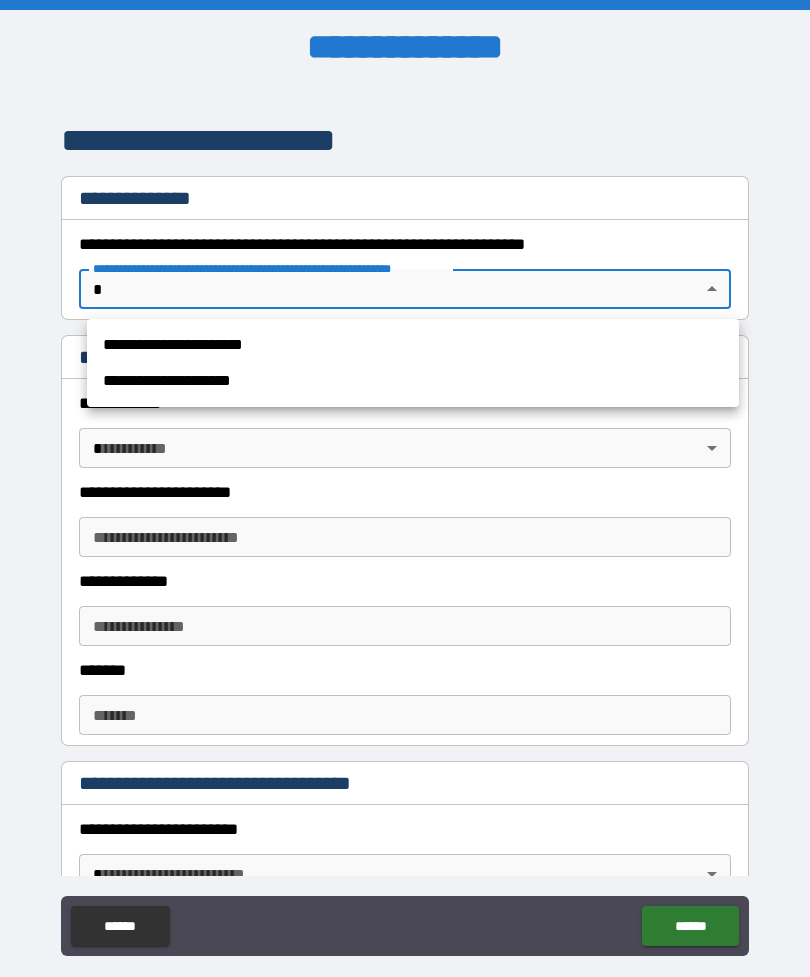 click on "**********" at bounding box center (413, 345) 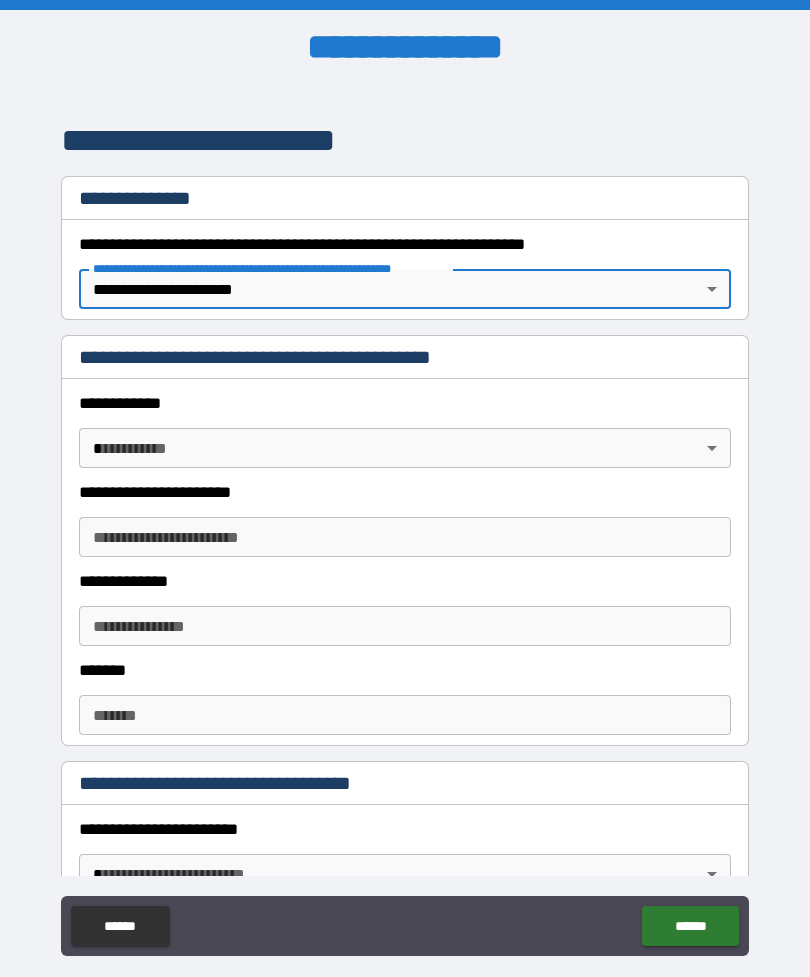 click on "**********" at bounding box center [405, 520] 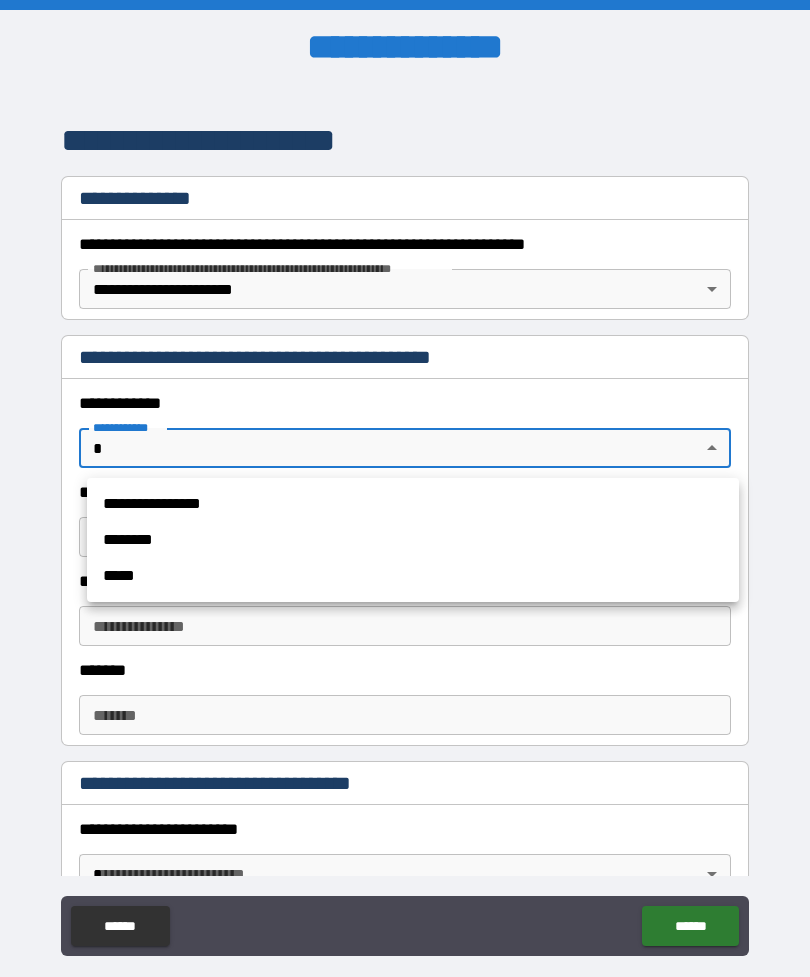 click on "**********" at bounding box center (413, 504) 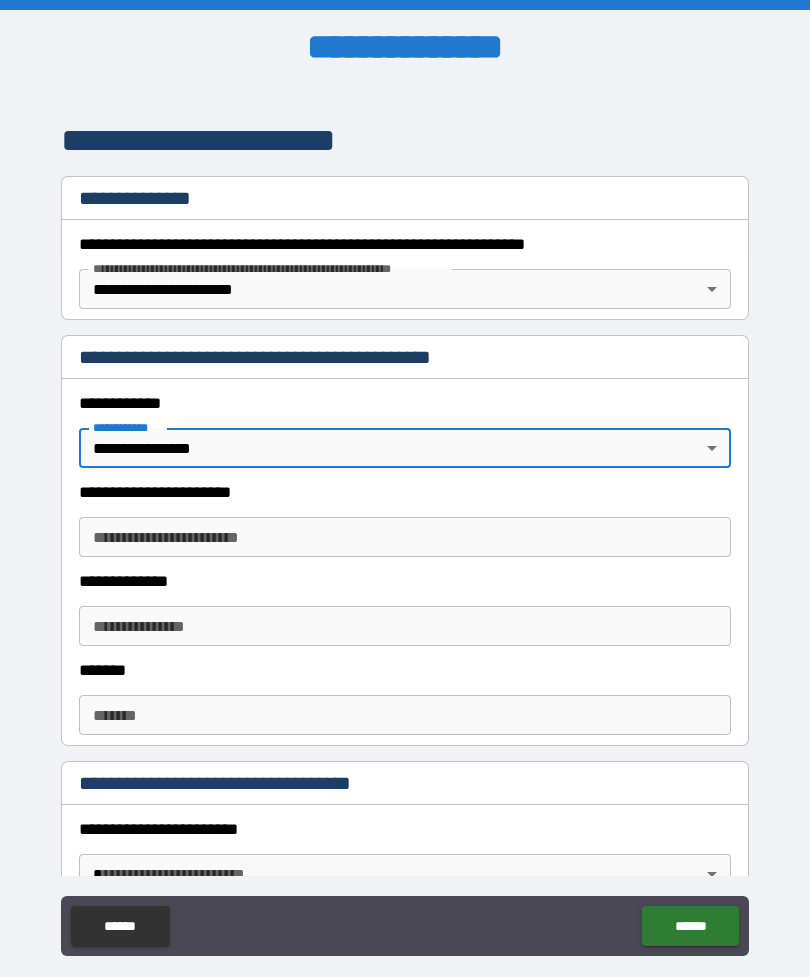 type on "*" 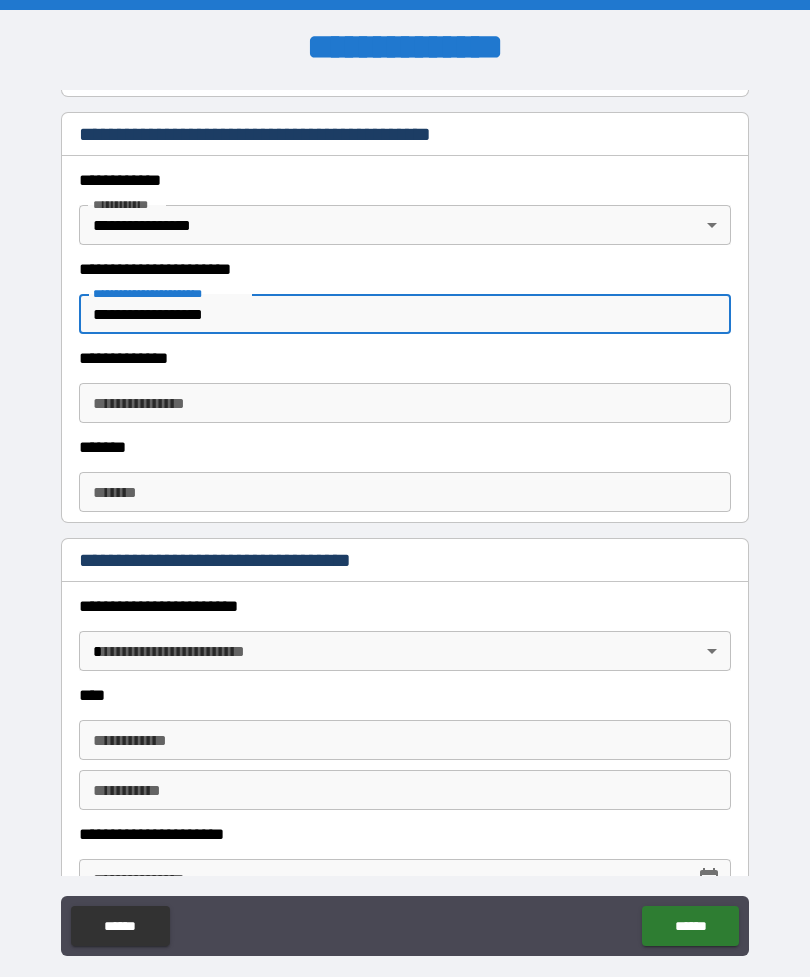 scroll, scrollTop: 494, scrollLeft: 0, axis: vertical 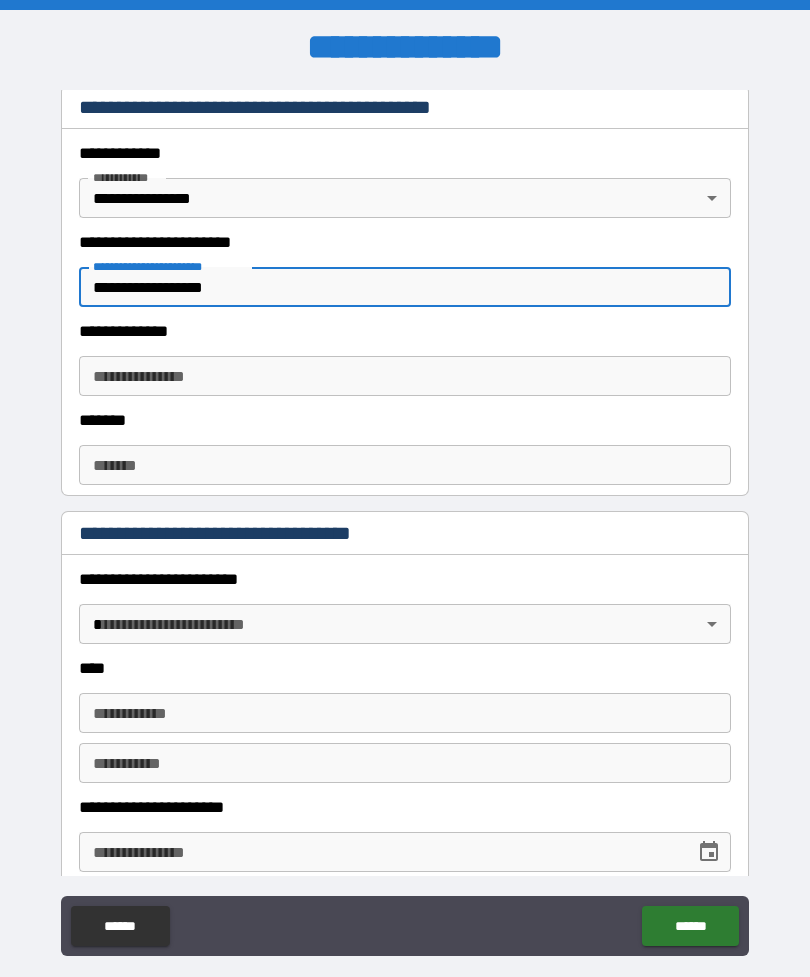 type on "**********" 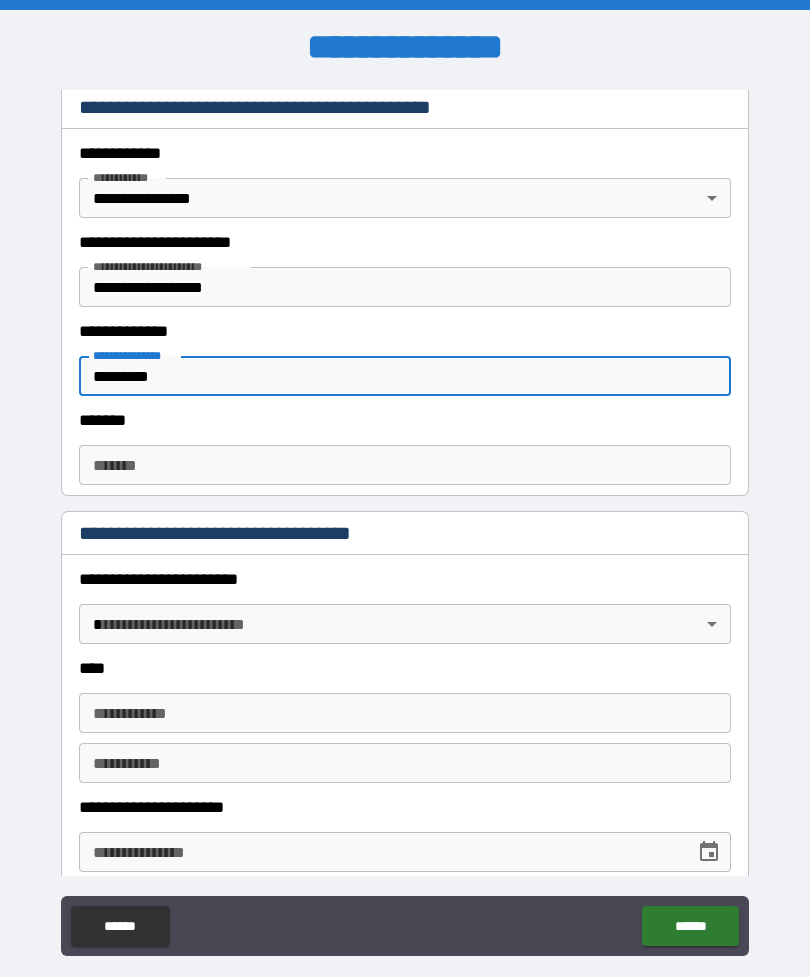 type on "*********" 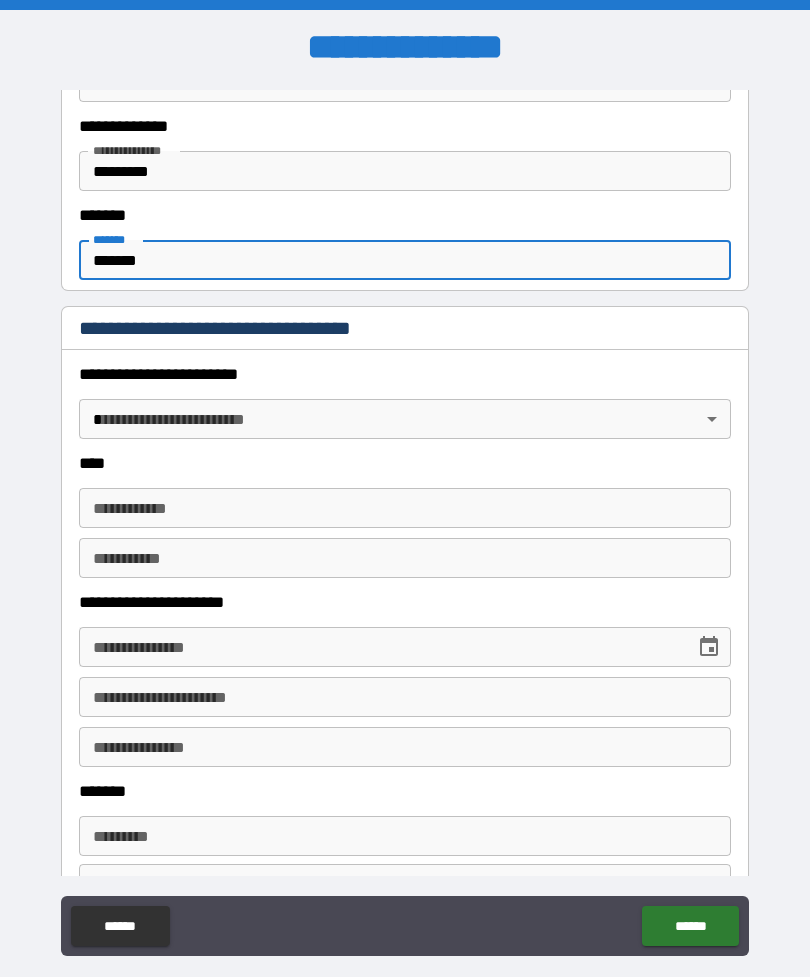 scroll, scrollTop: 763, scrollLeft: 0, axis: vertical 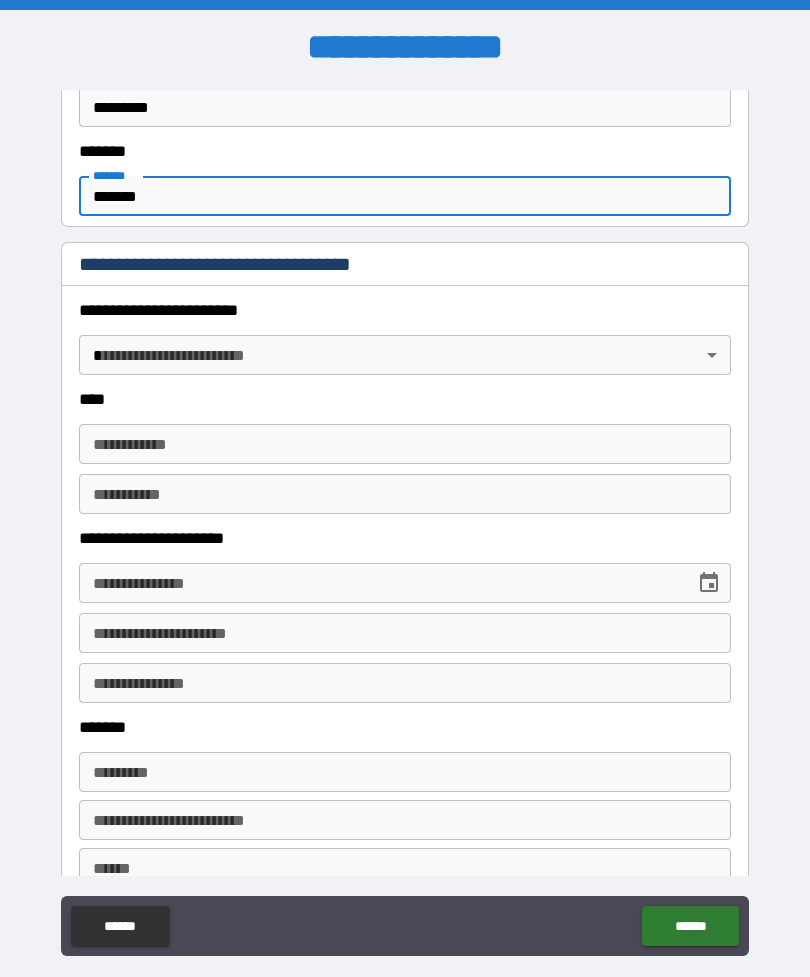 type on "*******" 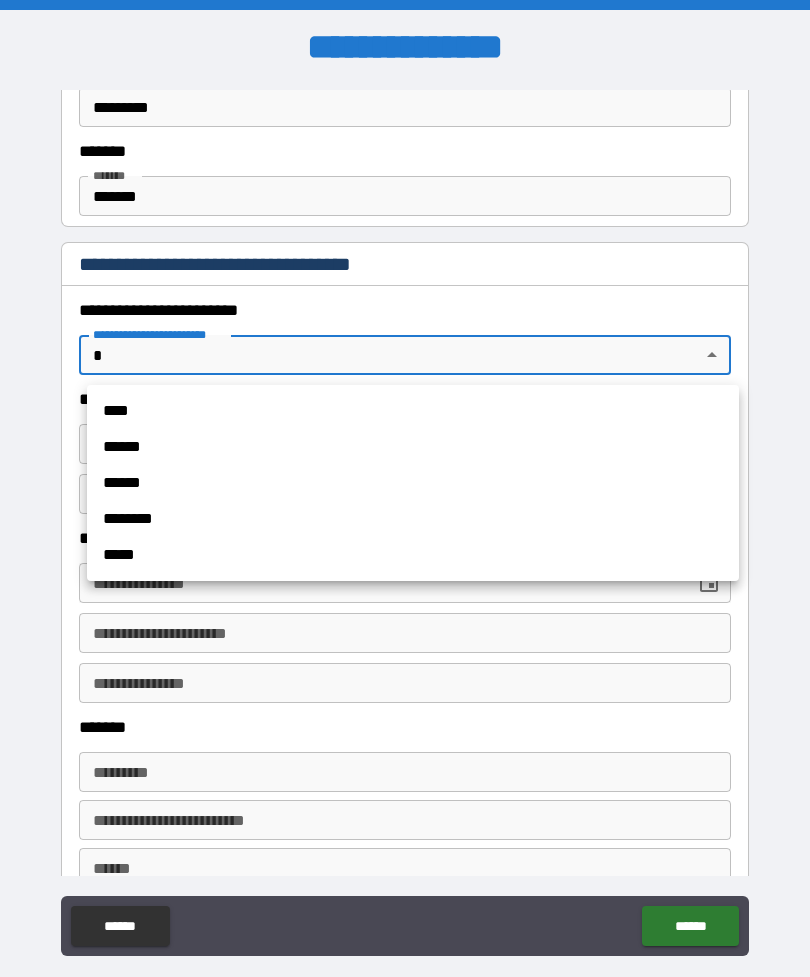 click on "******" at bounding box center (413, 447) 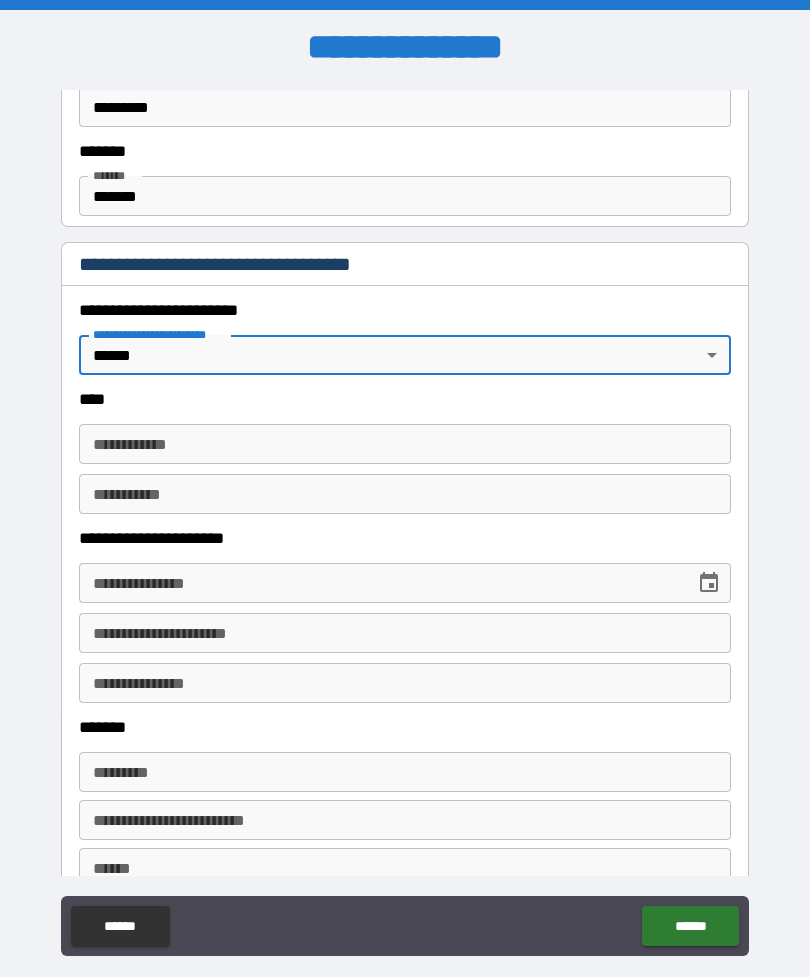 type on "*" 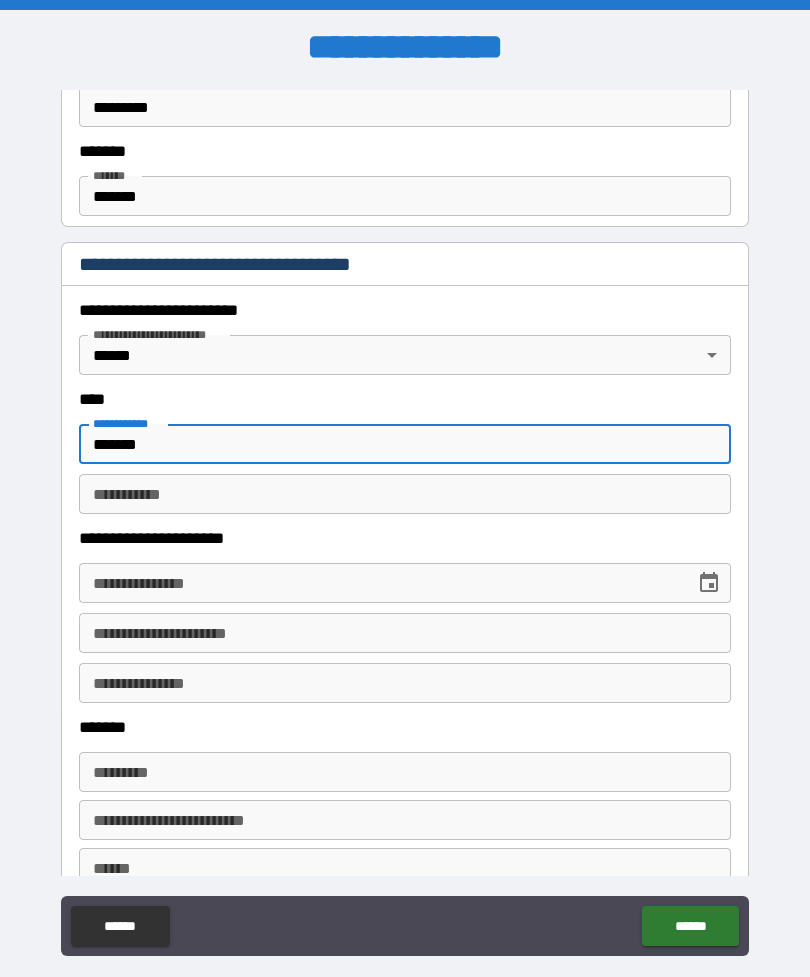 type on "*******" 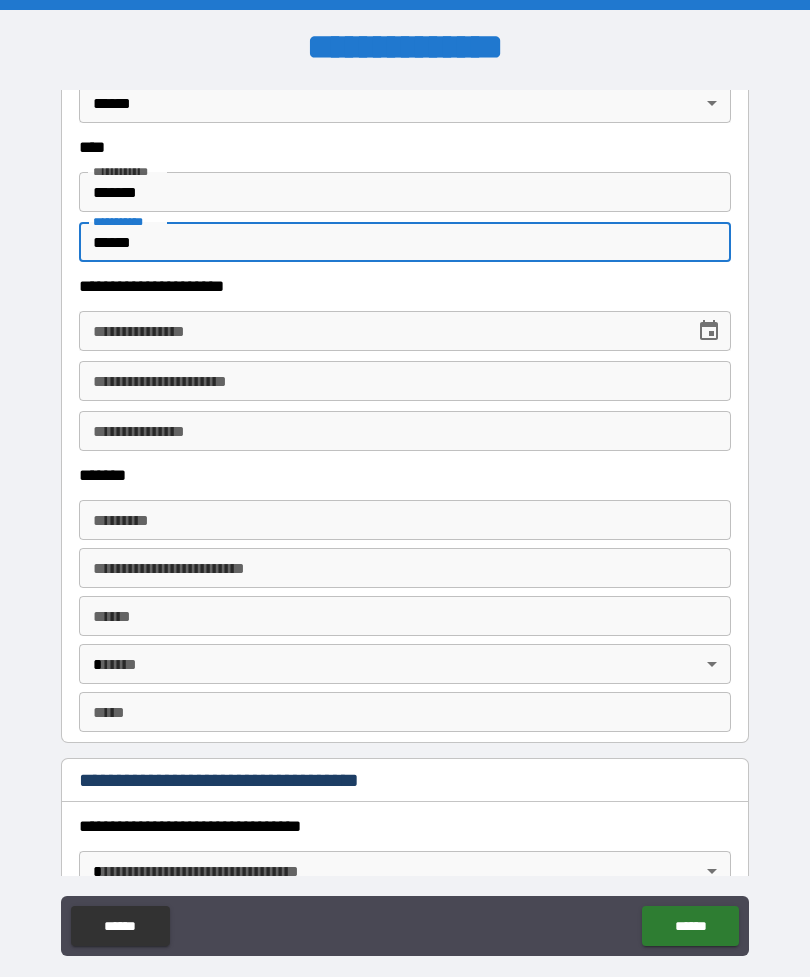 scroll, scrollTop: 1016, scrollLeft: 0, axis: vertical 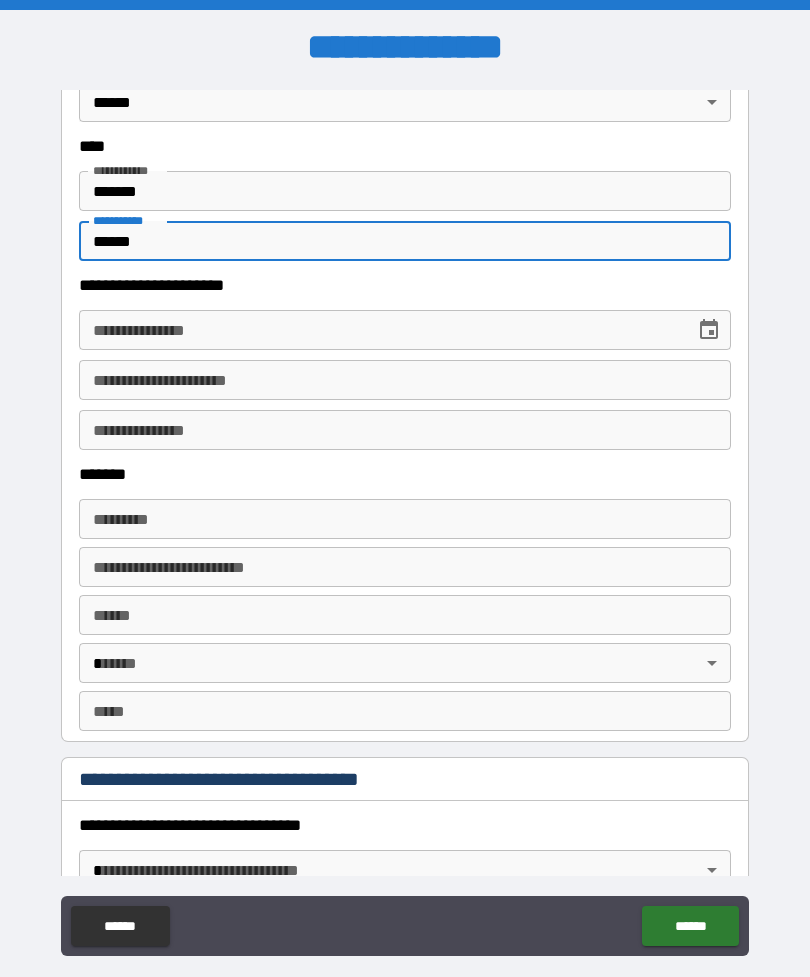 type on "******" 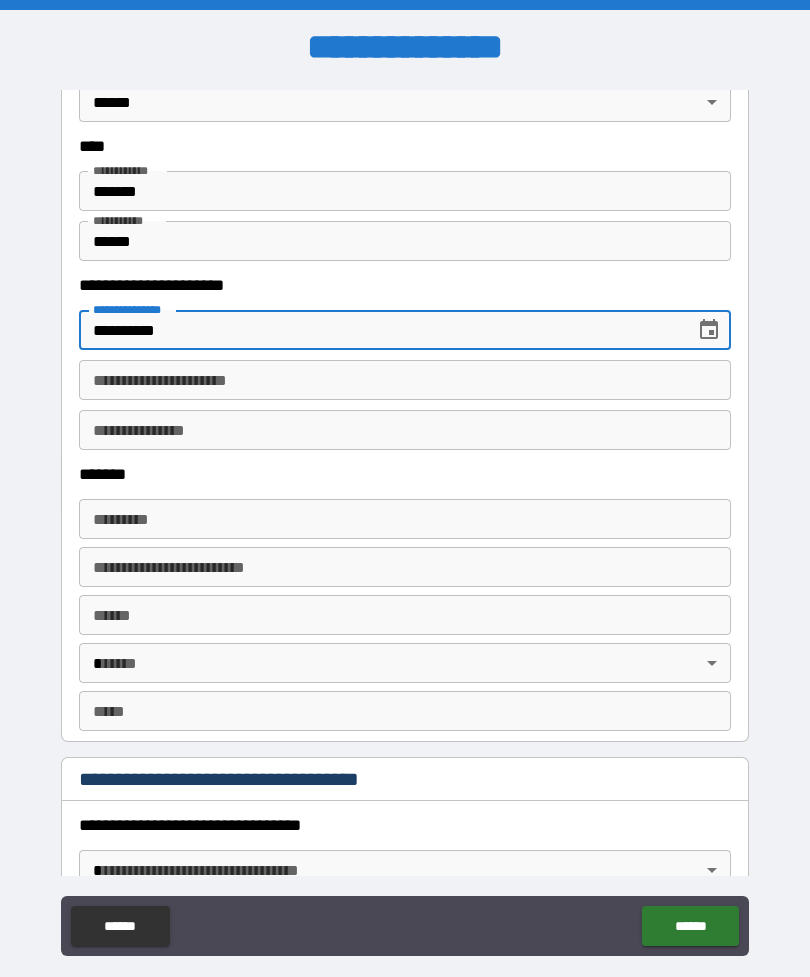type on "**********" 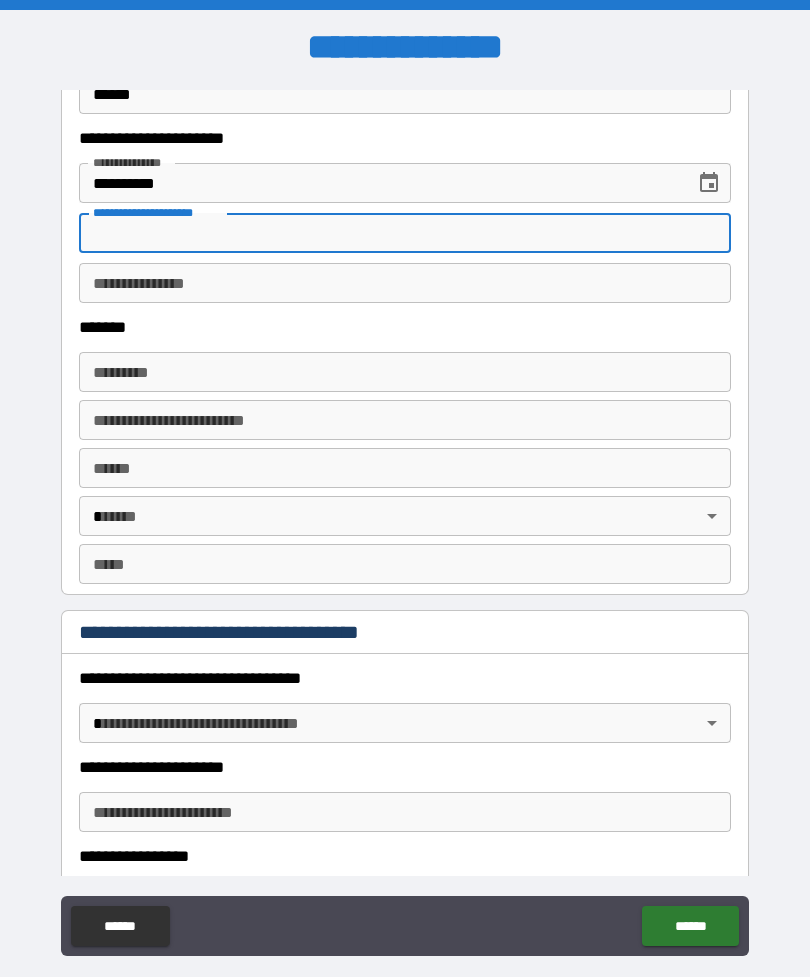 scroll, scrollTop: 1174, scrollLeft: 0, axis: vertical 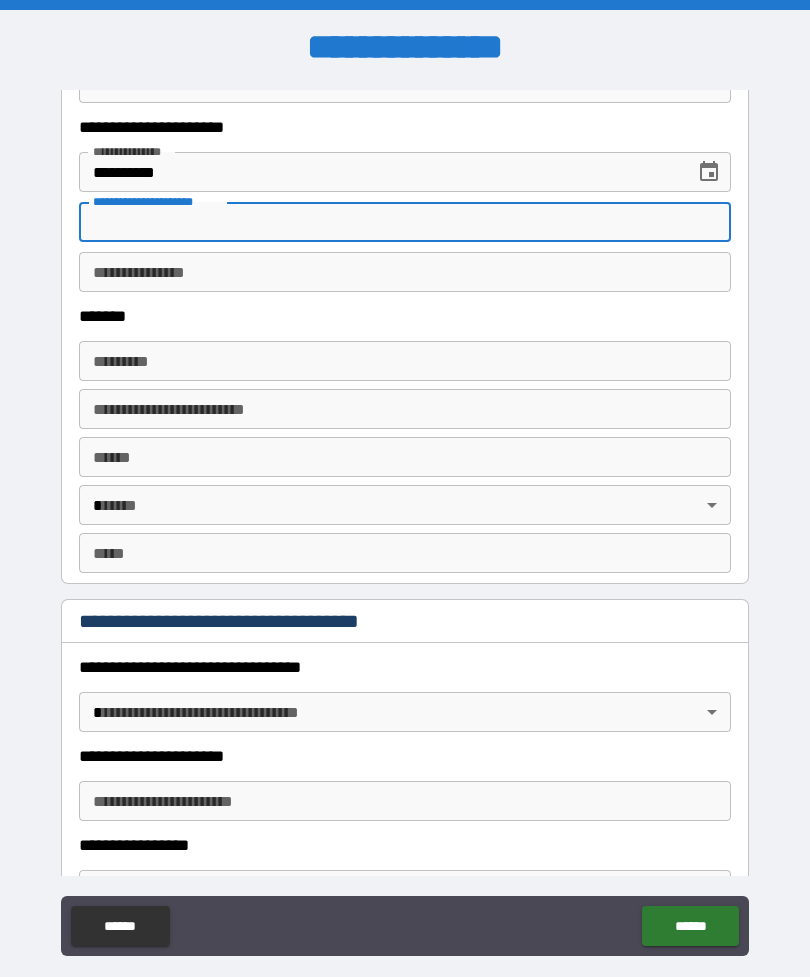 click on "*******   *" at bounding box center (405, 361) 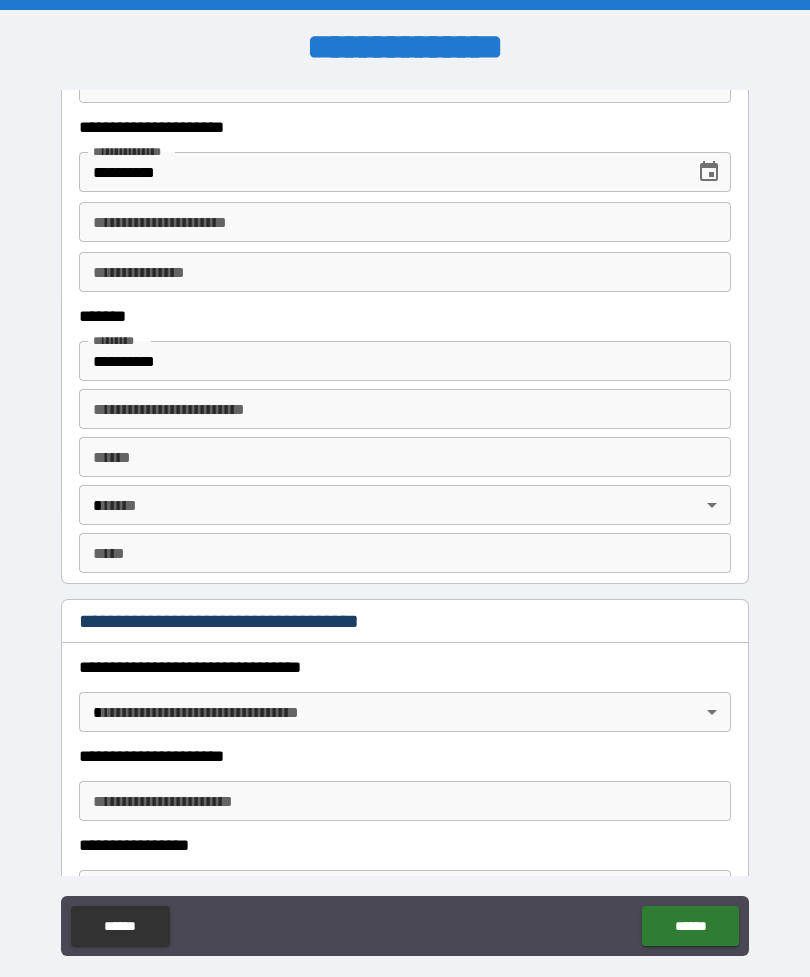 type on "**********" 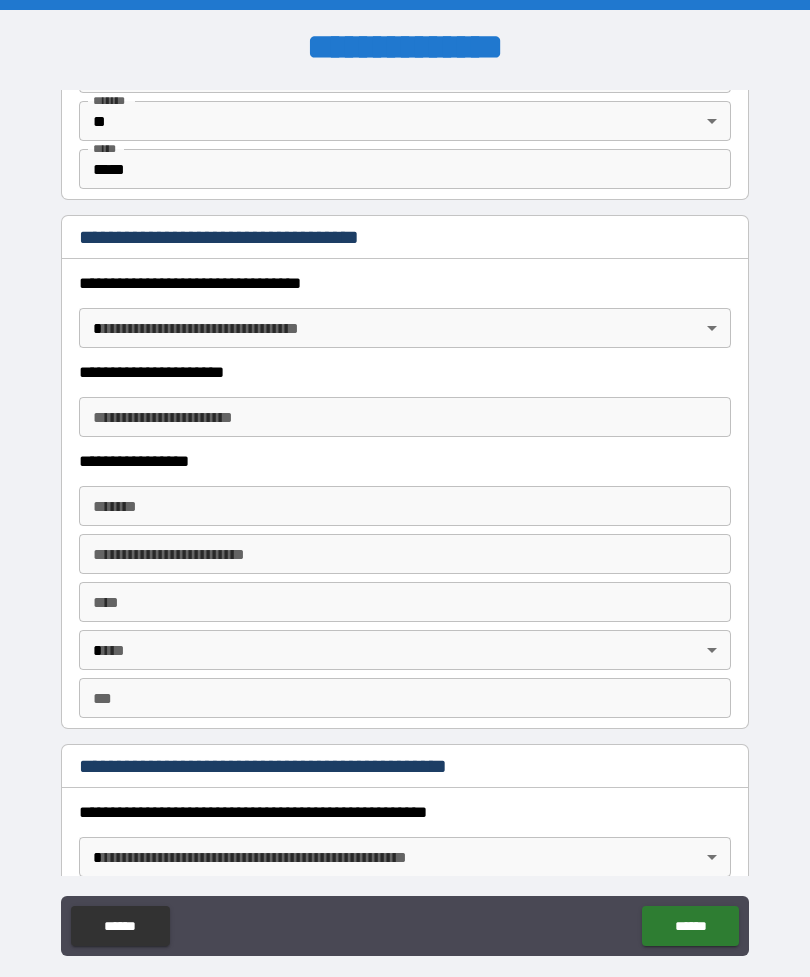 scroll, scrollTop: 1557, scrollLeft: 0, axis: vertical 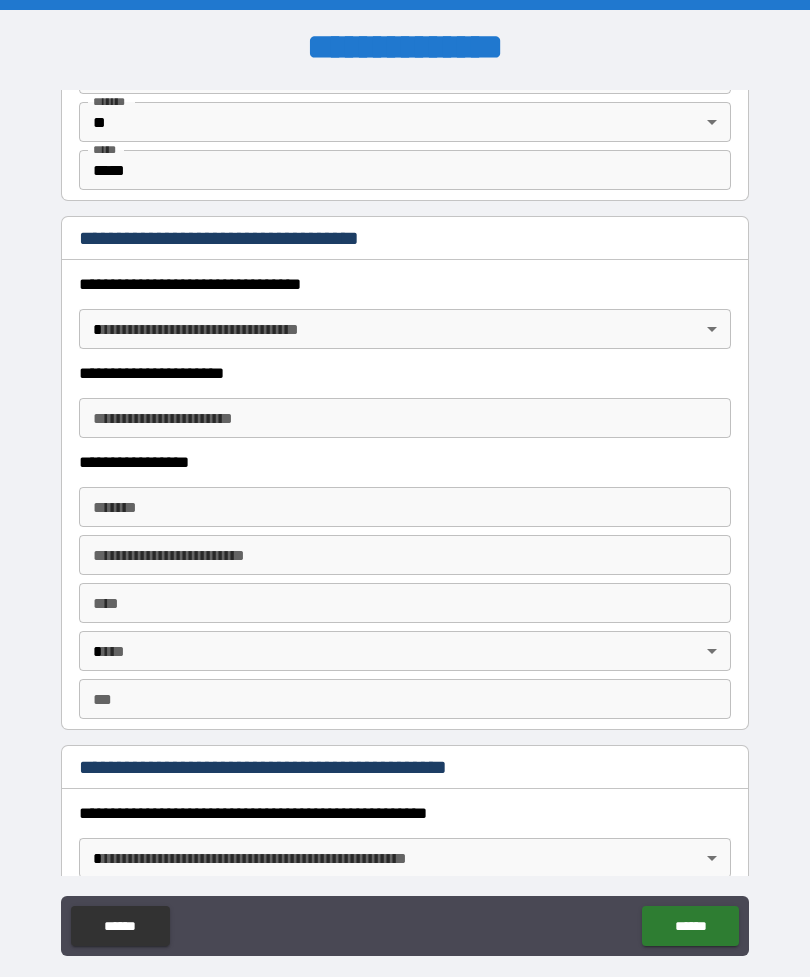 click on "**********" at bounding box center [405, 520] 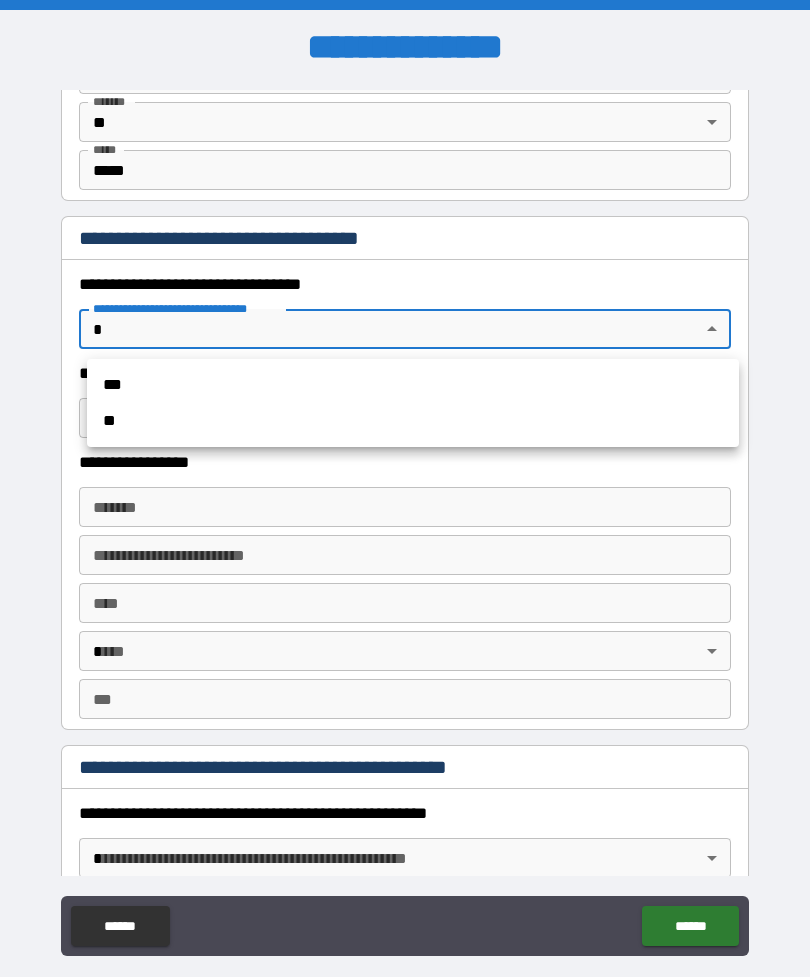 click on "***" at bounding box center (413, 385) 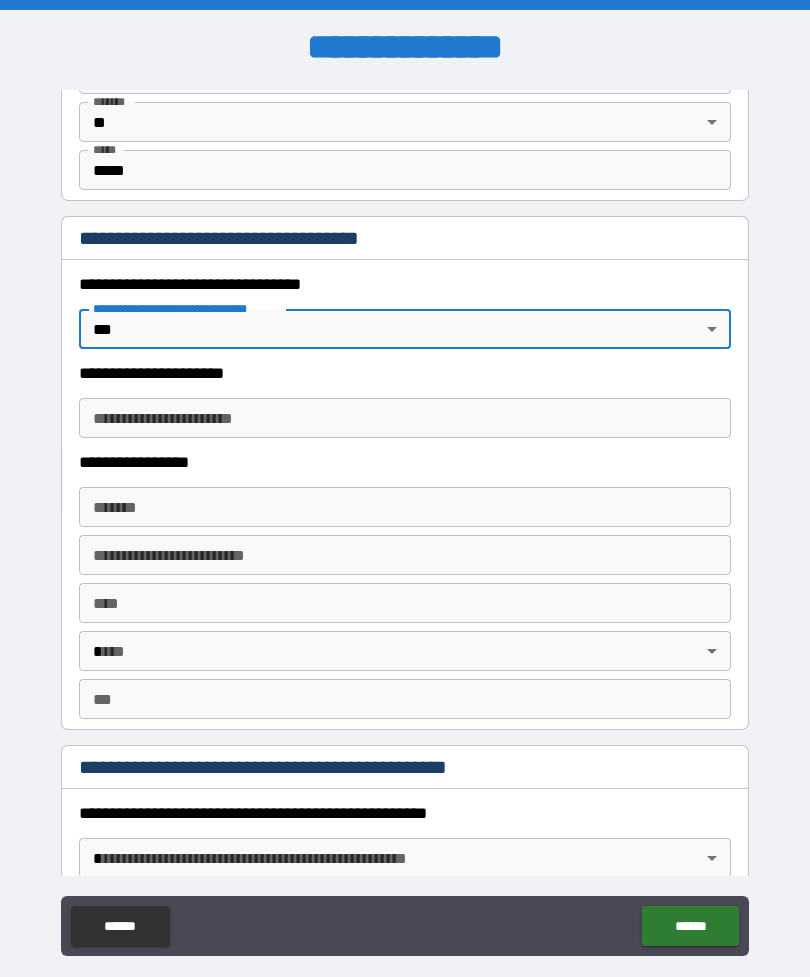 type on "*" 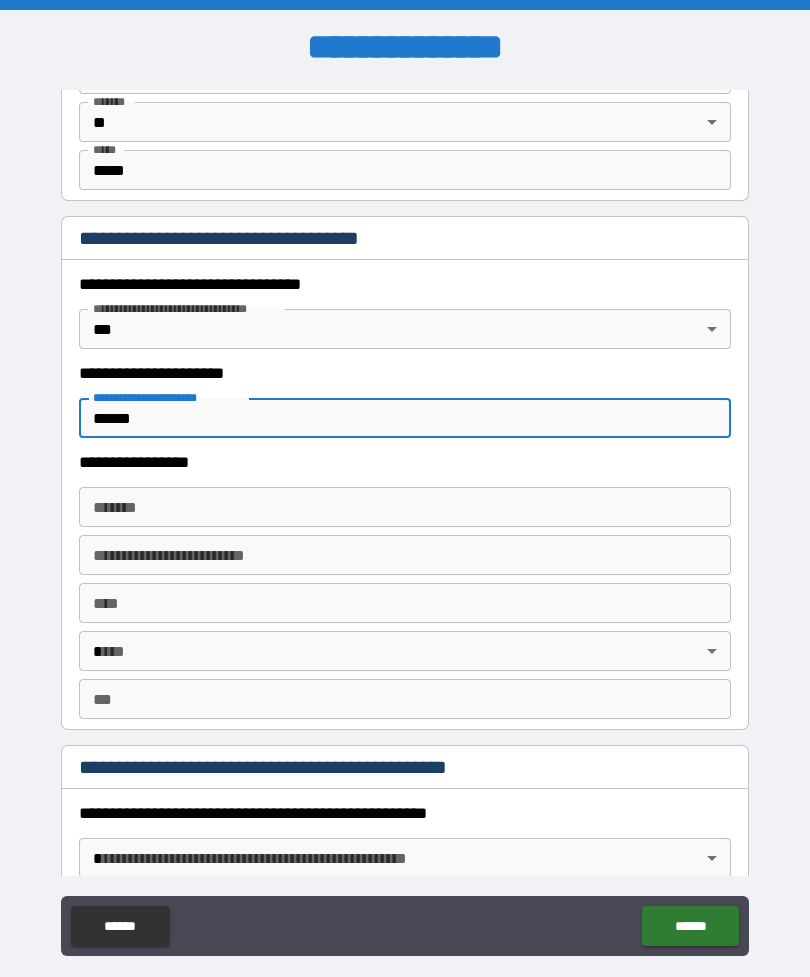 type on "******" 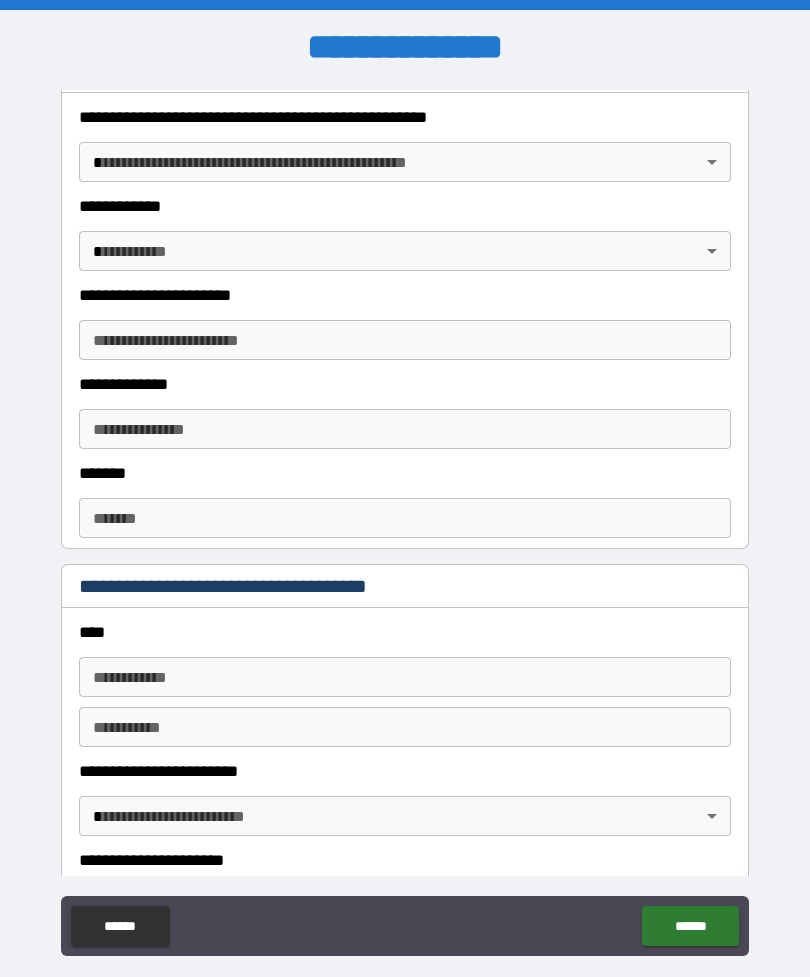scroll, scrollTop: 2247, scrollLeft: 0, axis: vertical 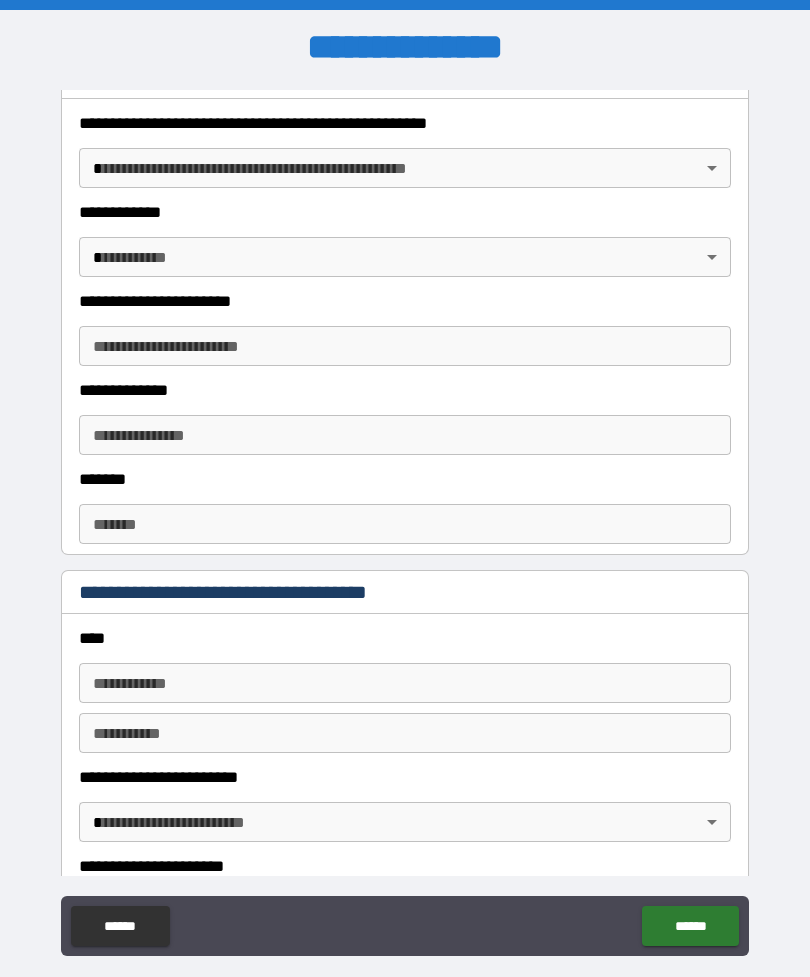 click on "**********" at bounding box center [405, 520] 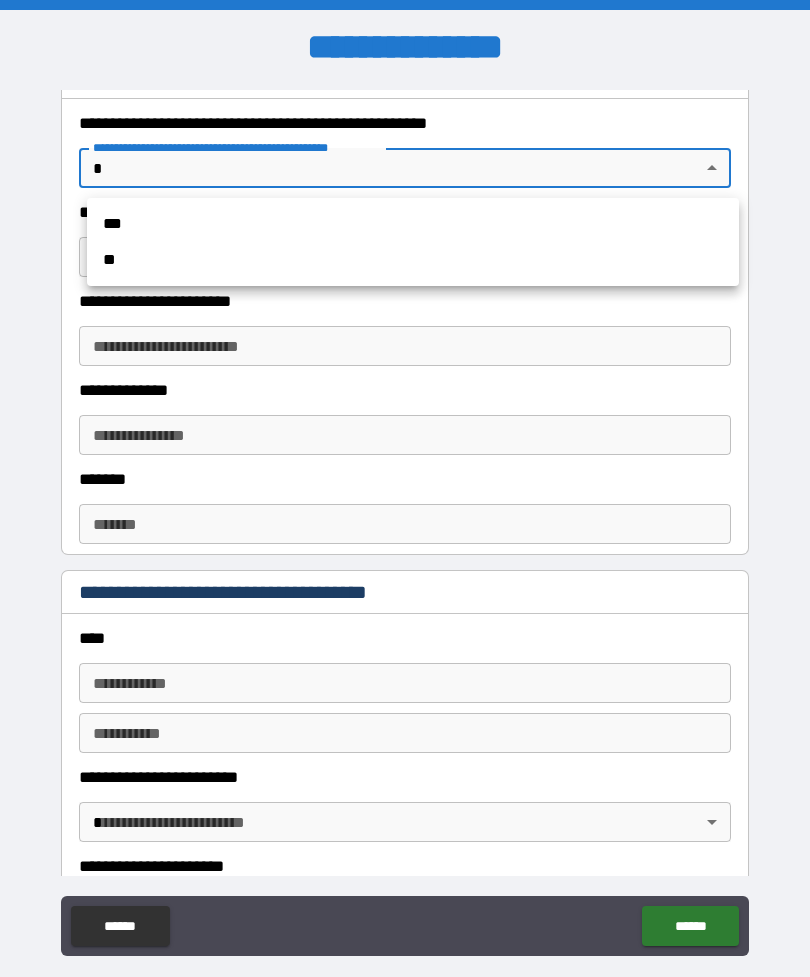 click on "**" at bounding box center [413, 260] 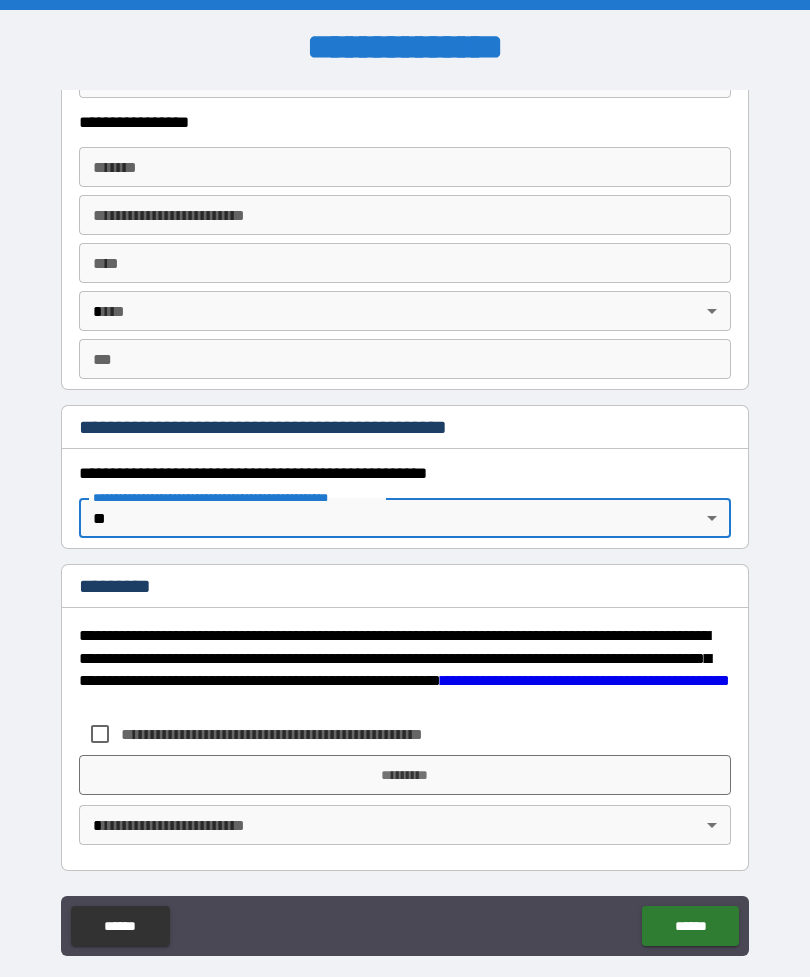 scroll, scrollTop: 1897, scrollLeft: 0, axis: vertical 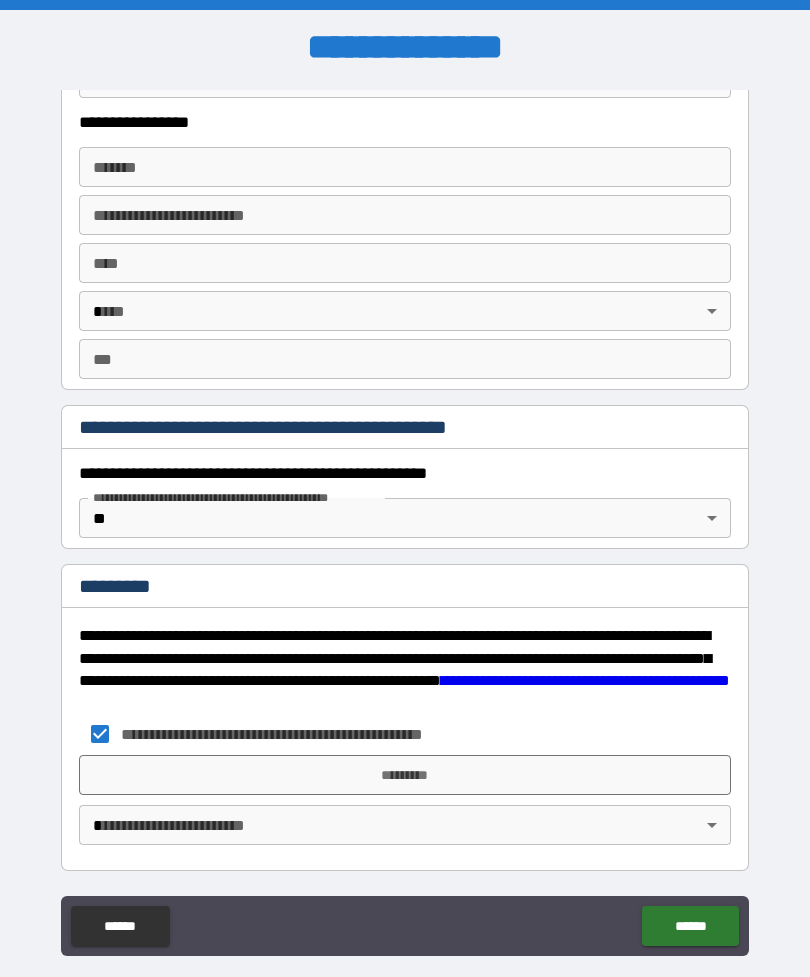 click on "*********" at bounding box center [405, 775] 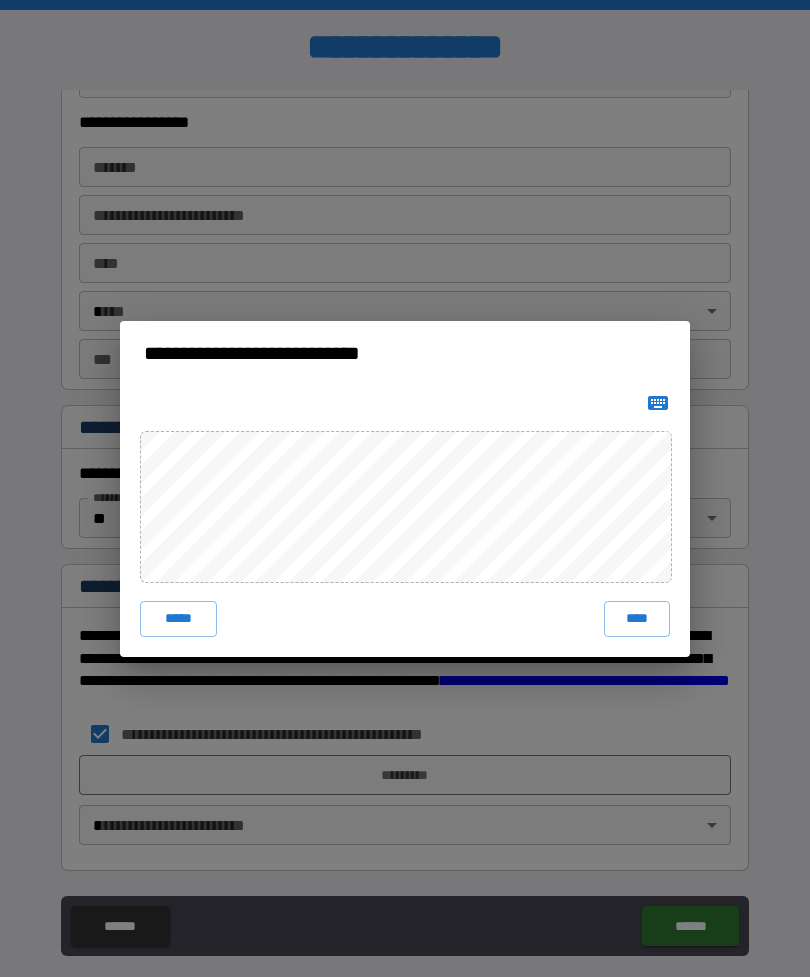 click on "****" at bounding box center [637, 619] 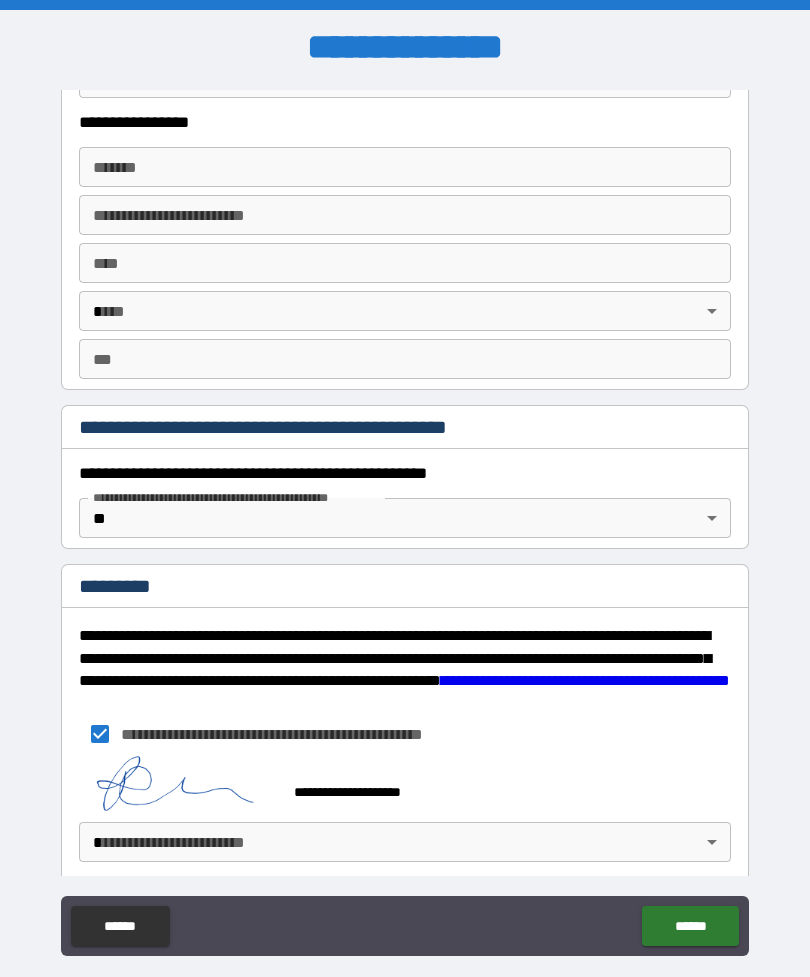 scroll, scrollTop: 1887, scrollLeft: 0, axis: vertical 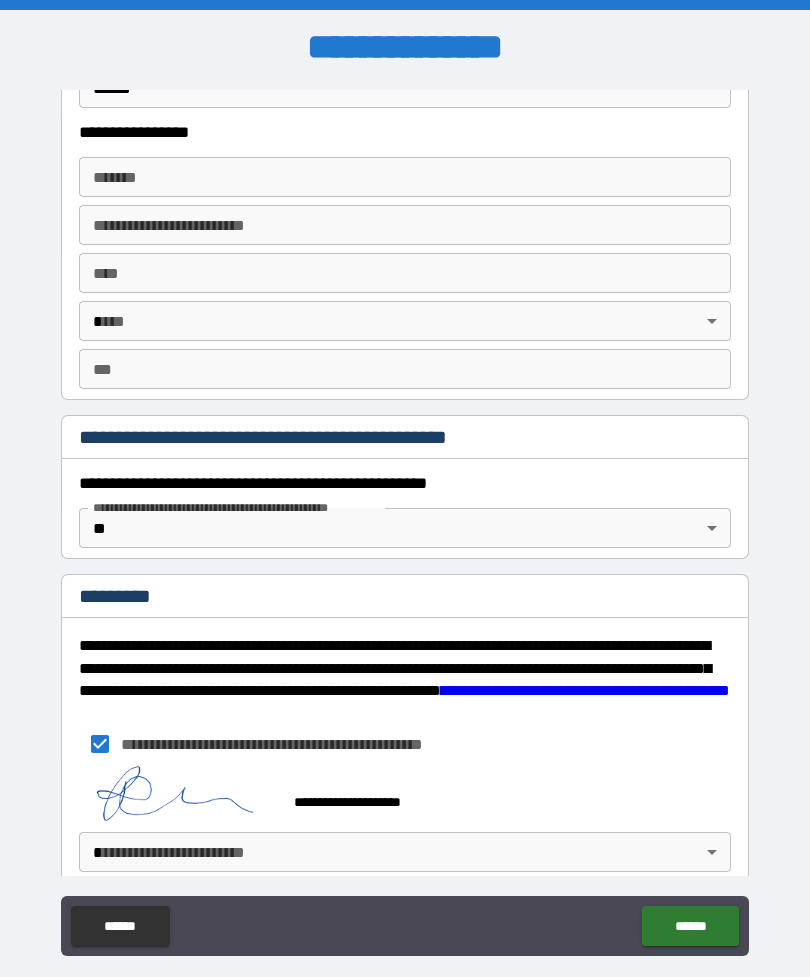 click on "******" at bounding box center (690, 926) 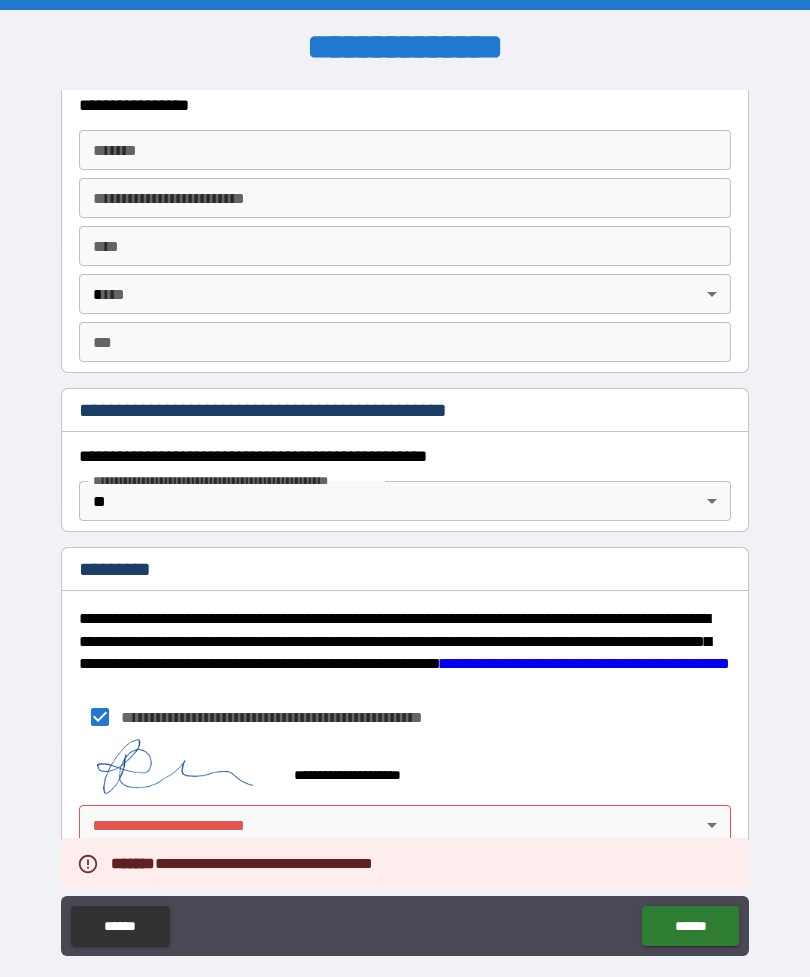 scroll, scrollTop: 1914, scrollLeft: 0, axis: vertical 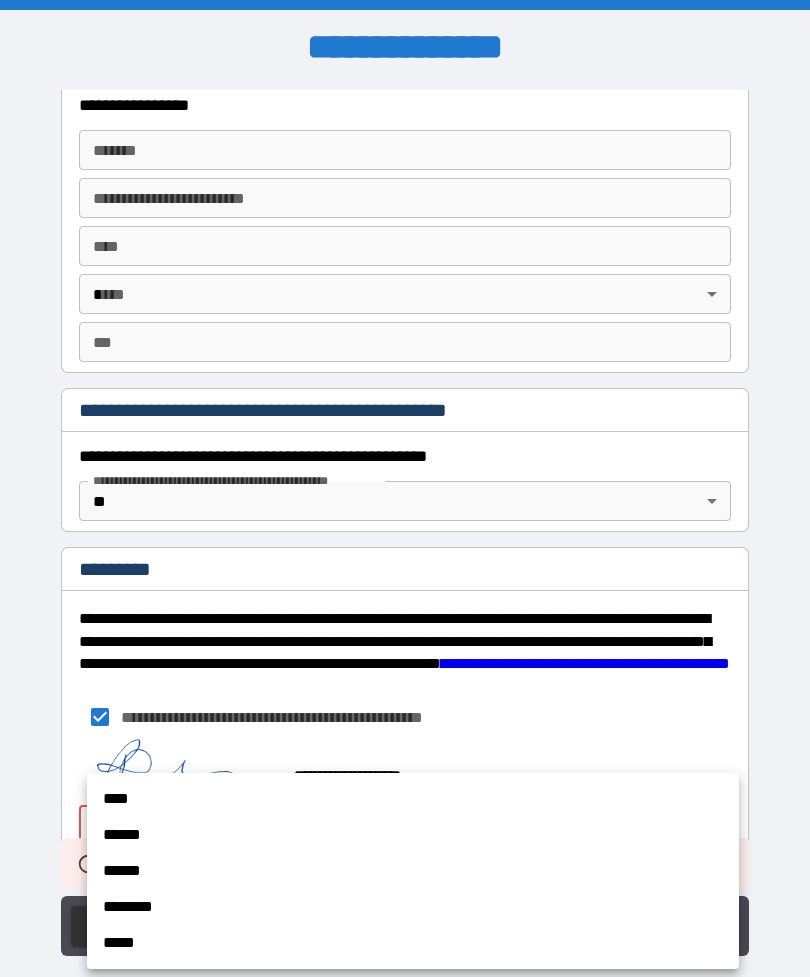 click on "******" at bounding box center (413, 835) 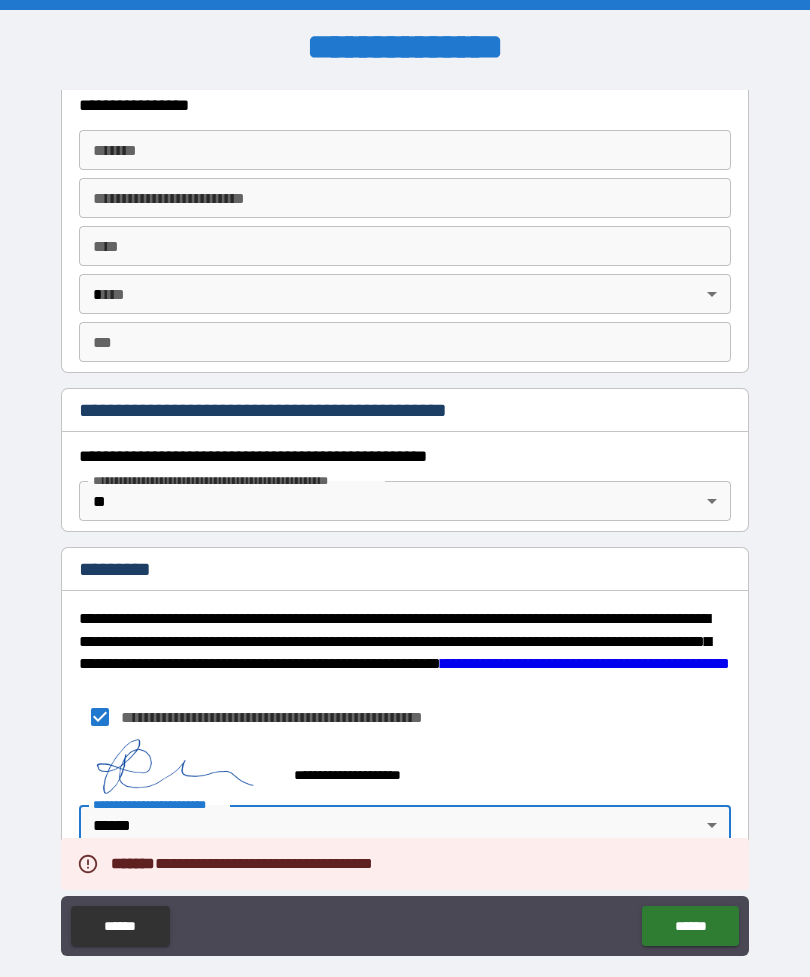 type on "*" 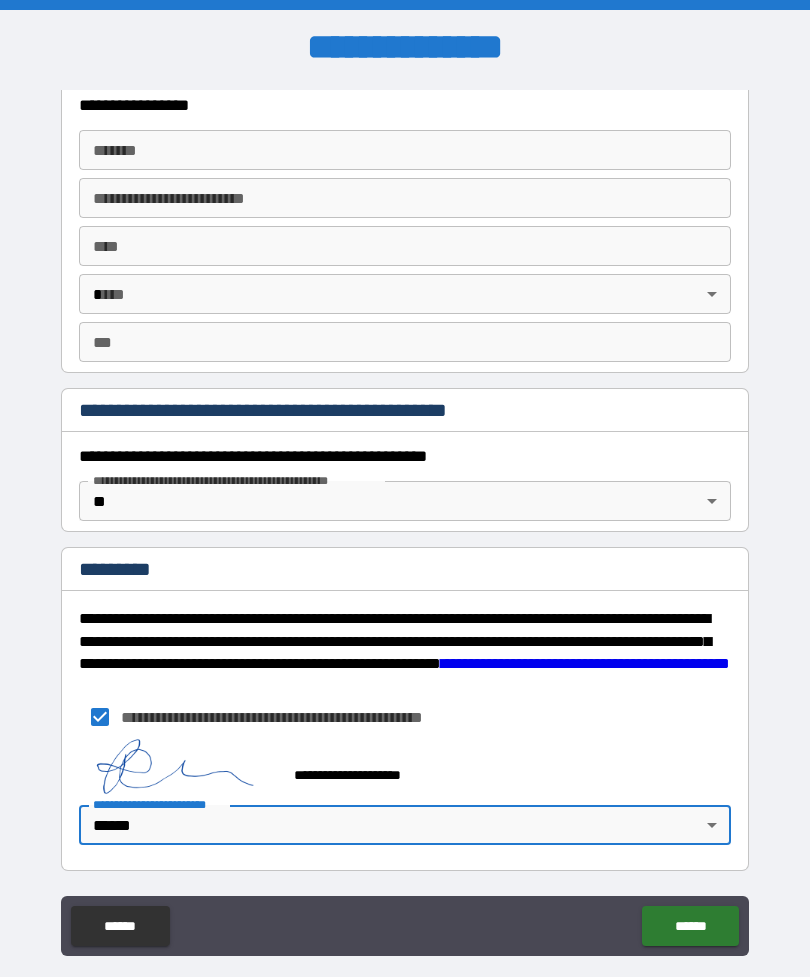 click on "******" at bounding box center [690, 926] 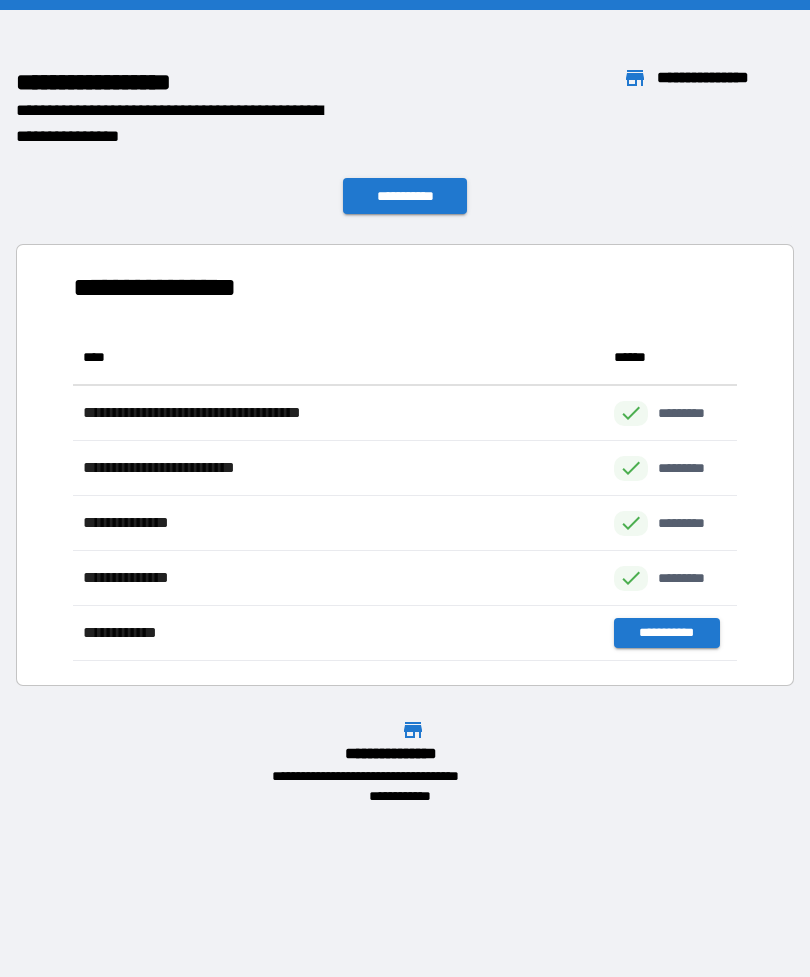 scroll, scrollTop: 1, scrollLeft: 1, axis: both 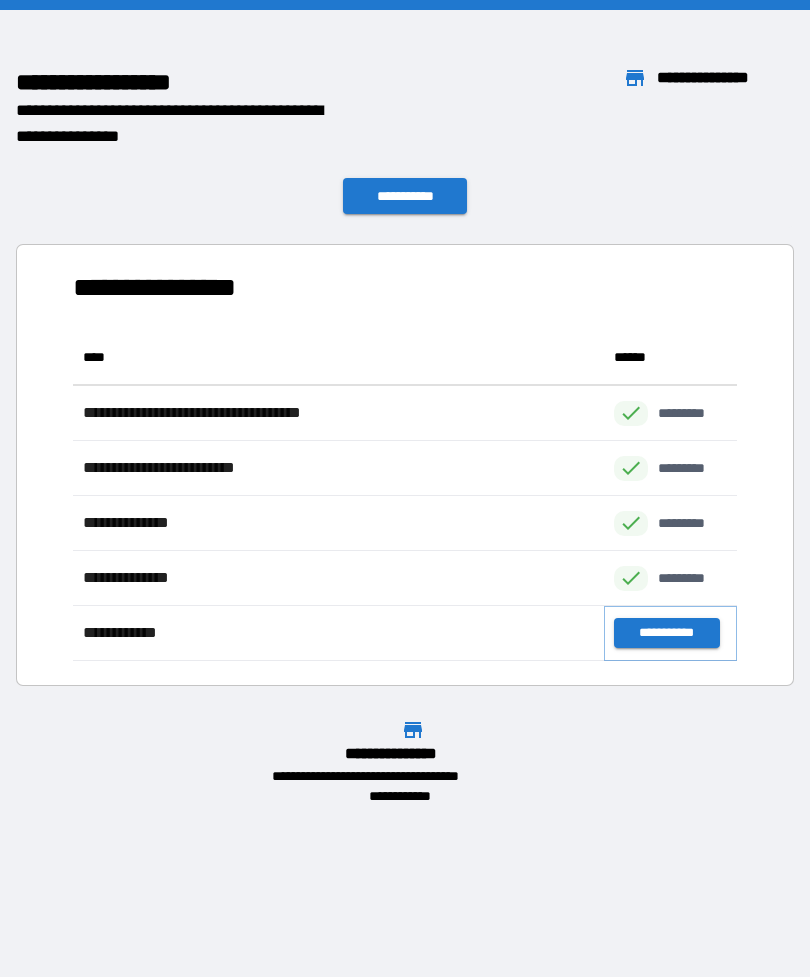 click on "**********" at bounding box center [666, 633] 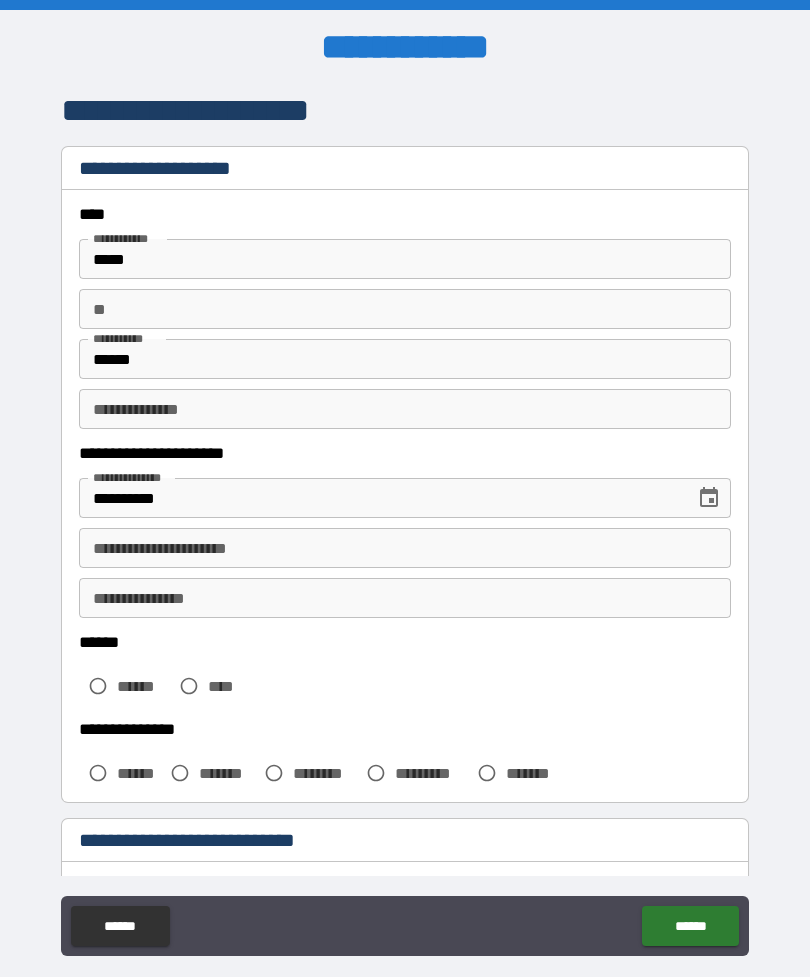 click on "**********" at bounding box center [405, 409] 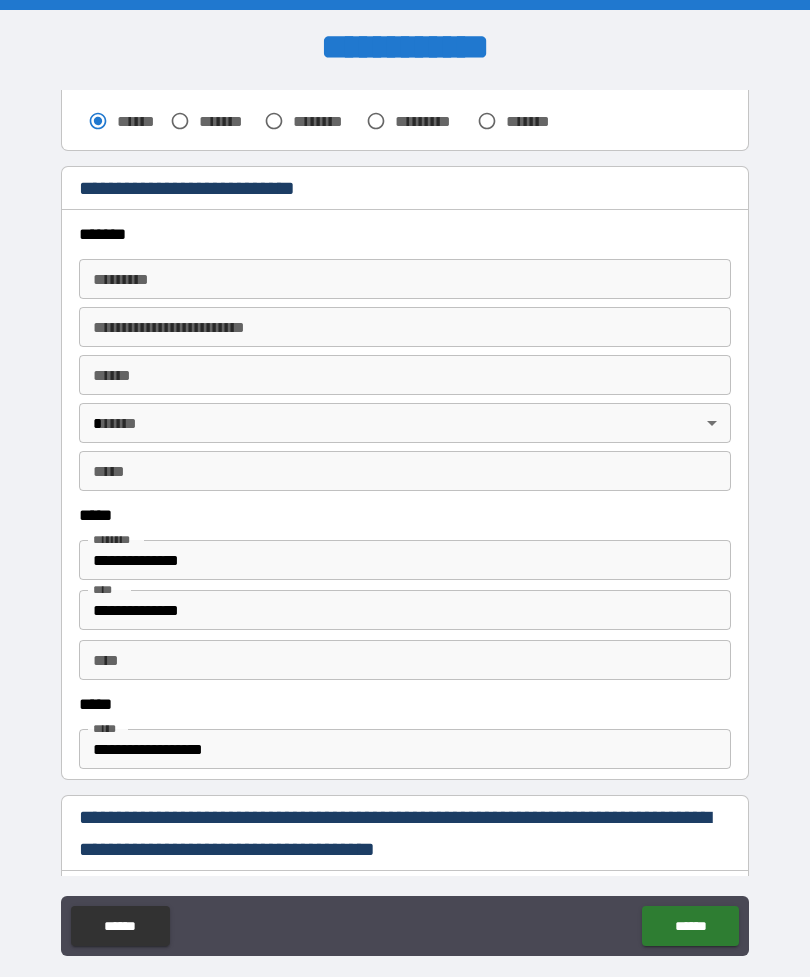 scroll, scrollTop: 662, scrollLeft: 0, axis: vertical 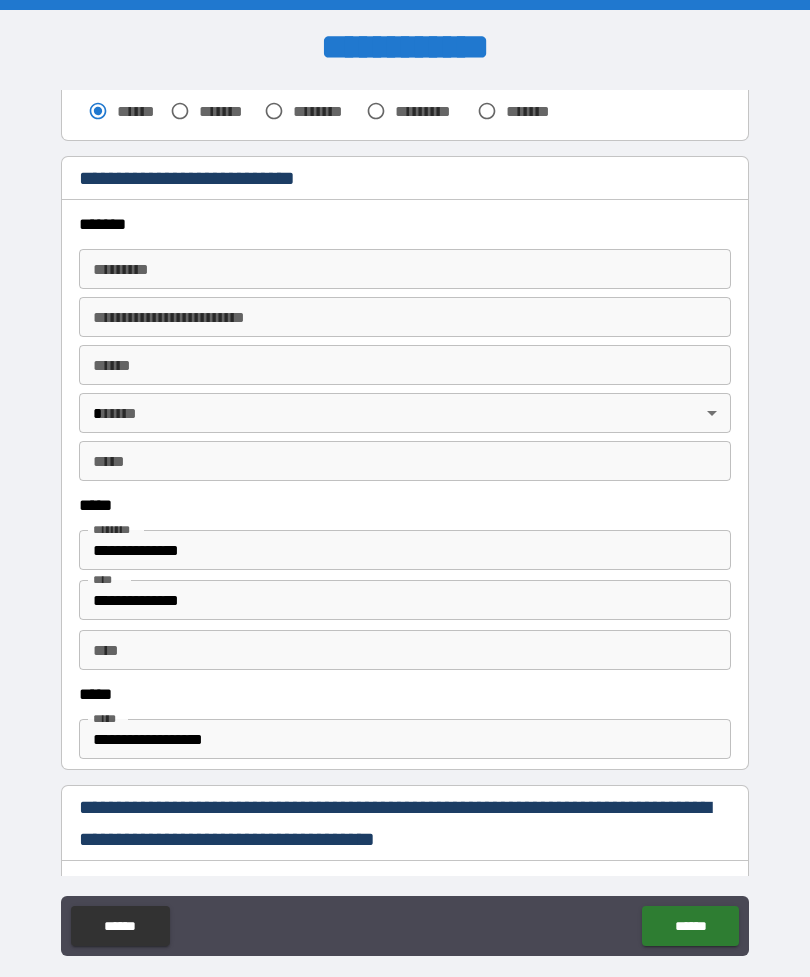 click on "*******   *" at bounding box center (405, 269) 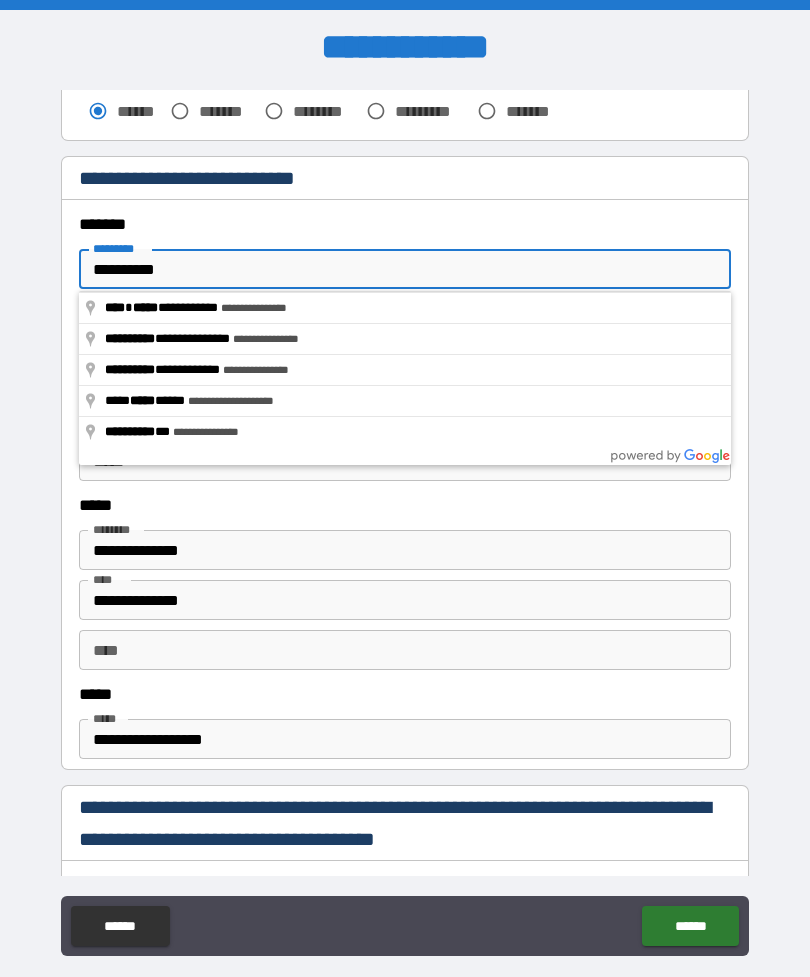 type on "**********" 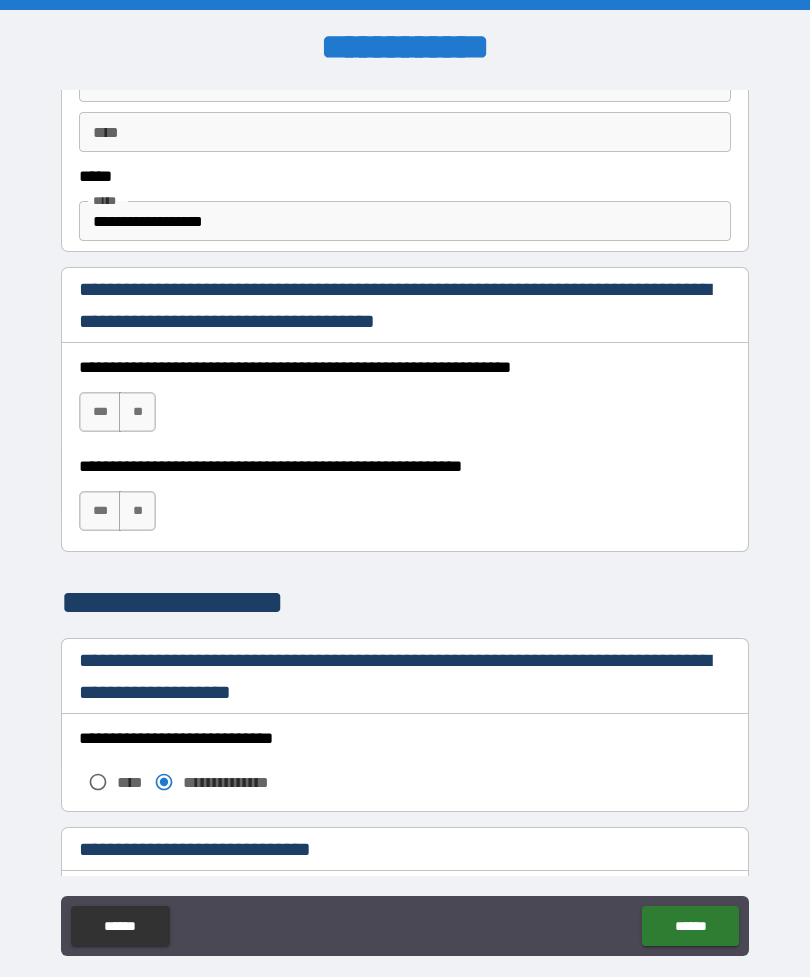 scroll, scrollTop: 1183, scrollLeft: 0, axis: vertical 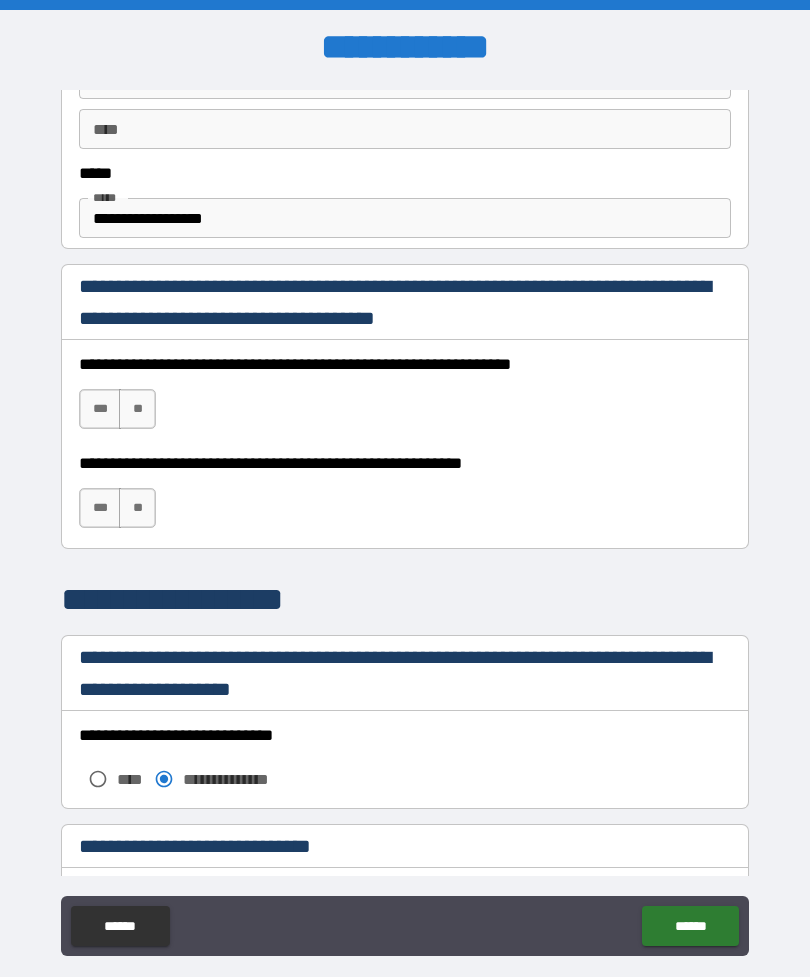 click on "***" at bounding box center (100, 409) 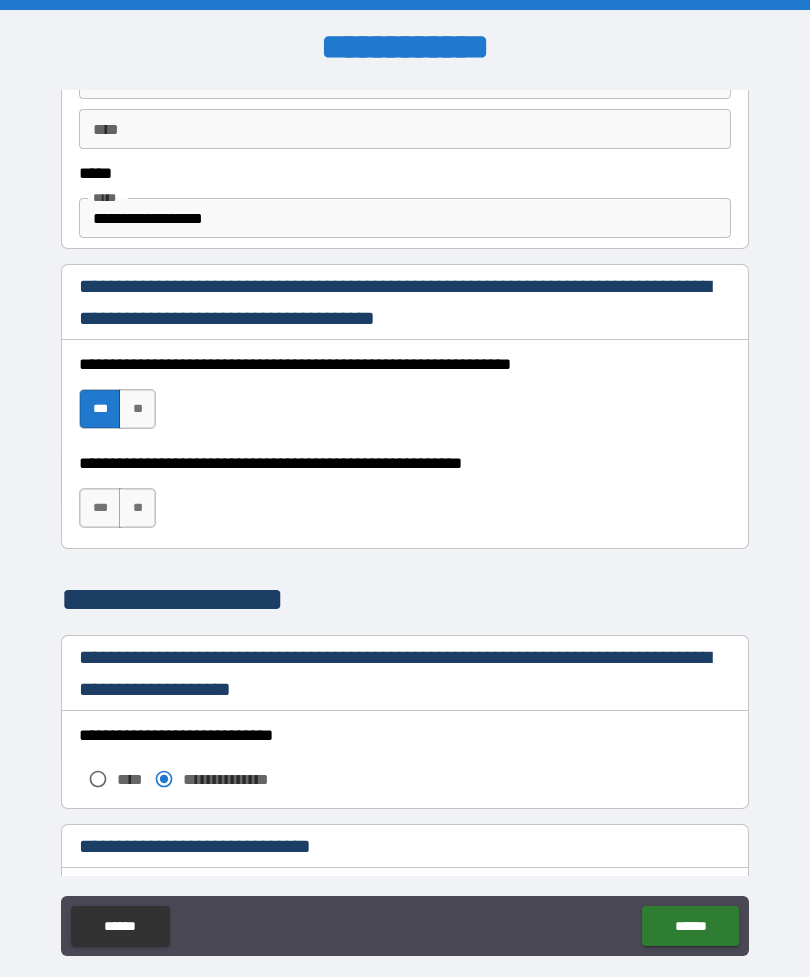 click on "***" at bounding box center [100, 508] 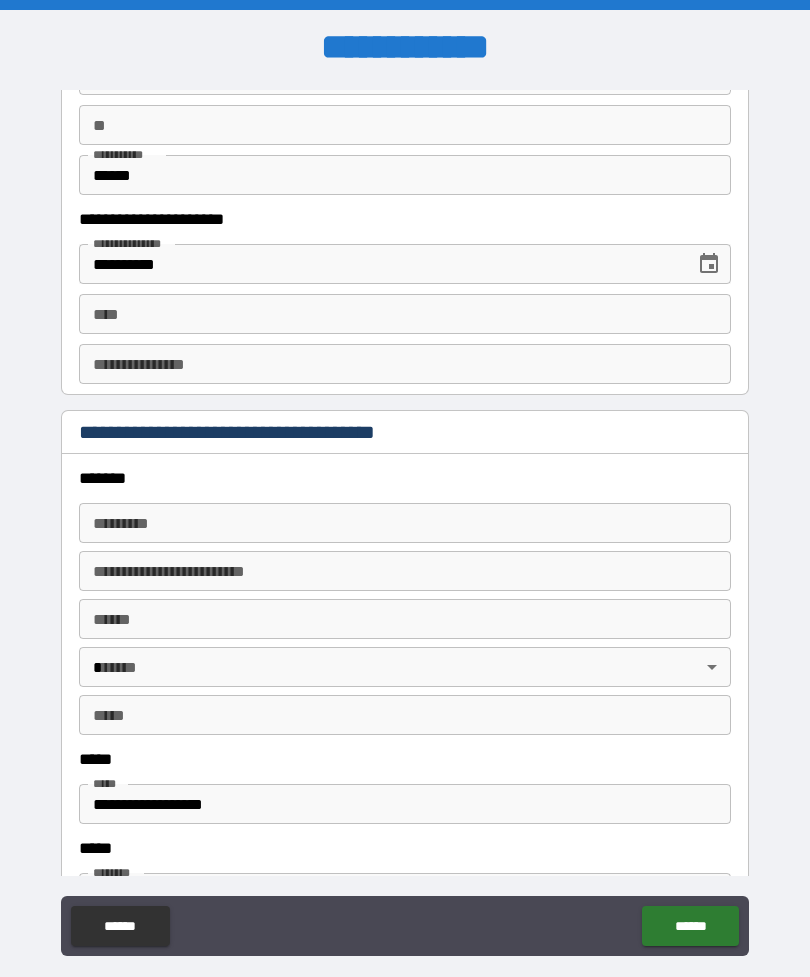 scroll, scrollTop: 2060, scrollLeft: 0, axis: vertical 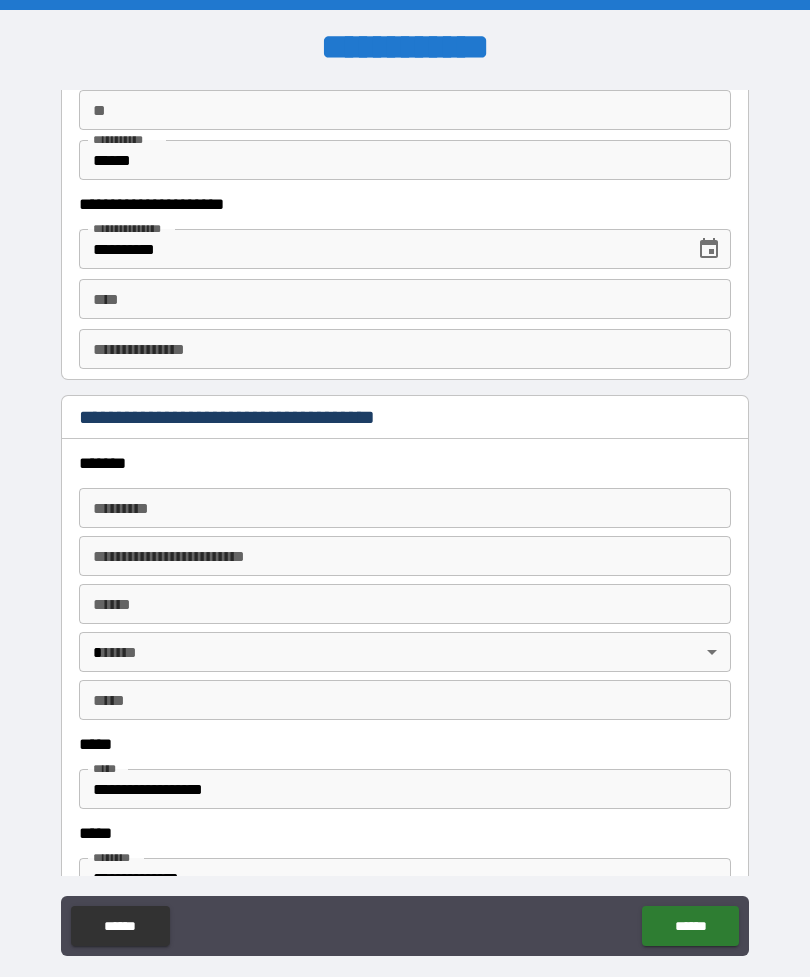 click on "****" at bounding box center (405, 299) 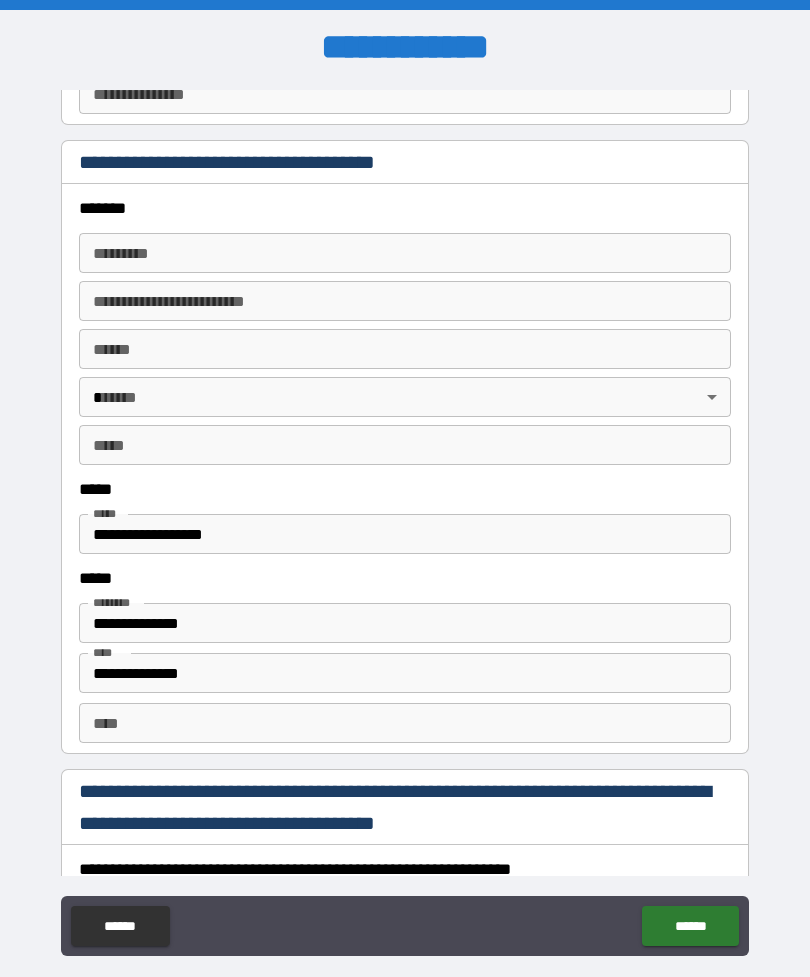 scroll, scrollTop: 2316, scrollLeft: 0, axis: vertical 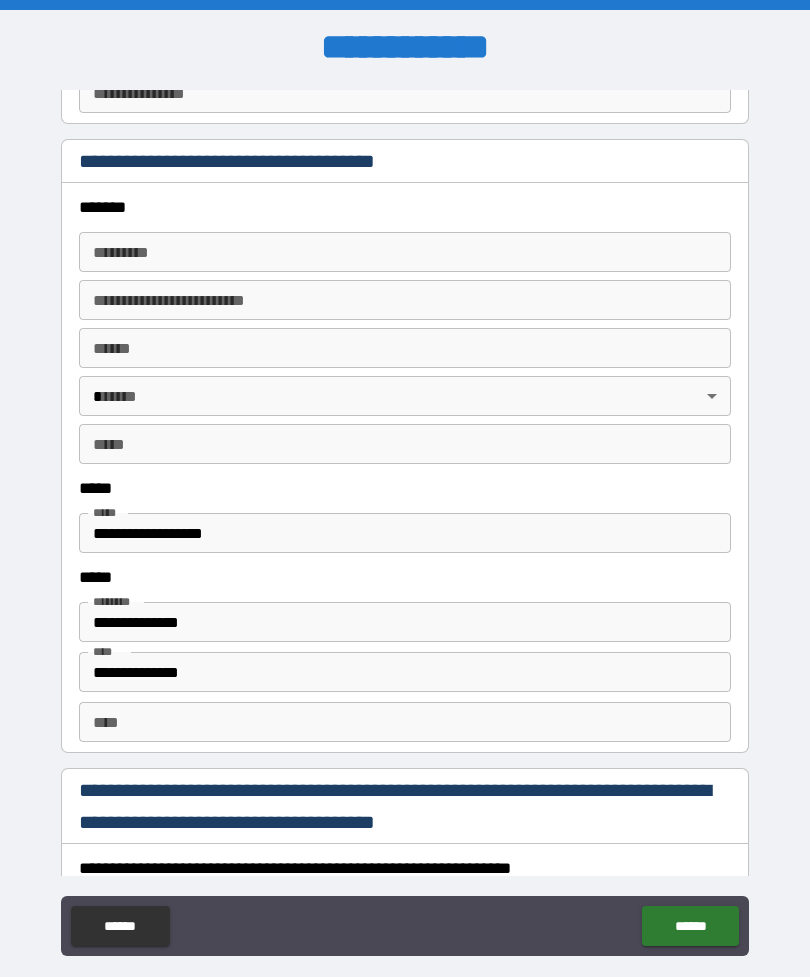 type on "**********" 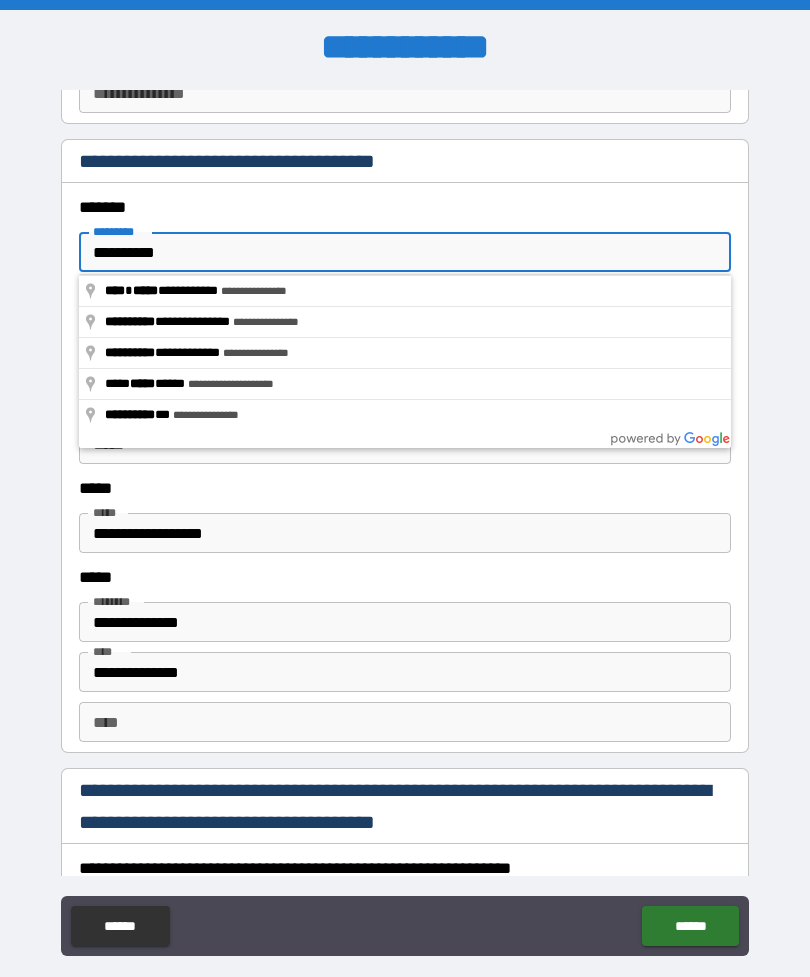 type on "**********" 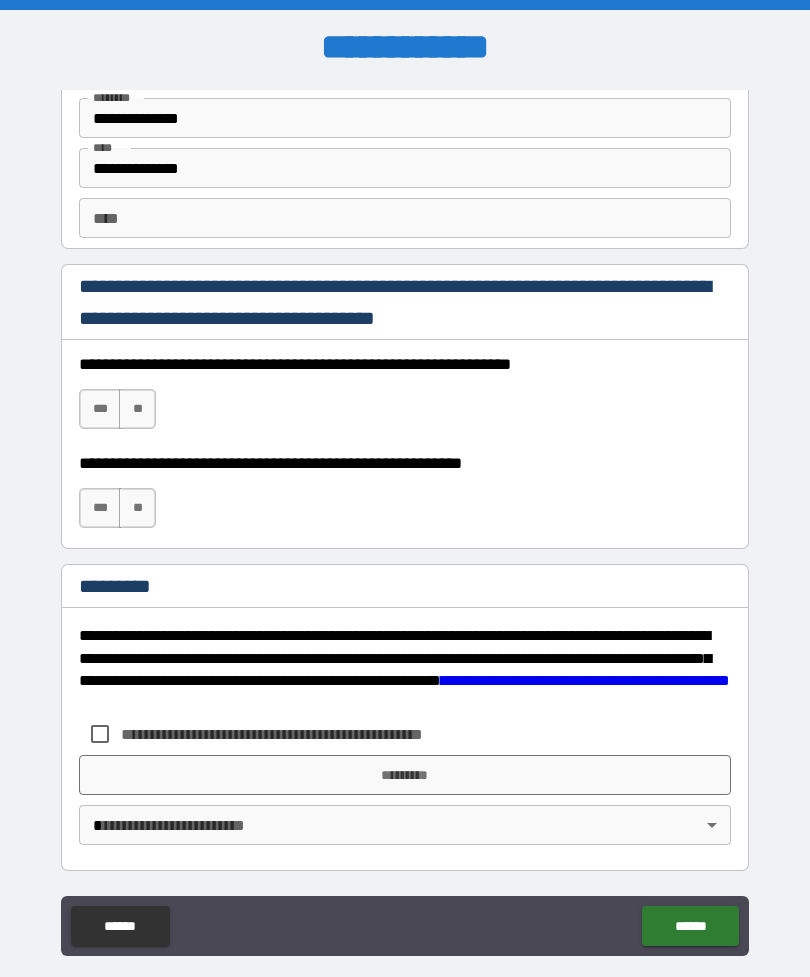 scroll, scrollTop: 2820, scrollLeft: 0, axis: vertical 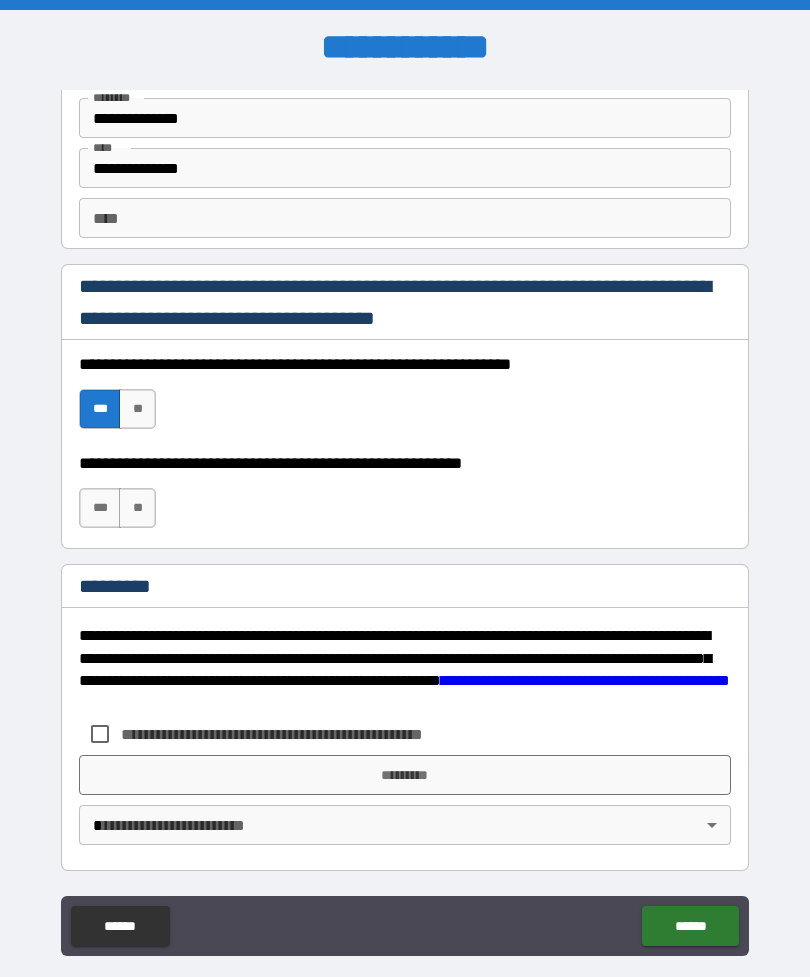 click on "***" at bounding box center (100, 508) 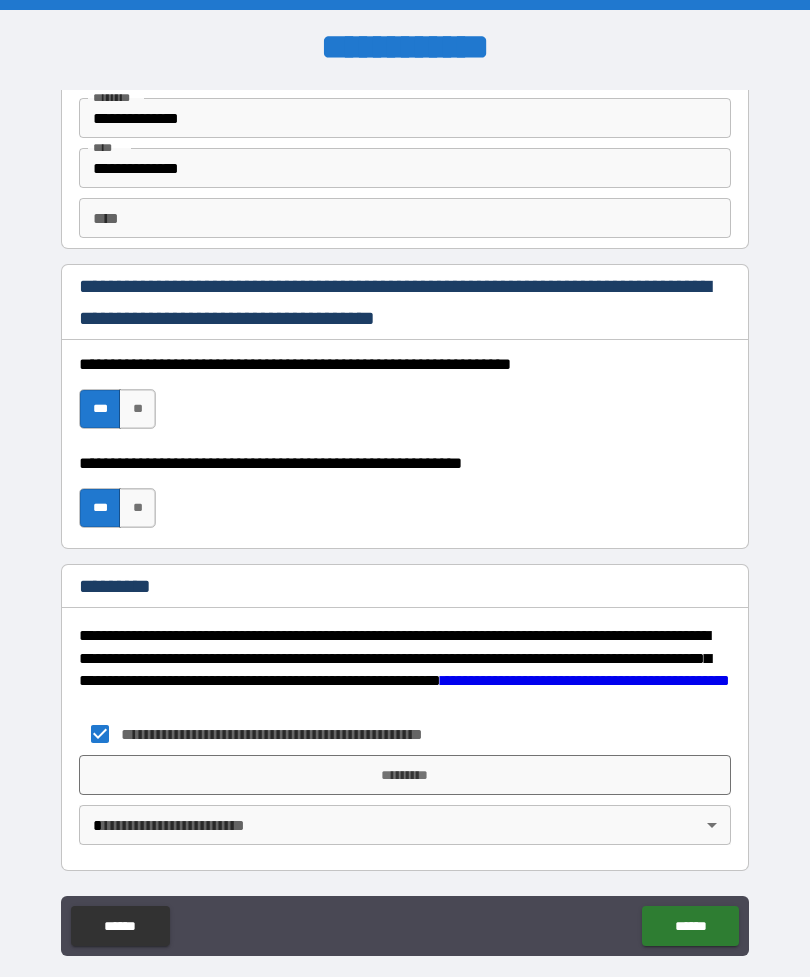 click on "*********" at bounding box center [405, 775] 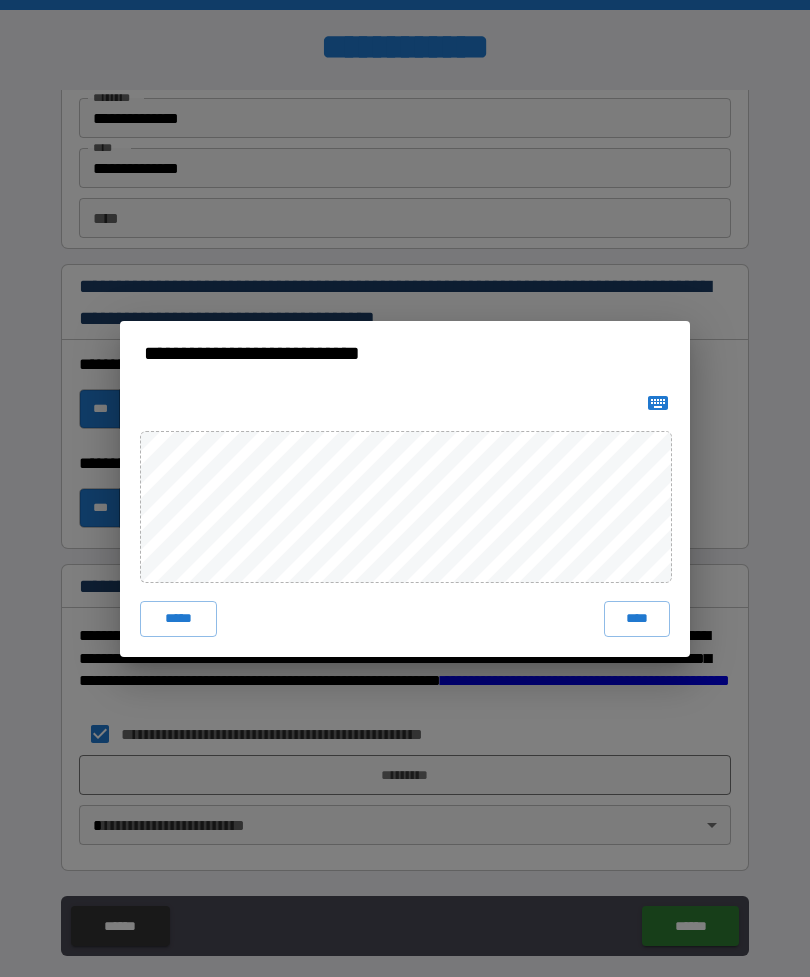 click on "****" at bounding box center (637, 619) 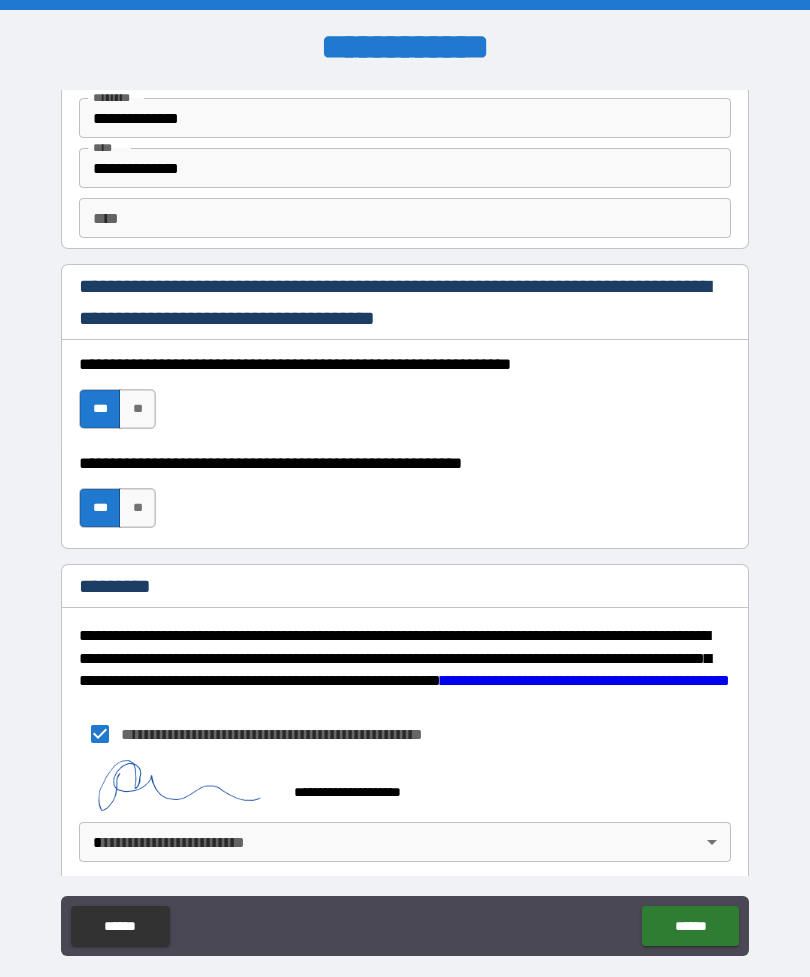 click on "**********" at bounding box center [405, 520] 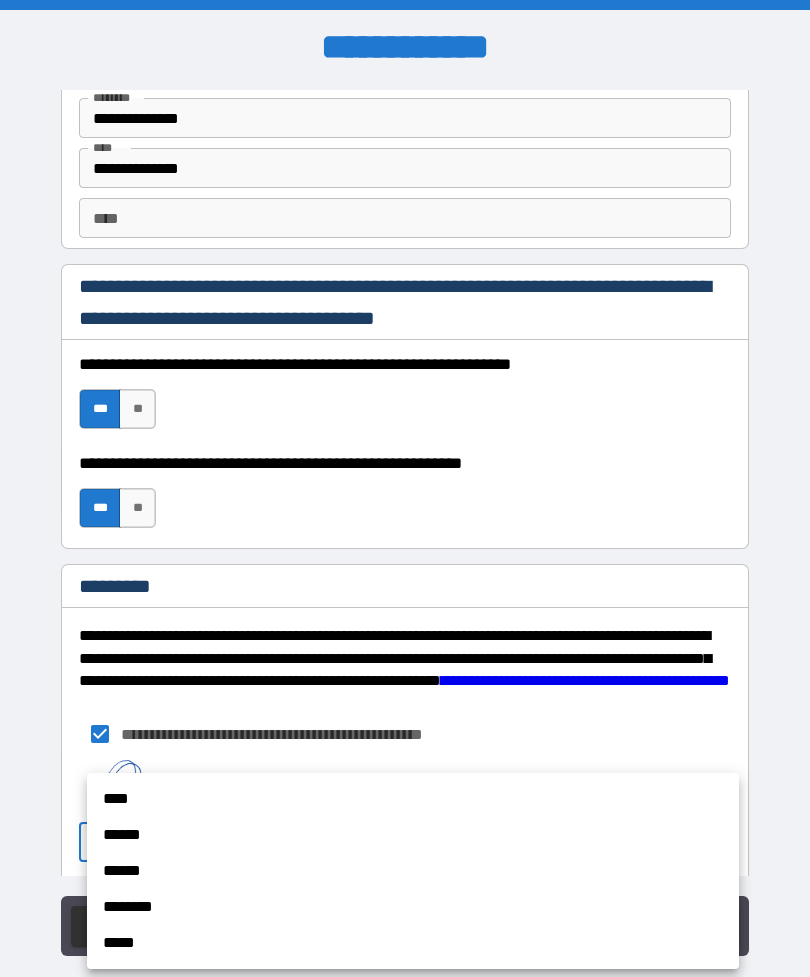 click on "******" at bounding box center [413, 835] 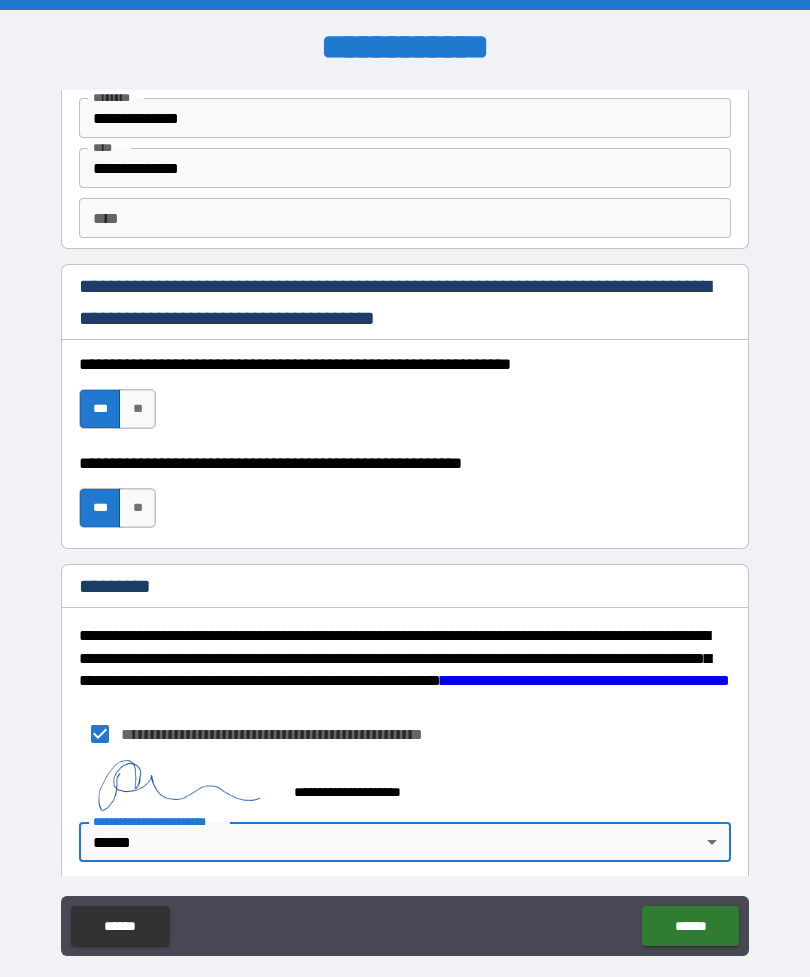 type on "*" 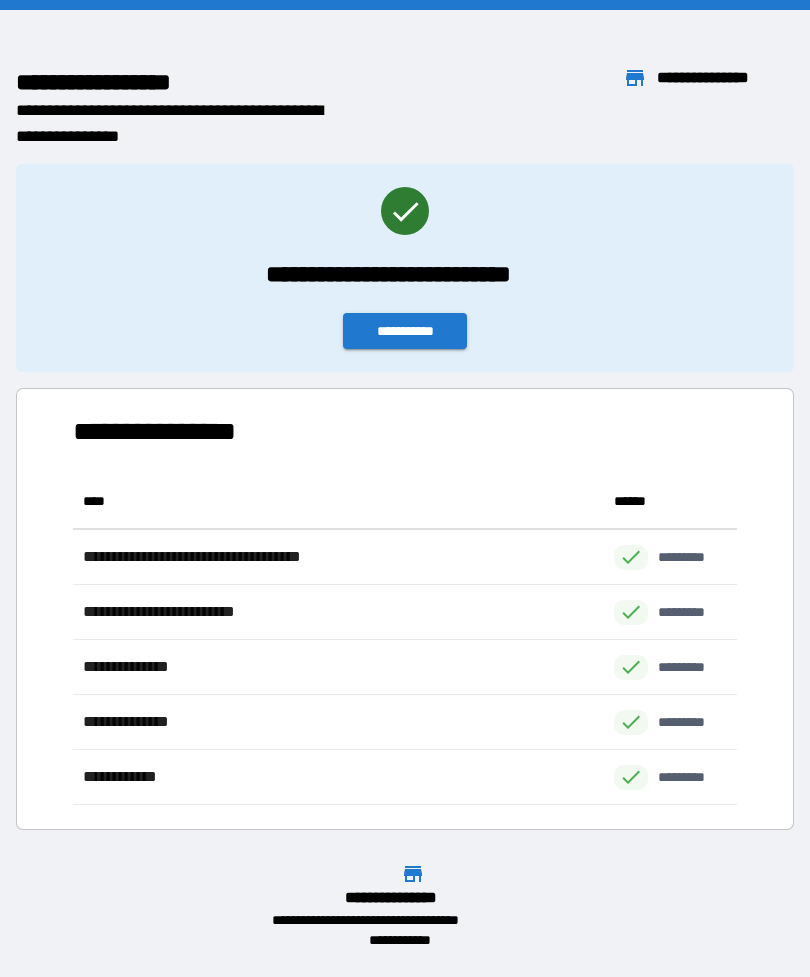 scroll, scrollTop: 331, scrollLeft: 664, axis: both 